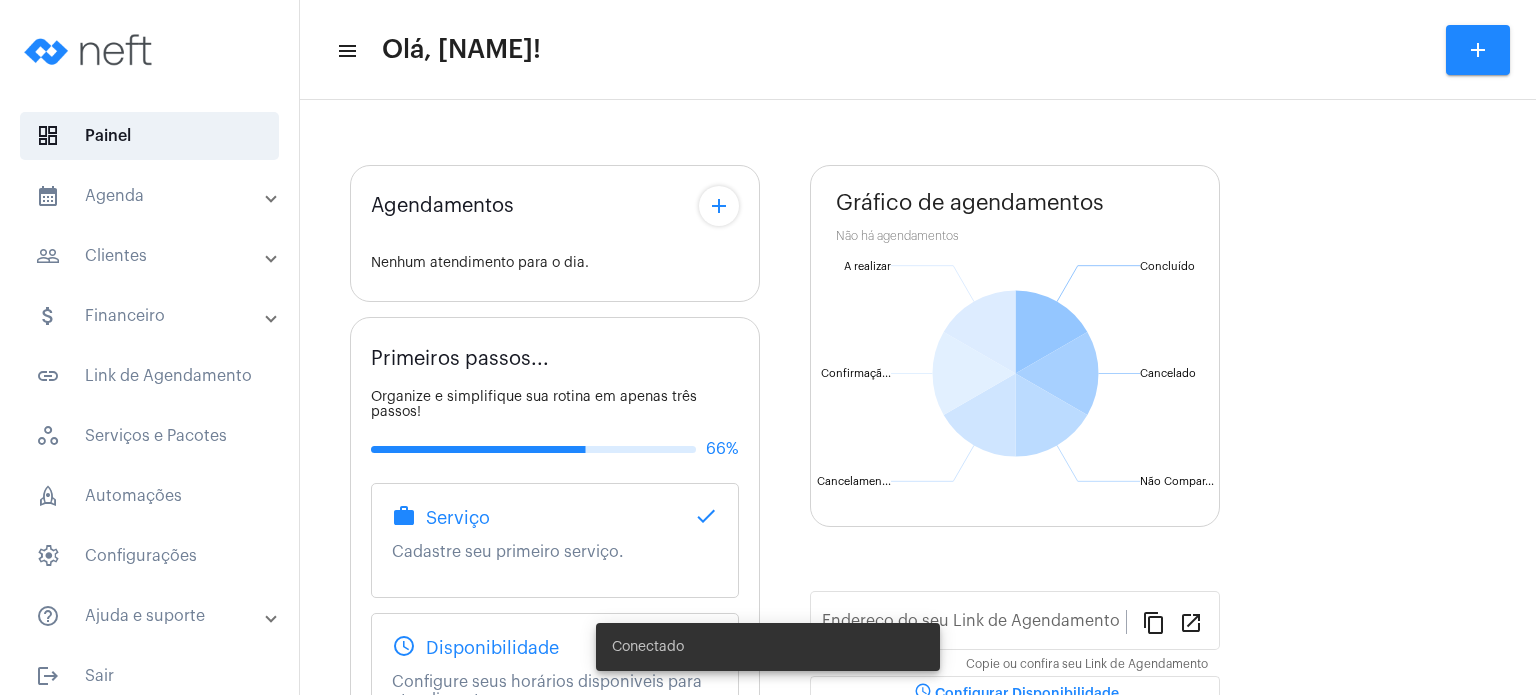 scroll, scrollTop: 0, scrollLeft: 0, axis: both 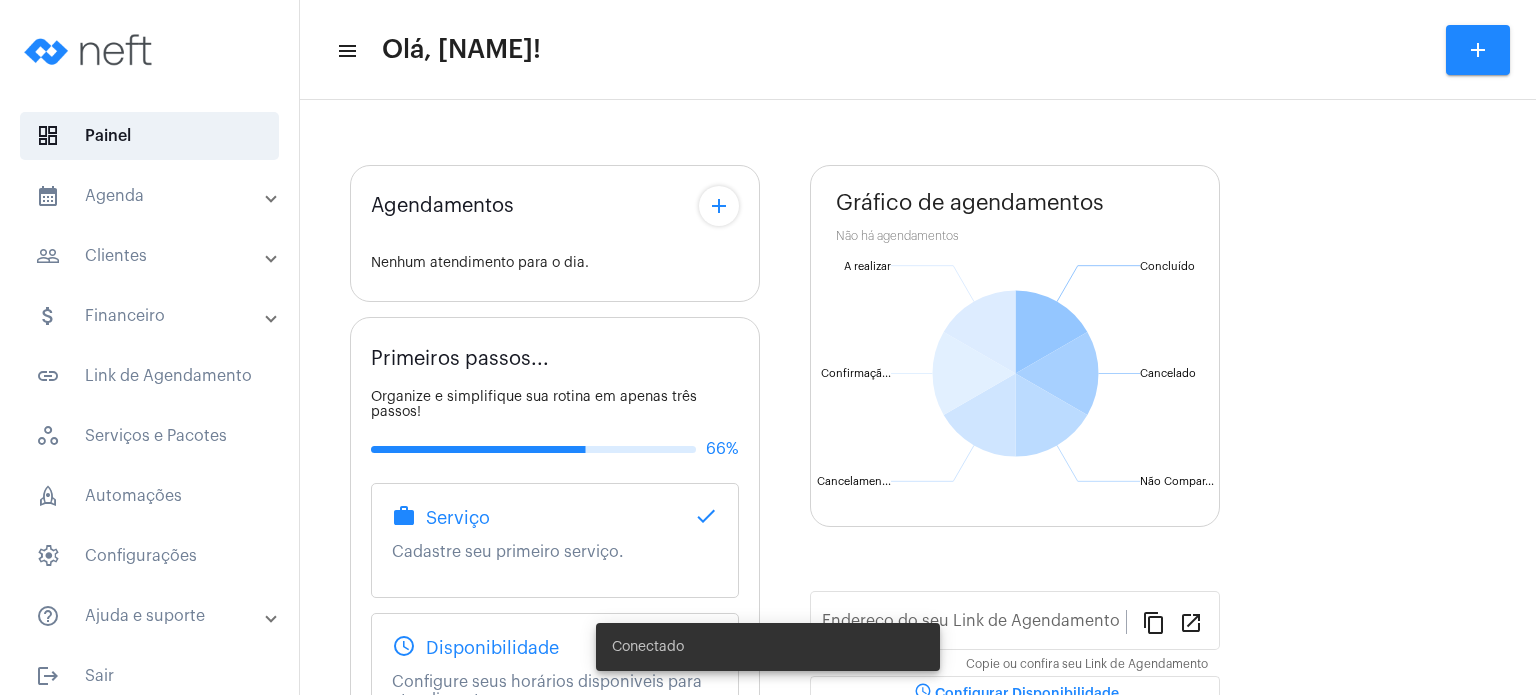 type on "https://neft.com.br/fabiana-davel-canal" 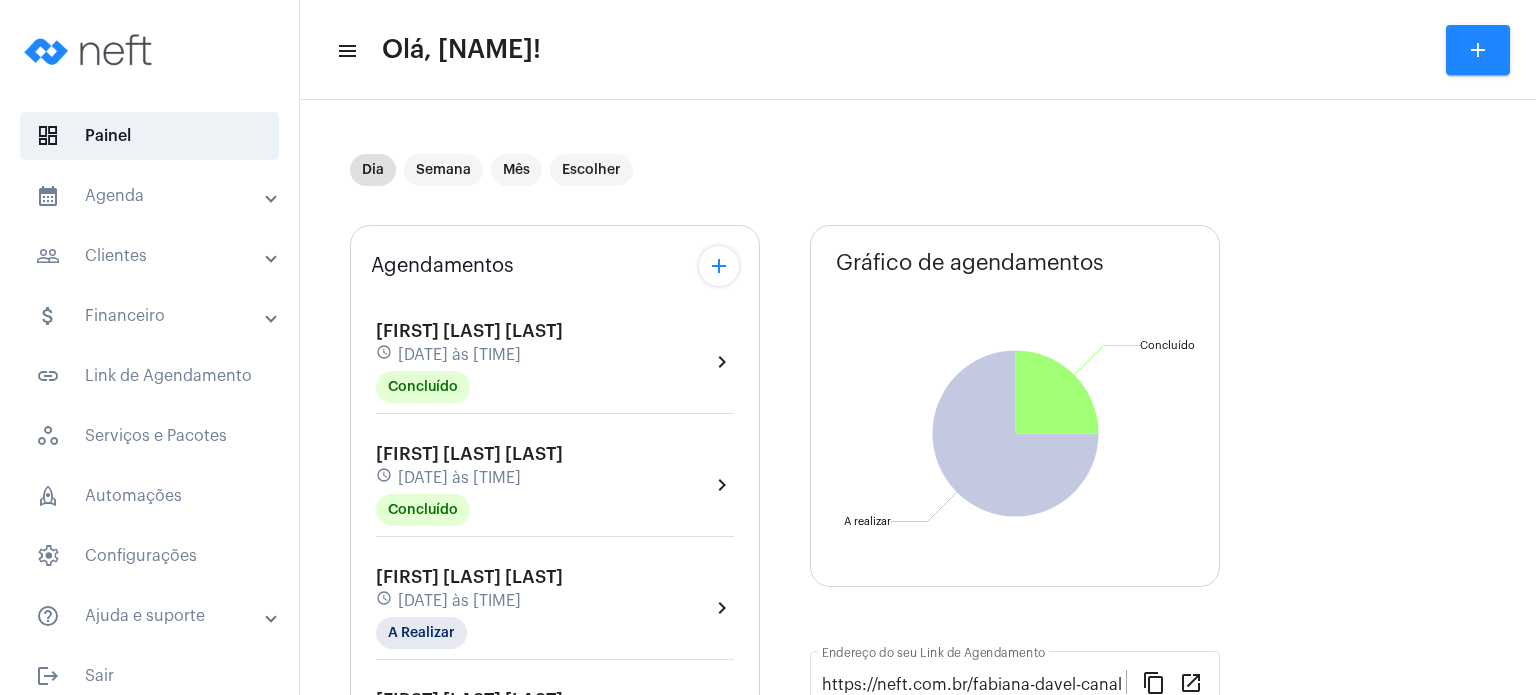 click on "[FIRST] [LAST] [LAST]" 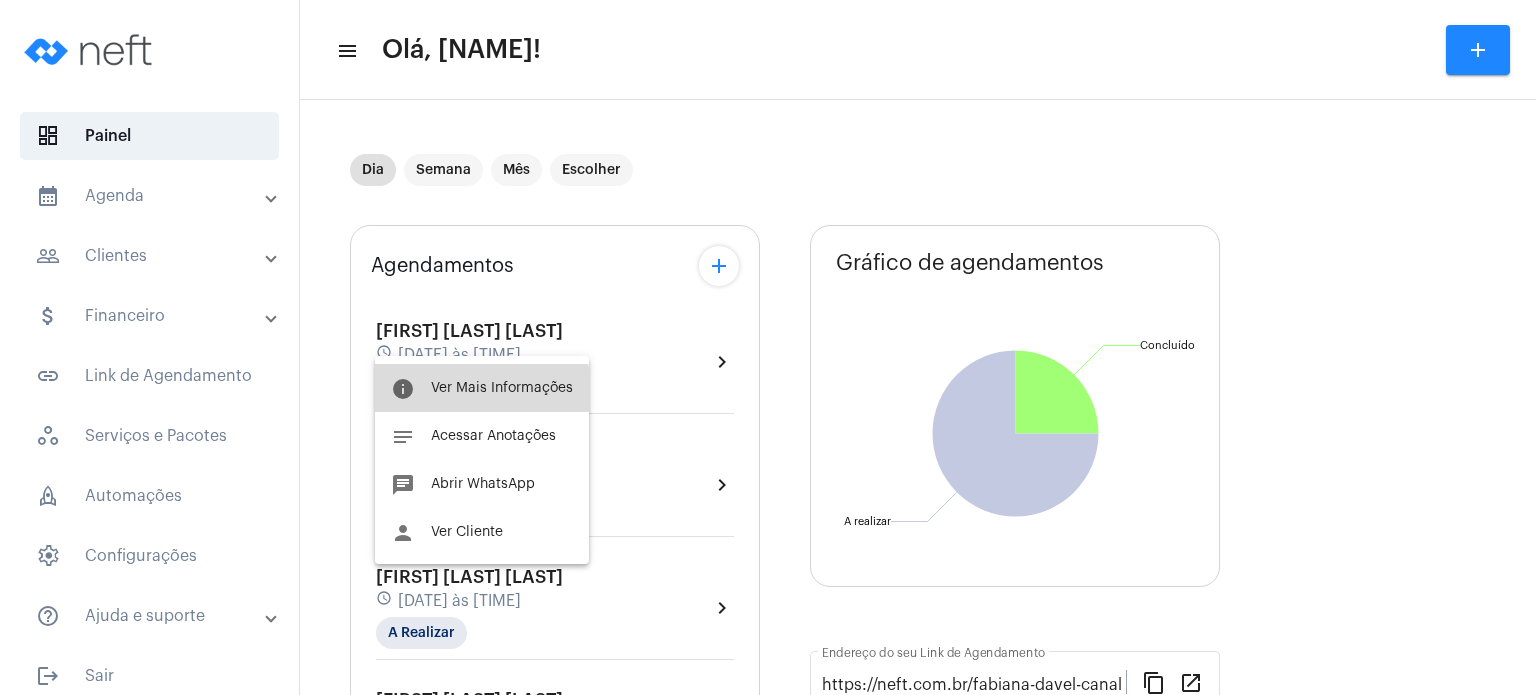 click on "info Ver Mais Informações" at bounding box center (482, 388) 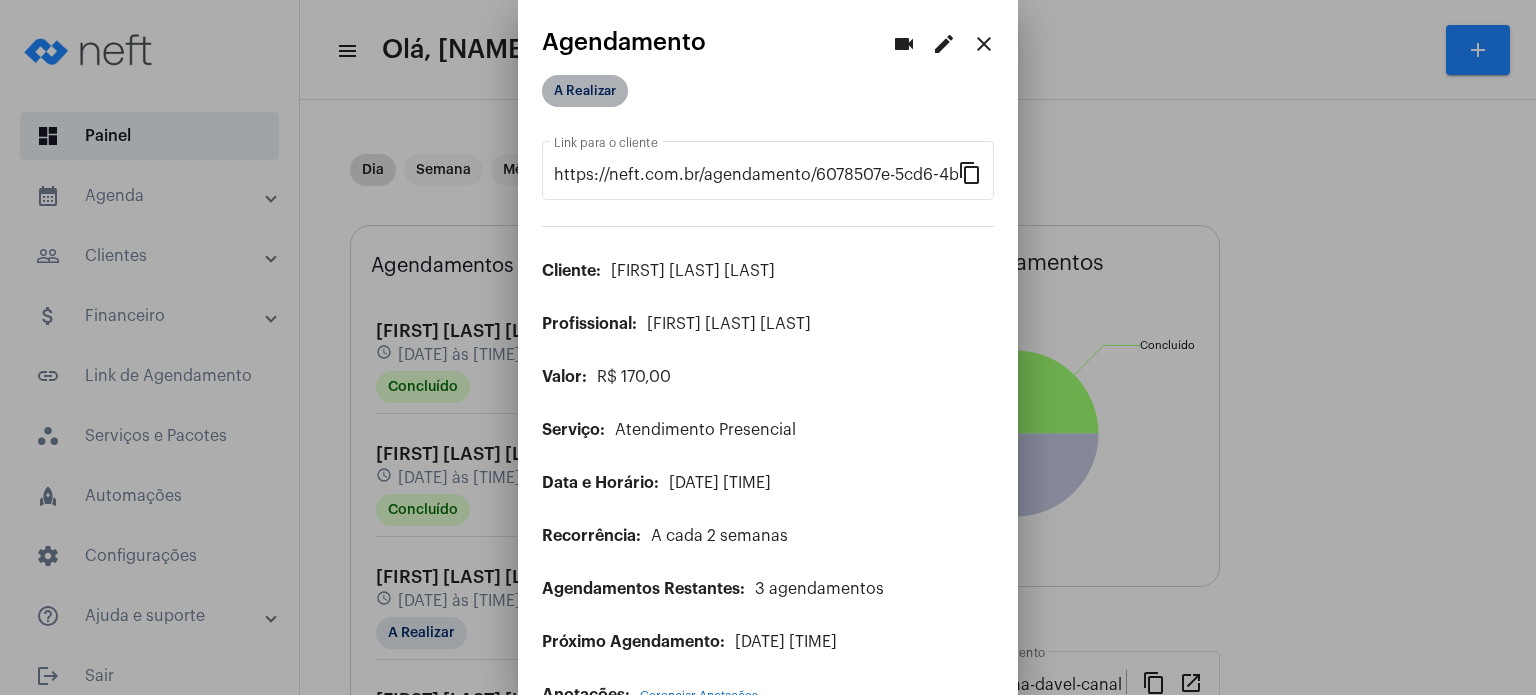 click on "A Realizar" at bounding box center [585, 91] 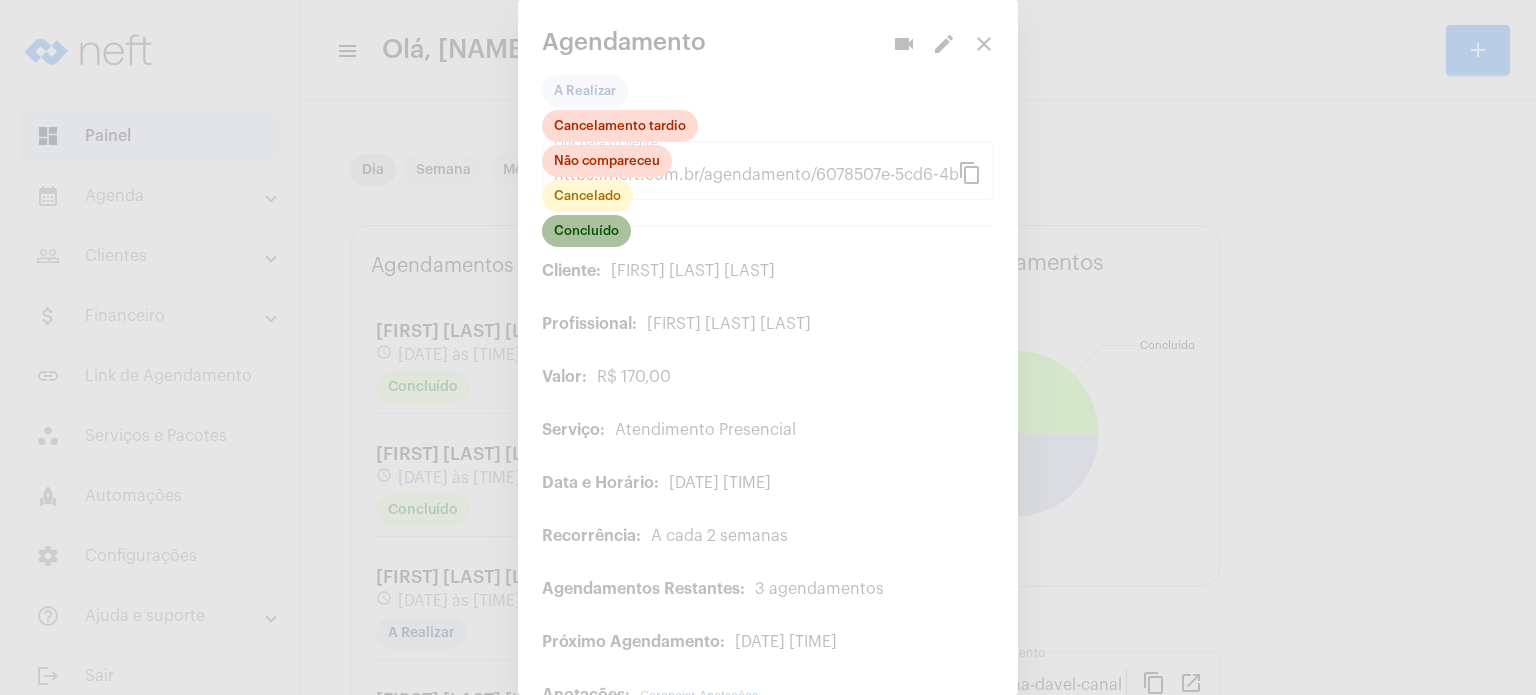 click on "Concluído" 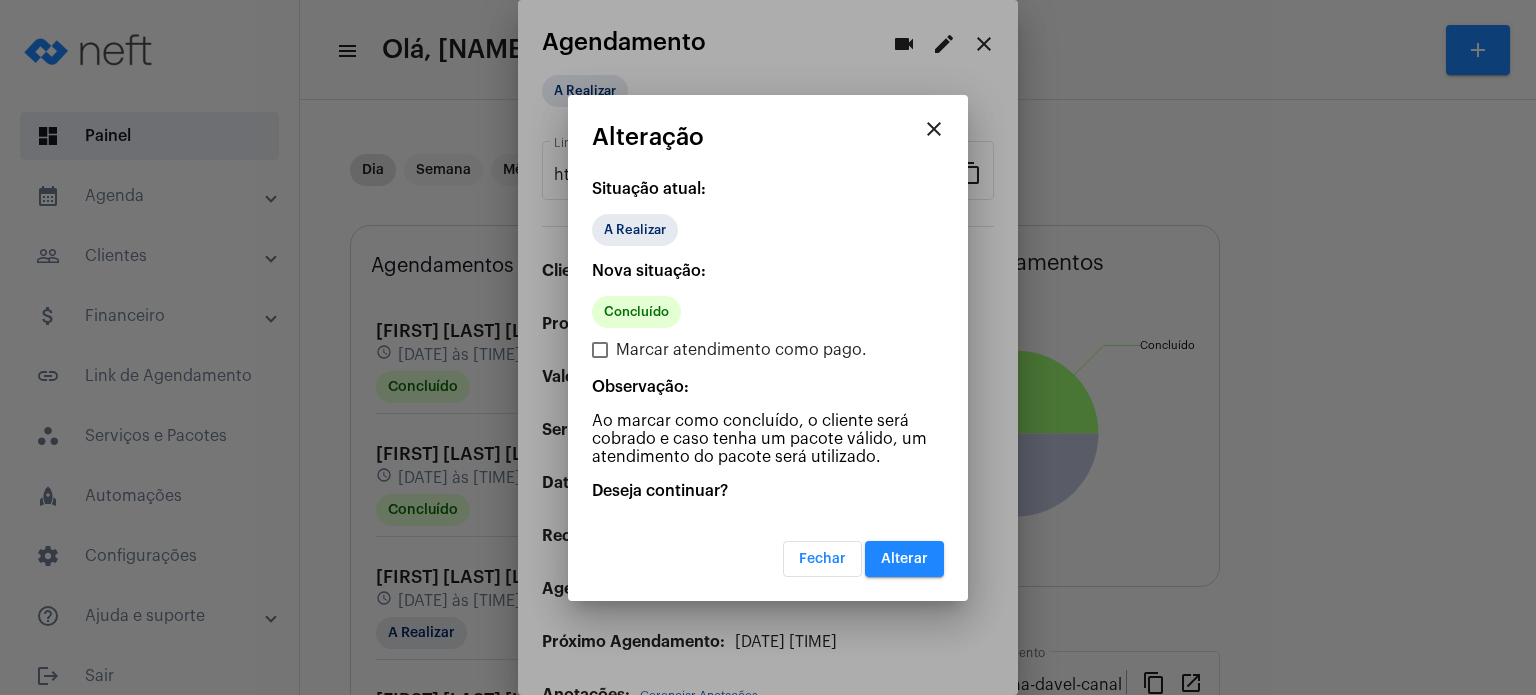 click on "Alterar" at bounding box center (904, 559) 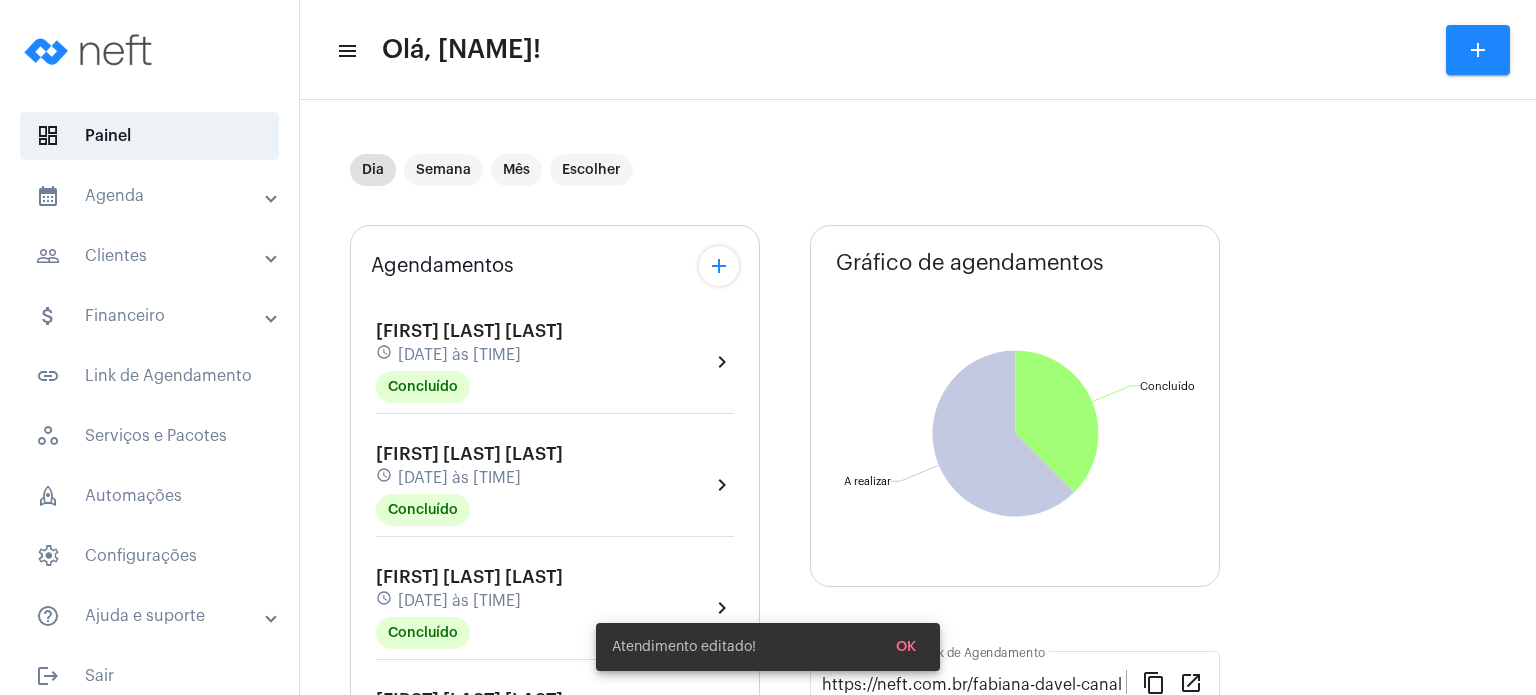 click on "Valentina Rodrigues Adriano schedule 4 de agosto às 09:00 Concluído  chevron_right" 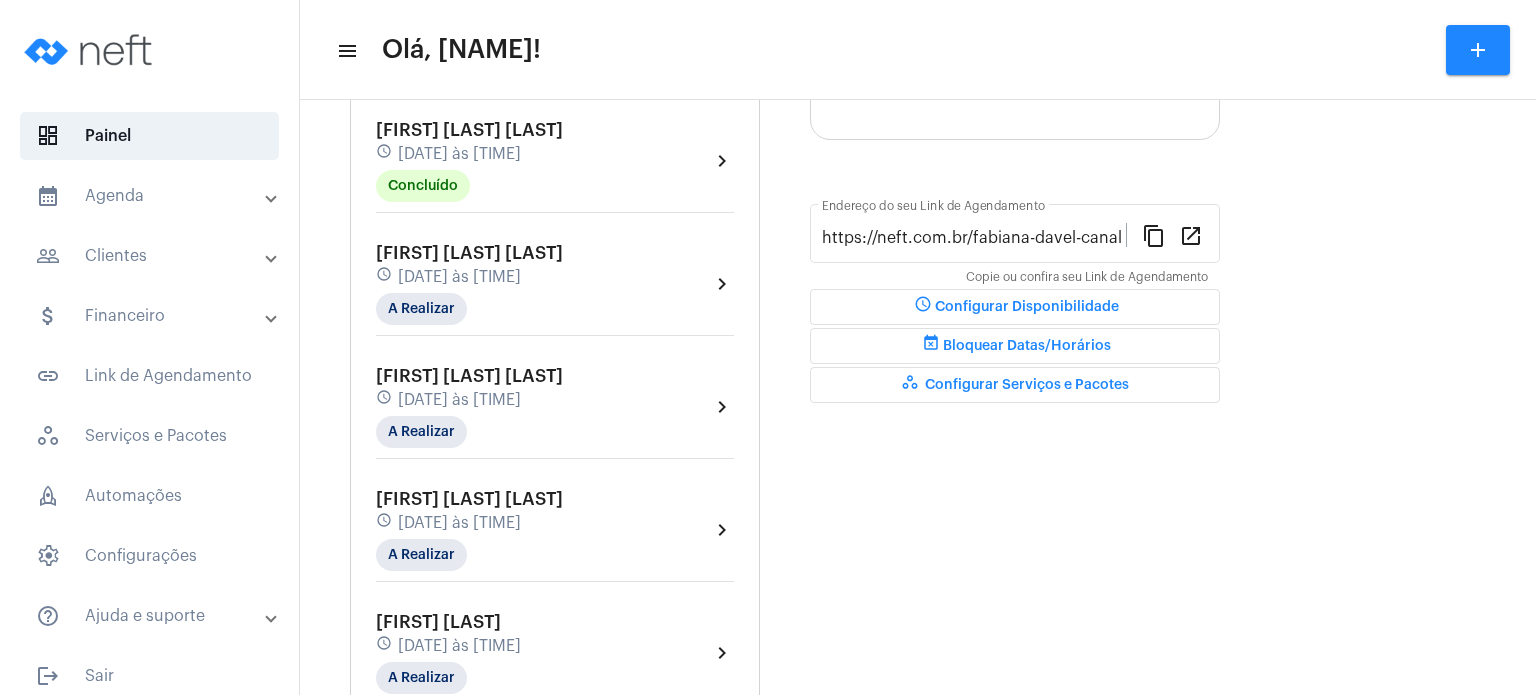 scroll, scrollTop: 440, scrollLeft: 0, axis: vertical 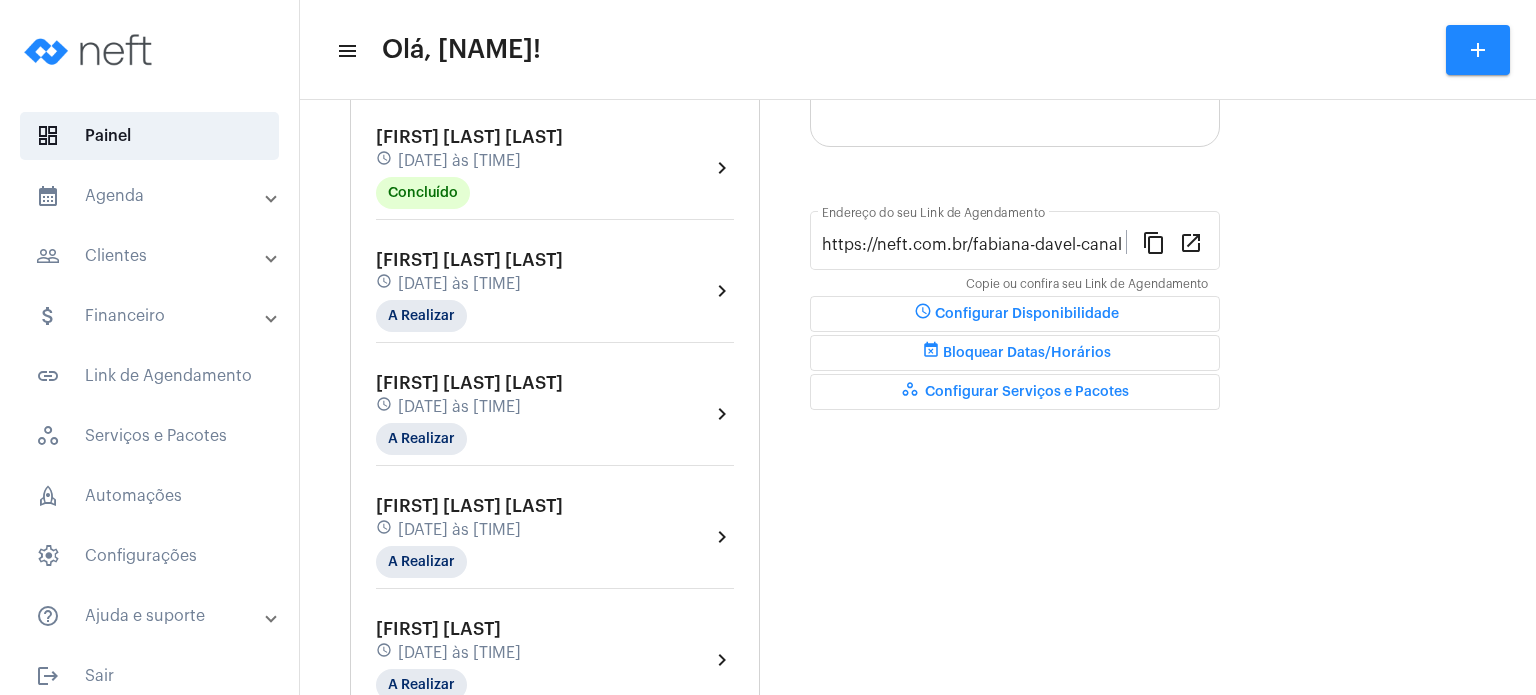 click on "calendar_month_outlined  Agenda" at bounding box center [151, 196] 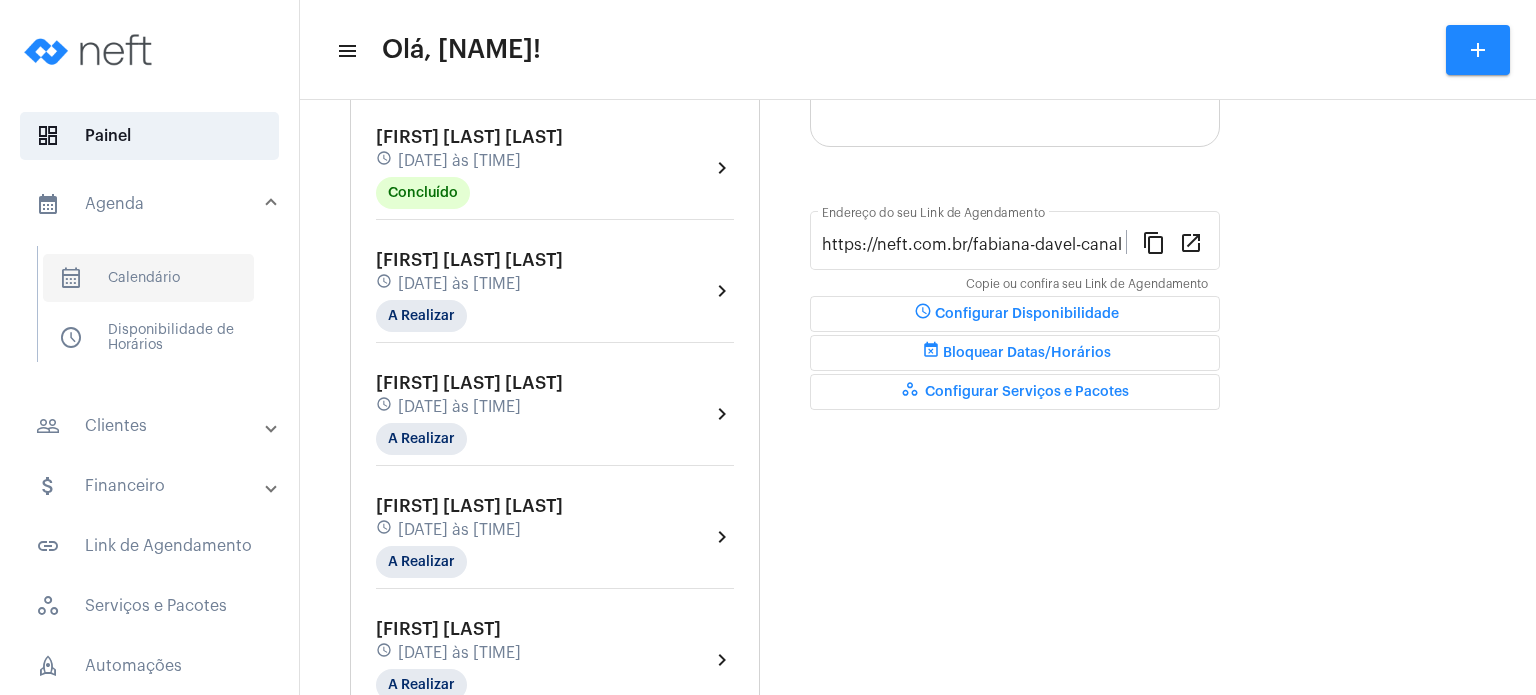 click on "calendar_month_outlined   Calendário" at bounding box center [148, 278] 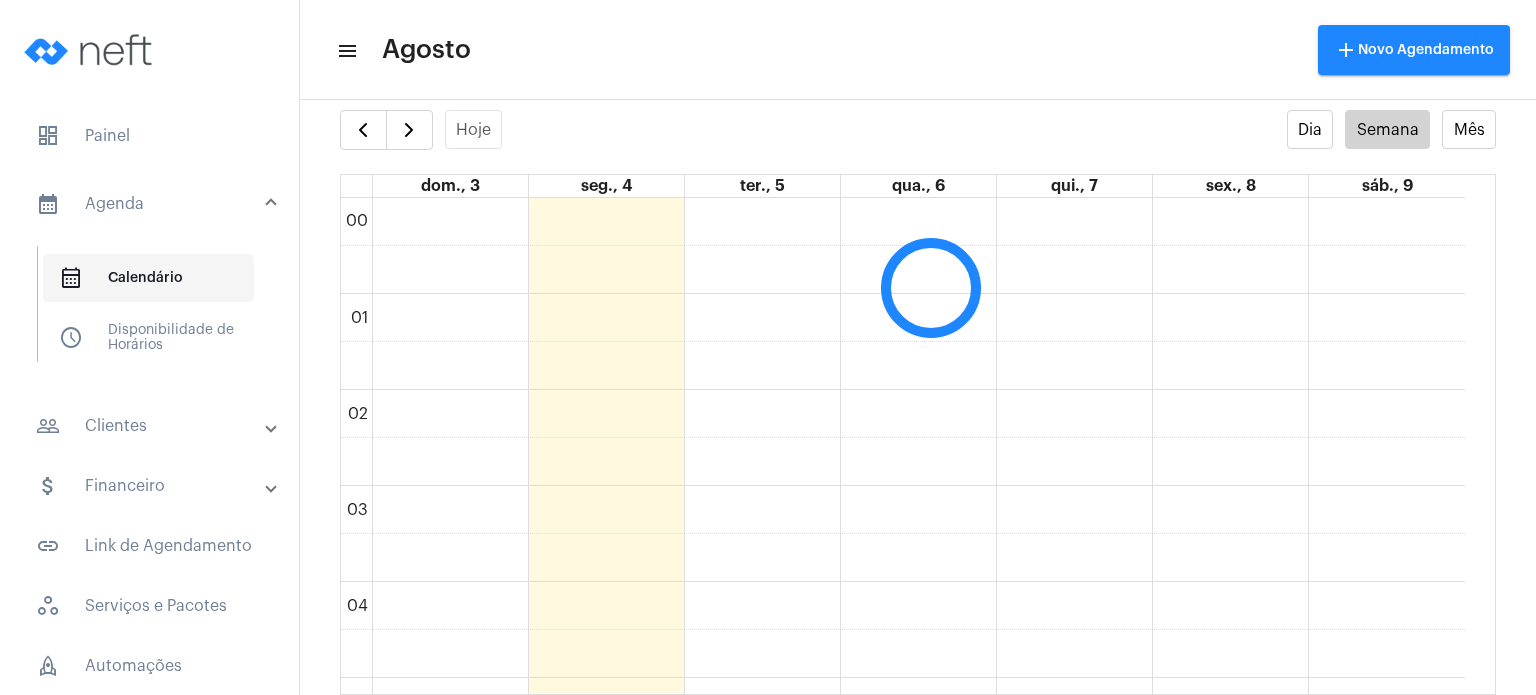 scroll, scrollTop: 40, scrollLeft: 0, axis: vertical 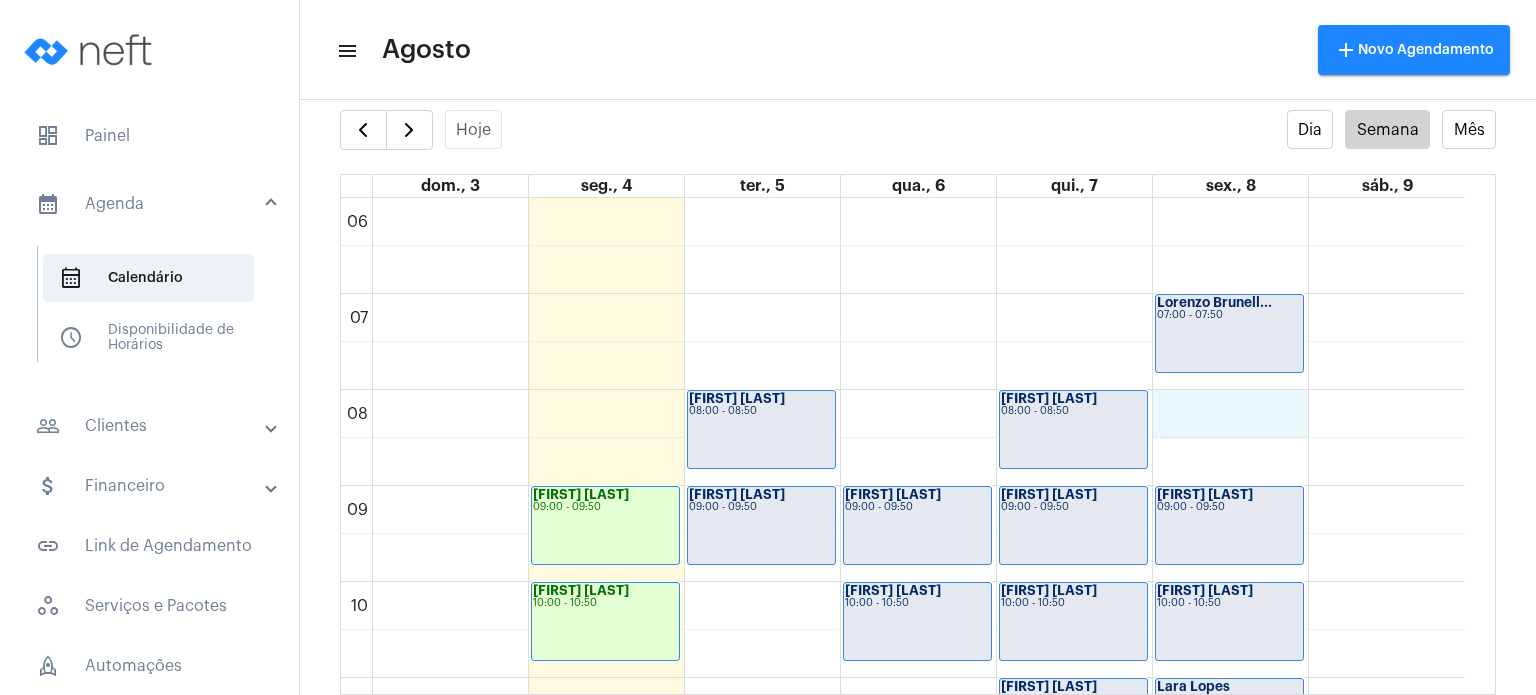 click on "00 01 02 03 04 05 06 07 08 09 10 11 12 13 14 15 16 17 18 19 20 21 22 23
[FIRST] [LAST]...
[TIME] - [TIME]
[FIRST] [LAST]...
[TIME] - [TIME]
[FIRST] [LAST] ...
[TIME] - [TIME]
[FIRST] [LAST] ...
[TIME] - [TIME]
[FIRST] [LAST] ...
[TIME] - [TIME]
[FIRST] [LAST] ...
[TIME] - [TIME]
[FIRST] [LAST] d...
[TIME] - [TIME]
[FIRST] de [LAST]
[TIME] - [TIME]
[FIRST] [LAST] ...
[TIME] - [TIME]" 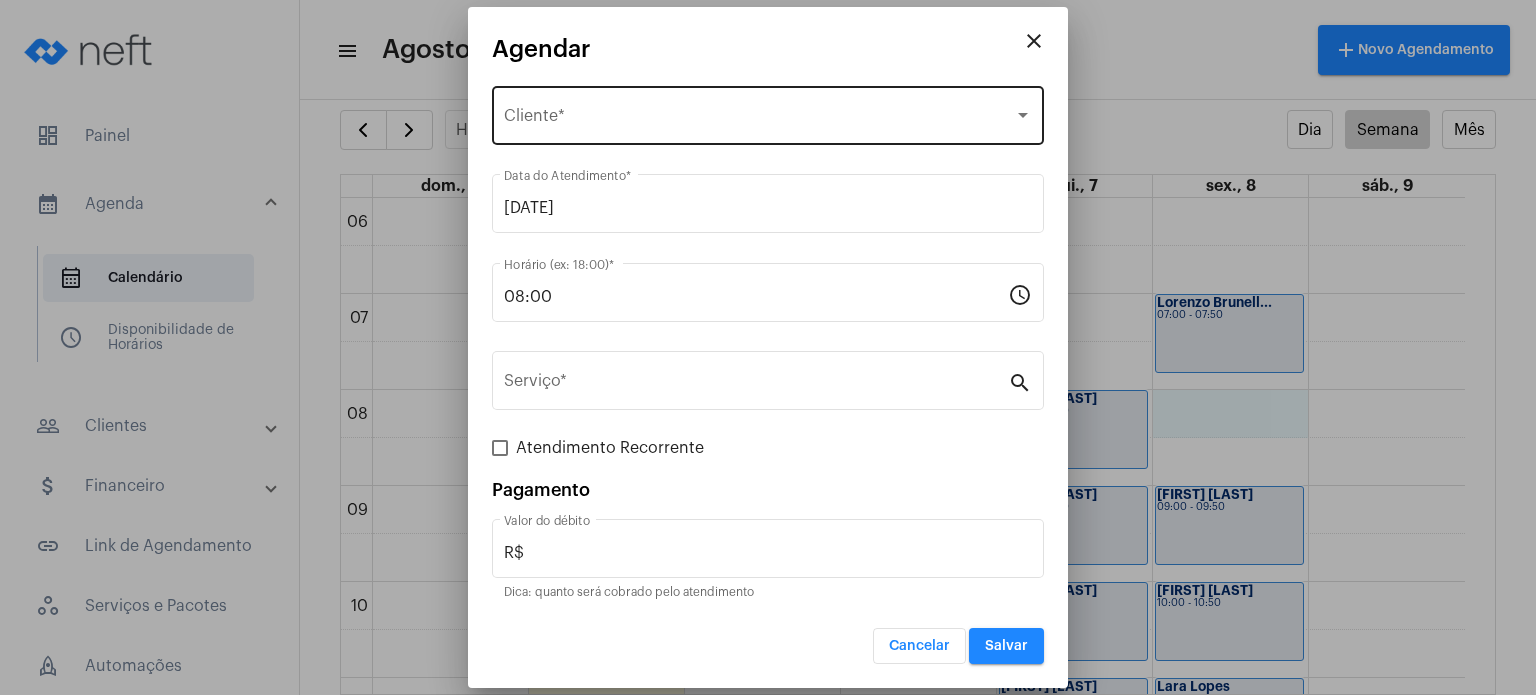 click on "Selecione o Cliente" at bounding box center (759, 120) 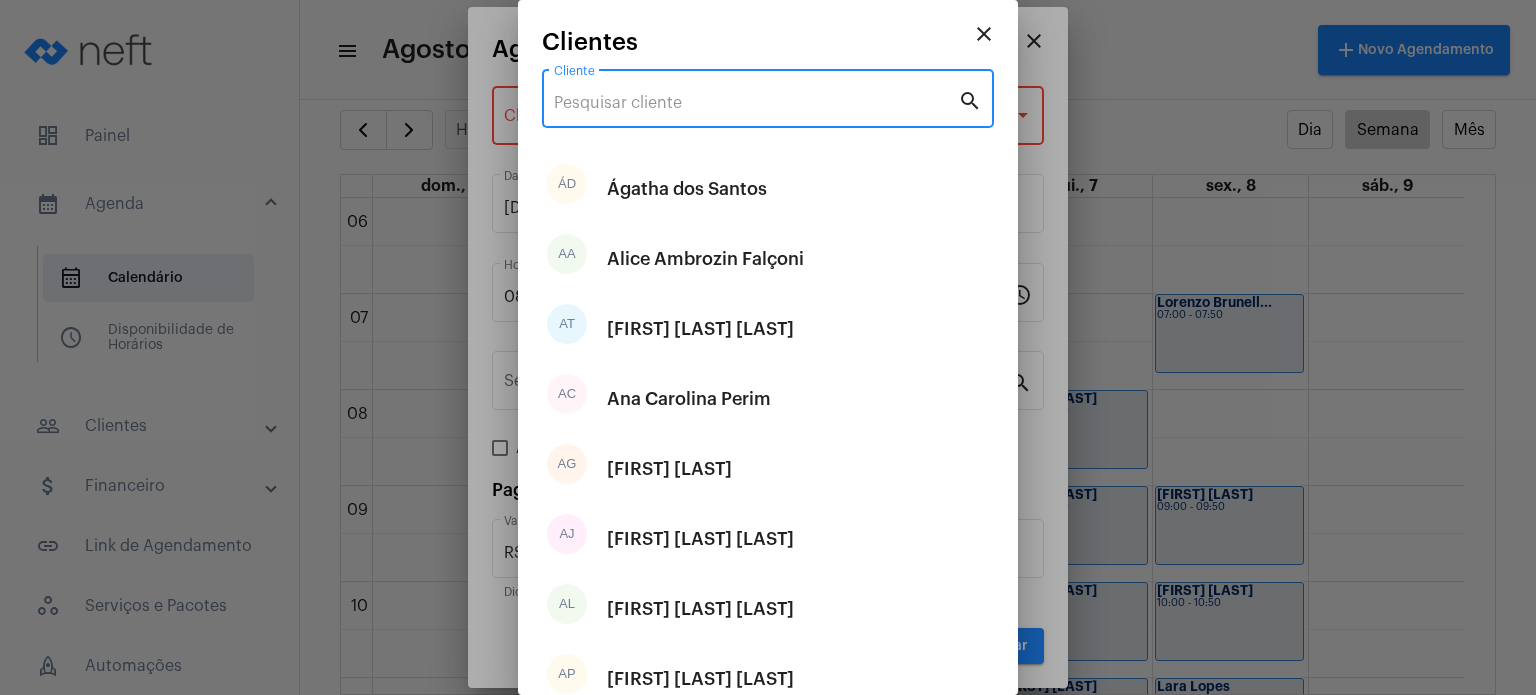 click on "Cliente" at bounding box center (756, 103) 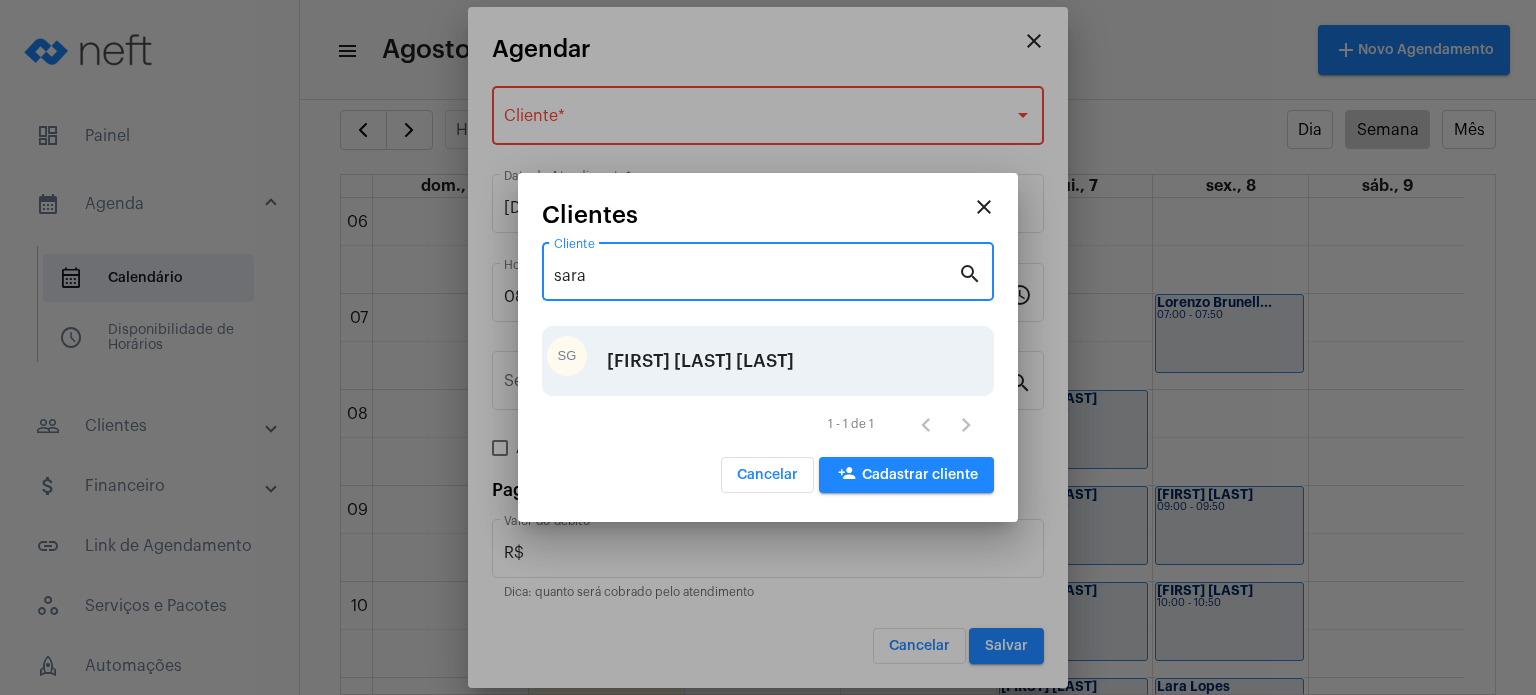 type on "sara" 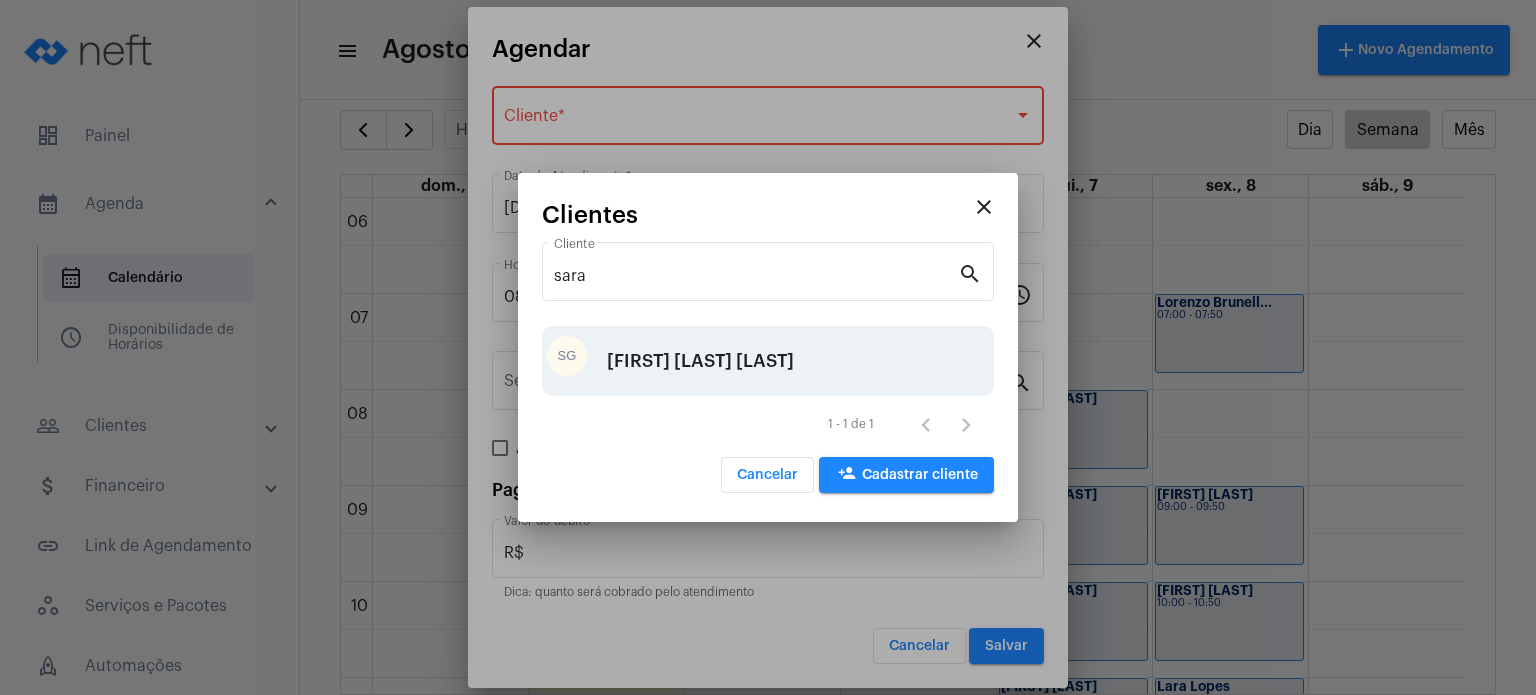 click on "Sara Gomes Stabauer Ribeiro" at bounding box center (700, 361) 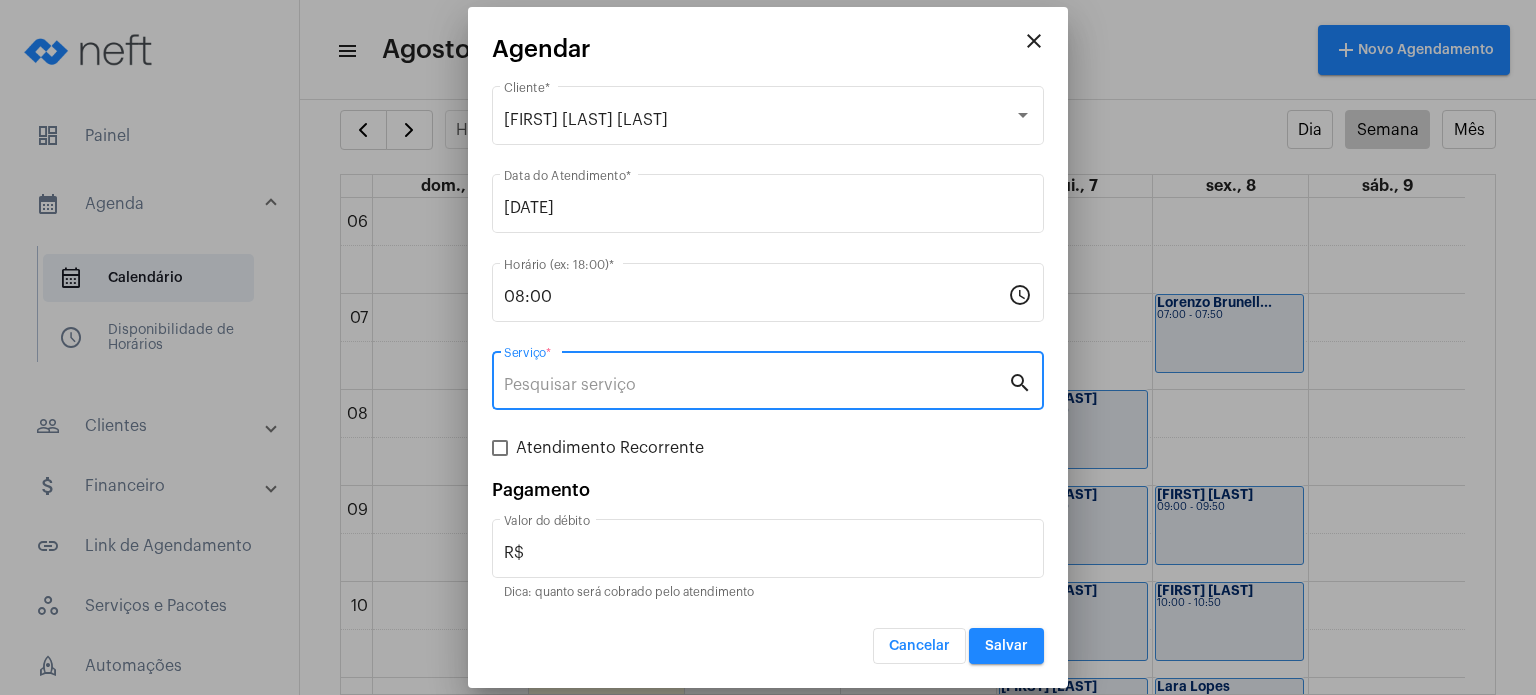 click on "Serviço  *" at bounding box center (756, 385) 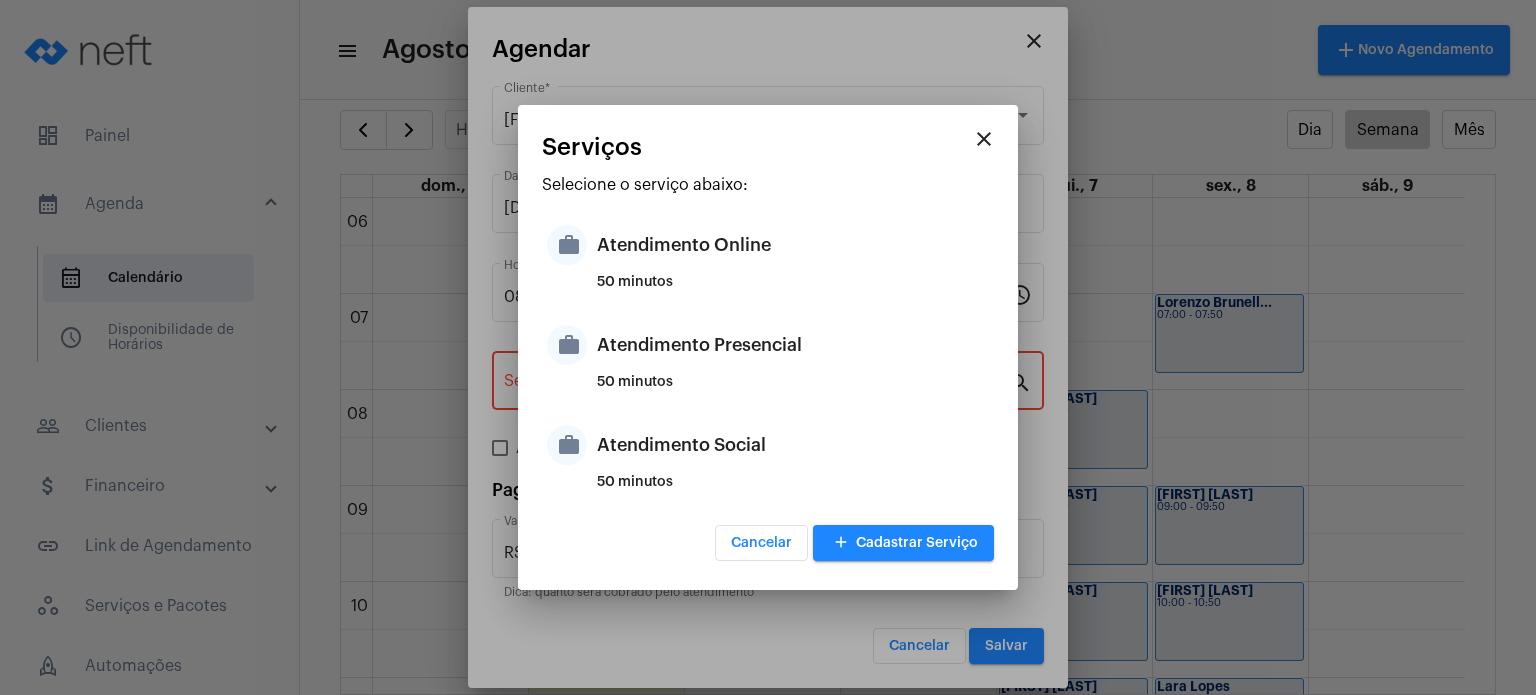 click on "50 minutos" at bounding box center (793, 390) 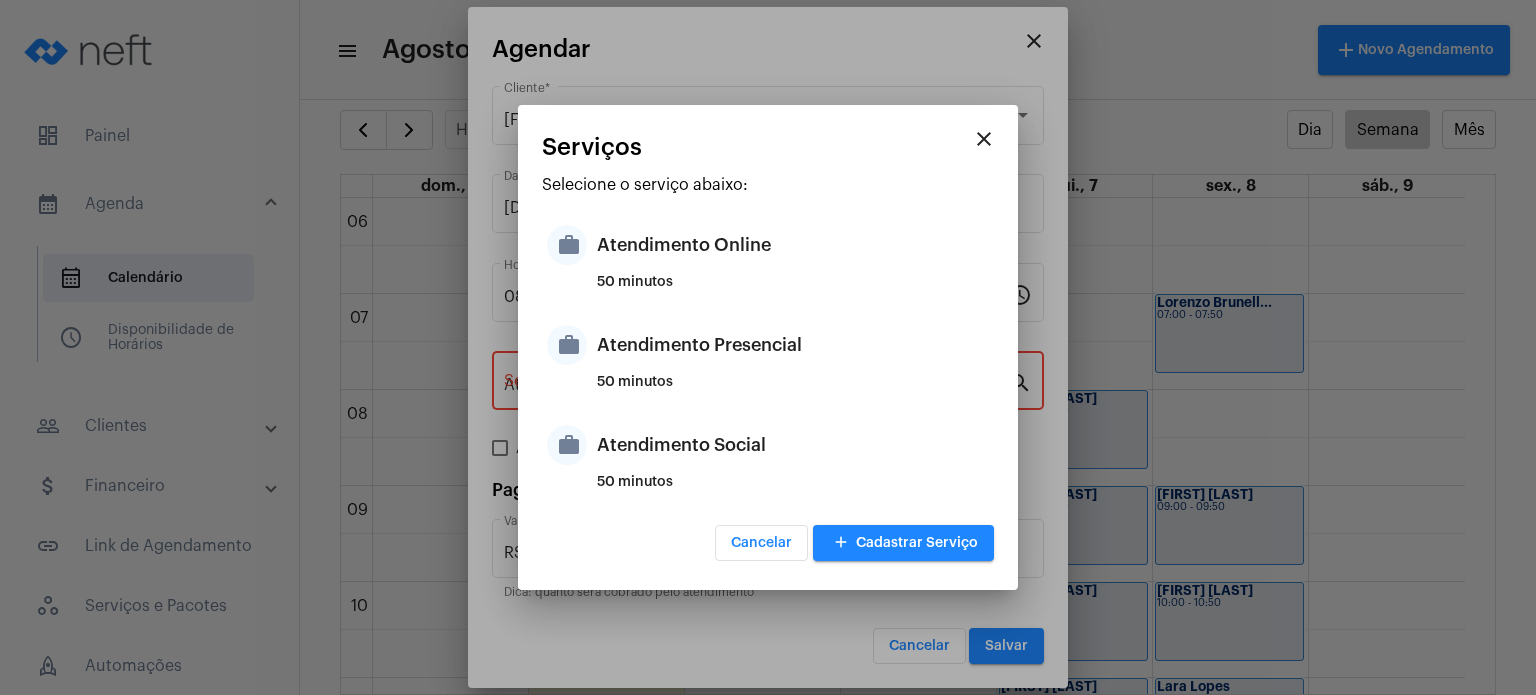 type on "R$ 170" 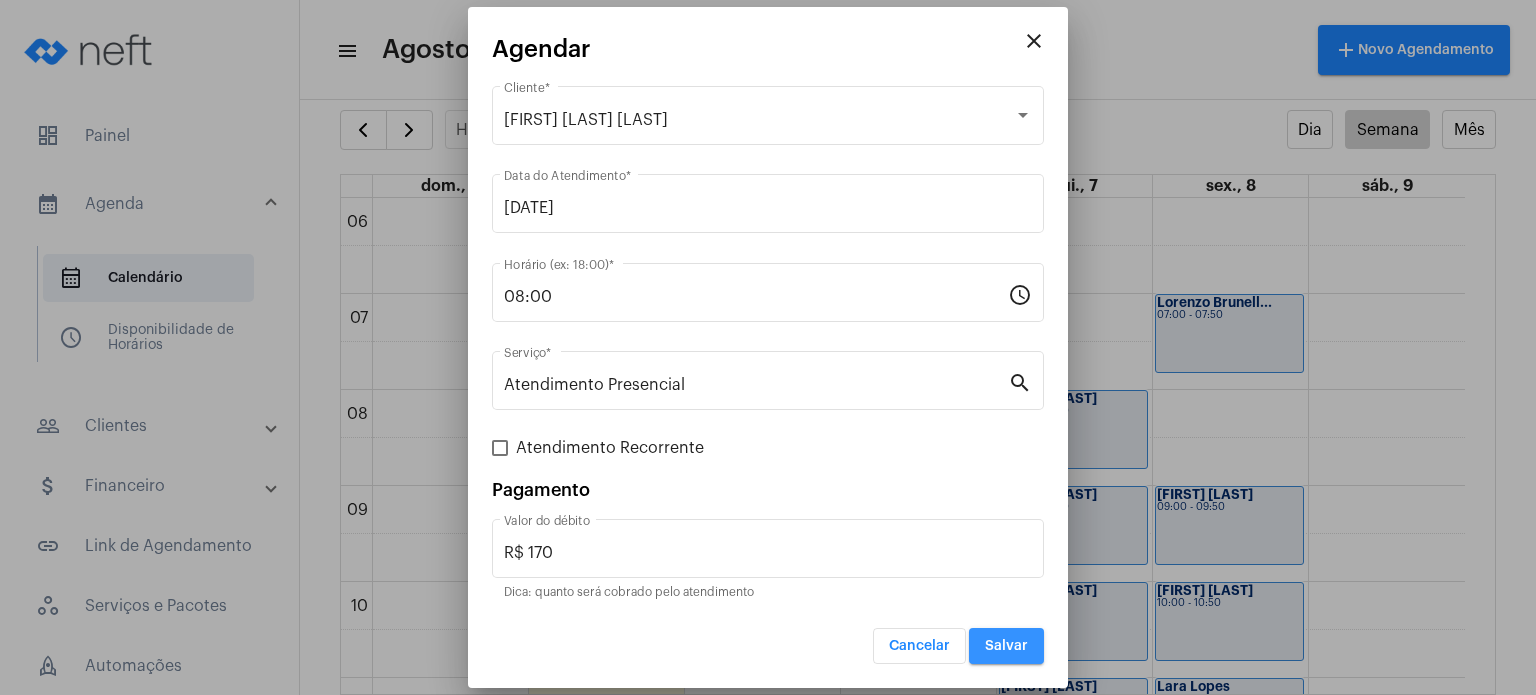 click on "Salvar" at bounding box center (1006, 646) 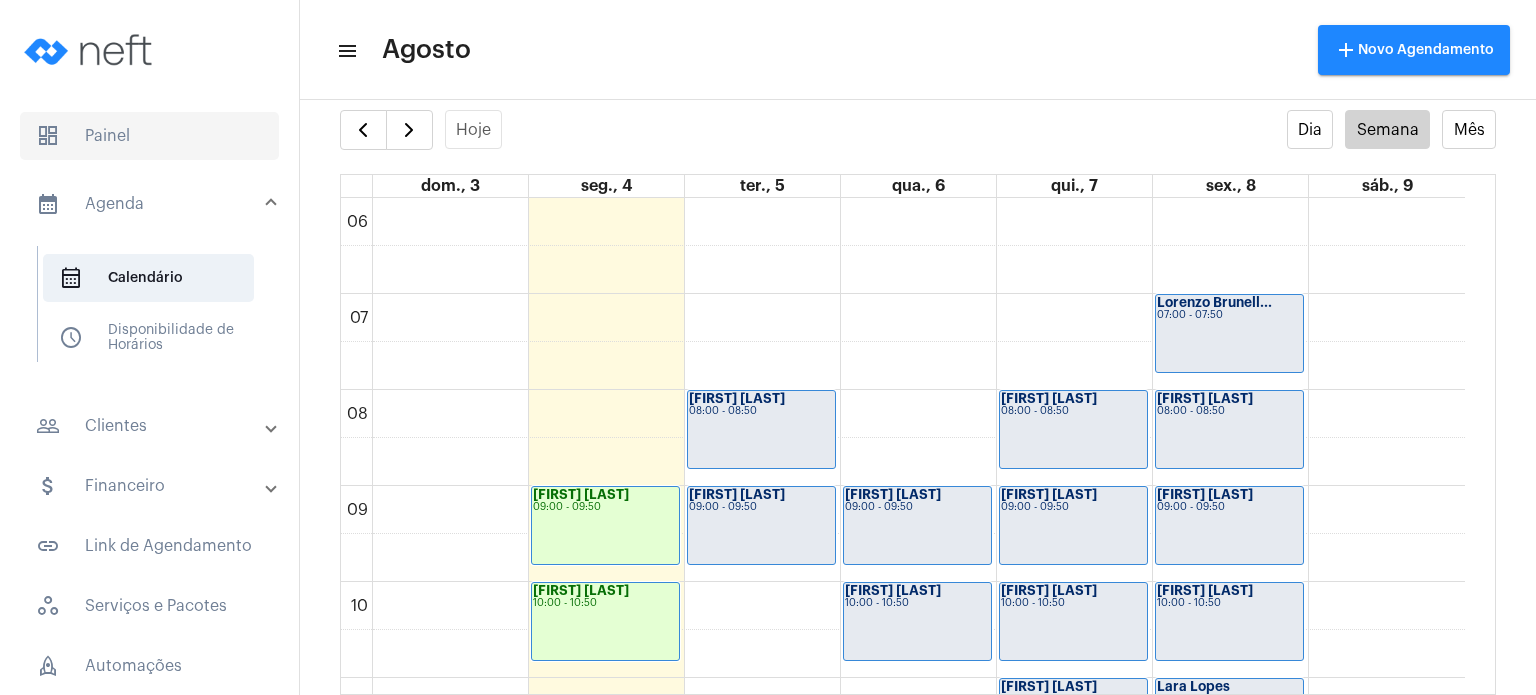 click on "dashboard   Painel" 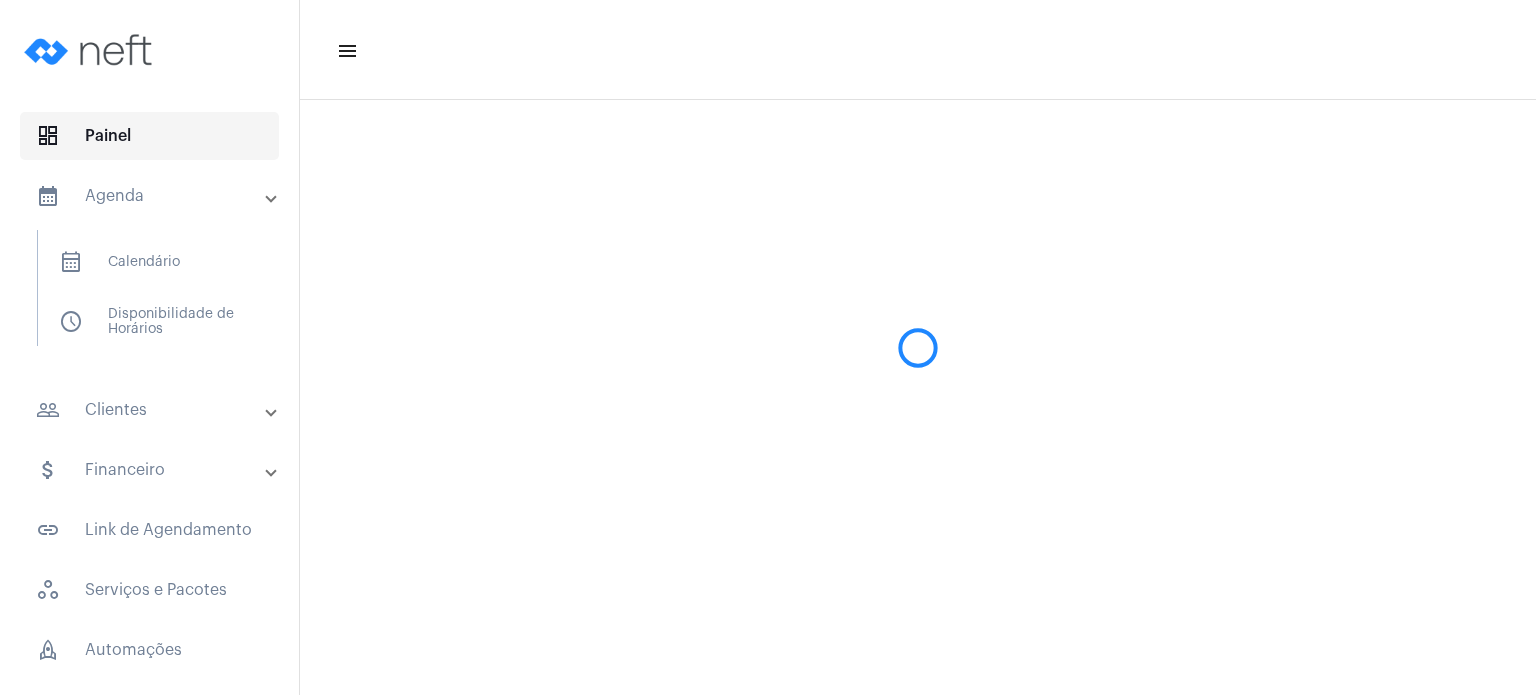 scroll, scrollTop: 0, scrollLeft: 0, axis: both 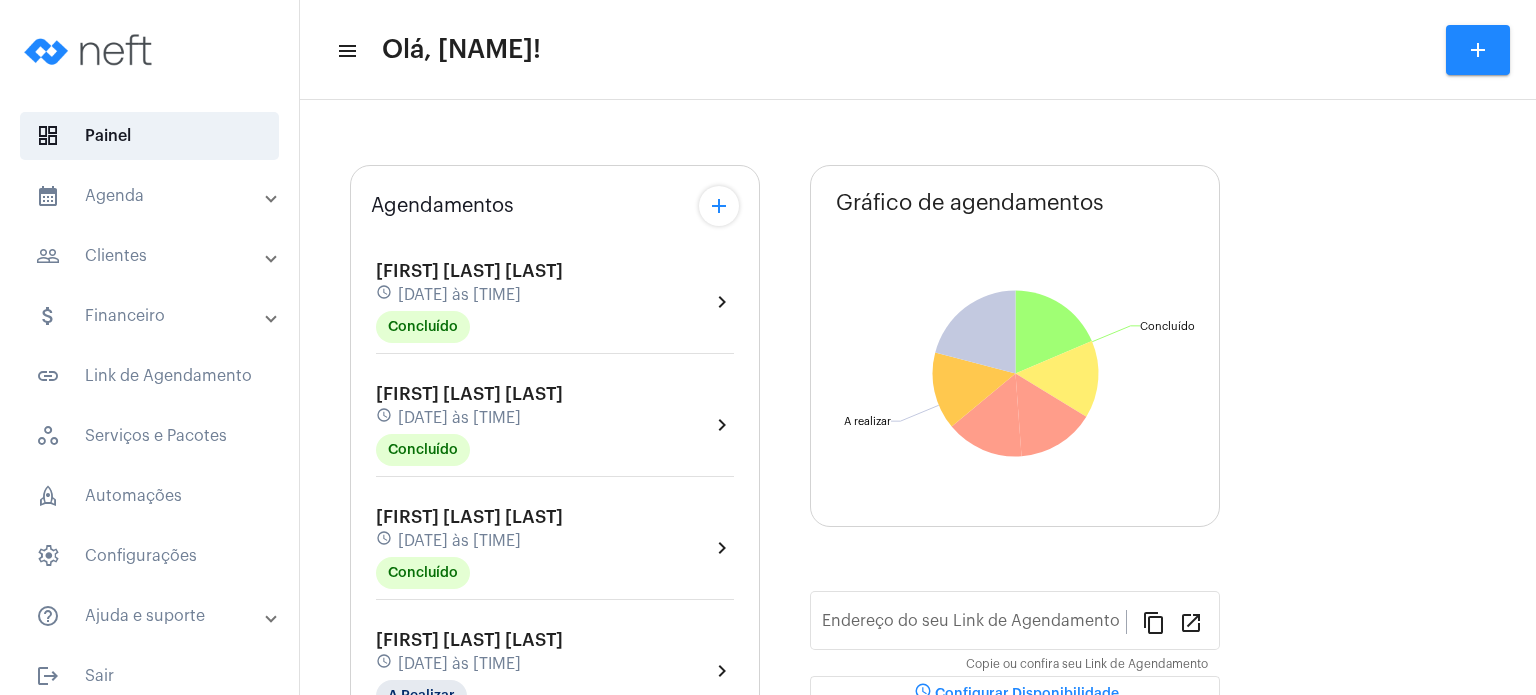 type on "https://neft.com.br/fabiana-davel-canal" 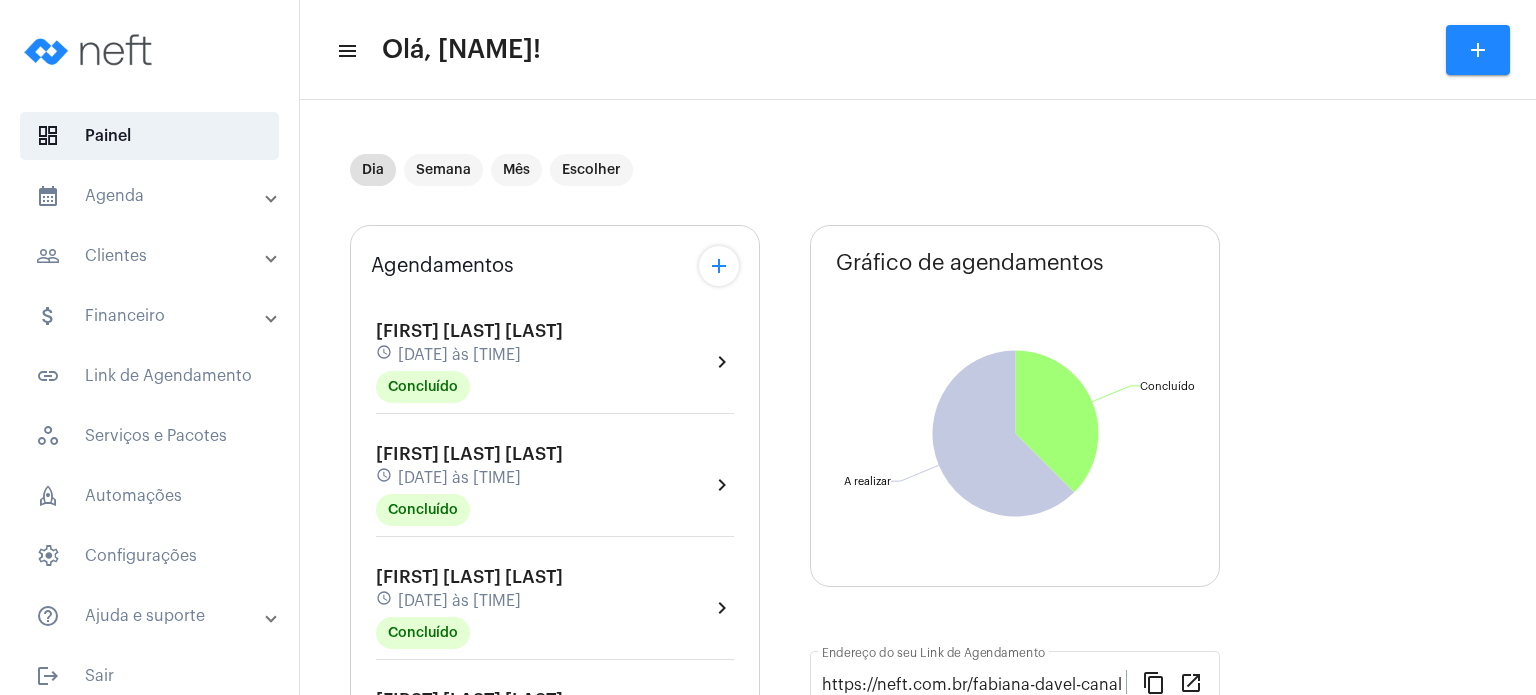 click on "Dia Semana Mês Escolher Agendamentos add Valentina Rodrigues Adriano schedule 4 de agosto às 09:00 Concluído  chevron_right  Gabriela Siqueira Fonseca schedule 4 de agosto às 10:00 Concluído  chevron_right  Miguel Caprini de Abreu schedule 4 de agosto às 13:00 Concluído  chevron_right  Davi Azevedo Nemer schedule 4 de agosto às 14:00 A Realizar  chevron_right  Laís Ventorim Tessaro schedule 4 de agosto às 15:00 A Realizar  chevron_right  Lara Venturim Bassini schedule 4 de agosto às 16:00 A Realizar  chevron_right  Ester Delesposte schedule 4 de agosto às 17:00 A Realizar  chevron_right  Lara Colodete Gava schedule 4 de agosto às 18:00 A Realizar  chevron_right  Primeiros passos...  Organize e simplifique sua rotina em apenas três passos! 66% work Serviço  done  Cadastre seu primeiro serviço. schedule Disponibilidade  done   Configure seus horários disponiveis para atendimento.  event_available Agendamento  chevron_right   Receba um agendamento pelo Link de Agendamento.  Não há agendamentos" 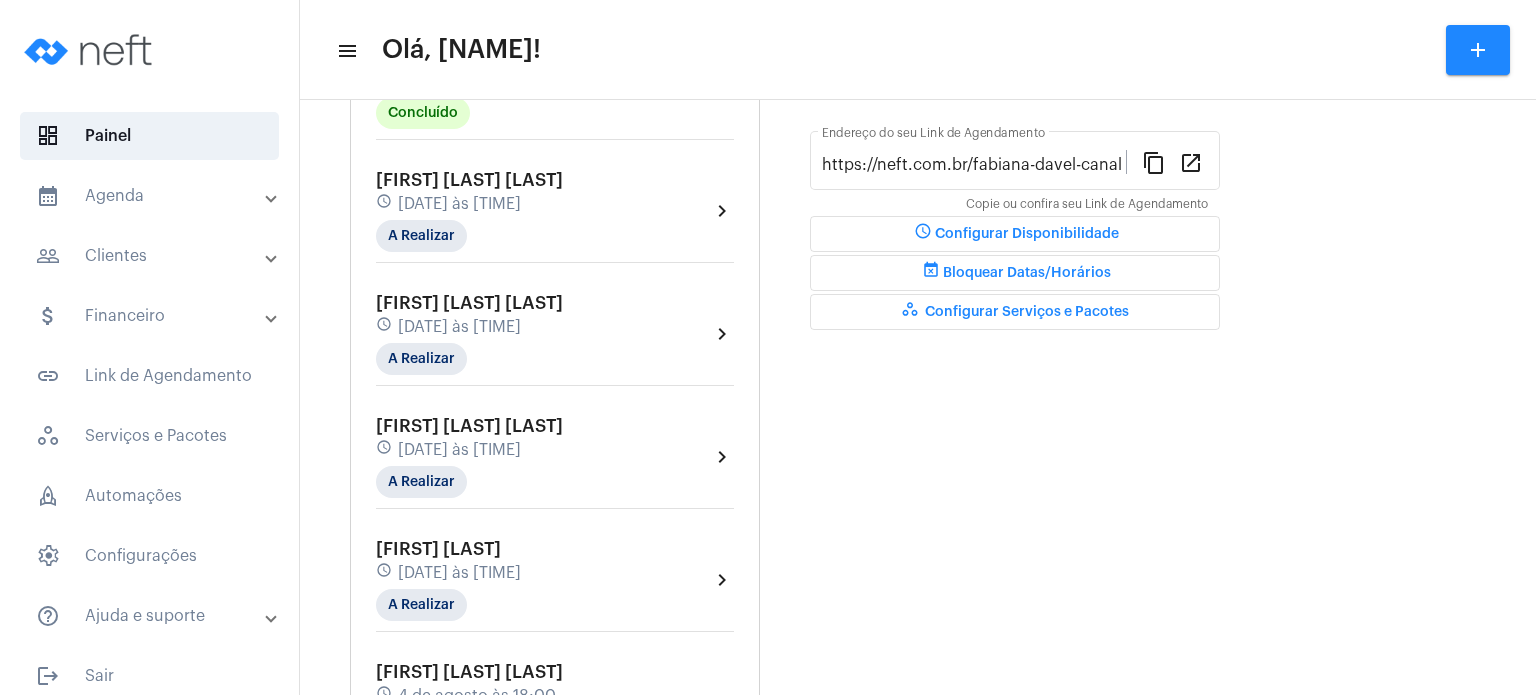 scroll, scrollTop: 560, scrollLeft: 0, axis: vertical 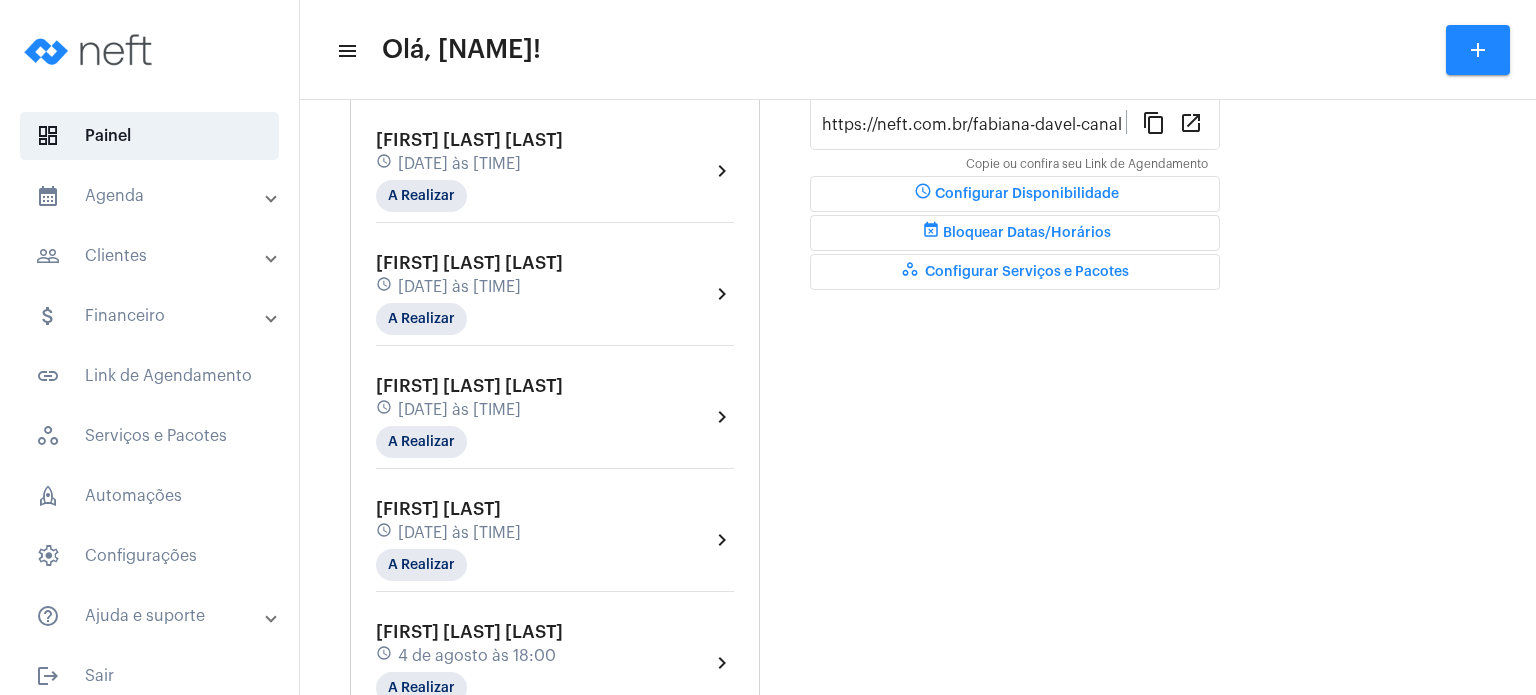 click on "Agendamentos add Valentina Rodrigues Adriano schedule 4 de agosto às 09:00 Concluído  chevron_right  Gabriela Siqueira Fonseca schedule 4 de agosto às 10:00 Concluído  chevron_right  Miguel Caprini de Abreu schedule 4 de agosto às 13:00 Concluído  chevron_right  Davi Azevedo Nemer schedule 4 de agosto às 14:00 A Realizar  chevron_right  Laís Ventorim Tessaro schedule 4 de agosto às 15:00 A Realizar  chevron_right  Lara Venturim Bassini schedule 4 de agosto às 16:00 A Realizar  chevron_right  Ester Delesposte schedule 4 de agosto às 17:00 A Realizar  chevron_right  Lara Colodete Gava schedule 4 de agosto às 18:00 A Realizar  chevron_right" 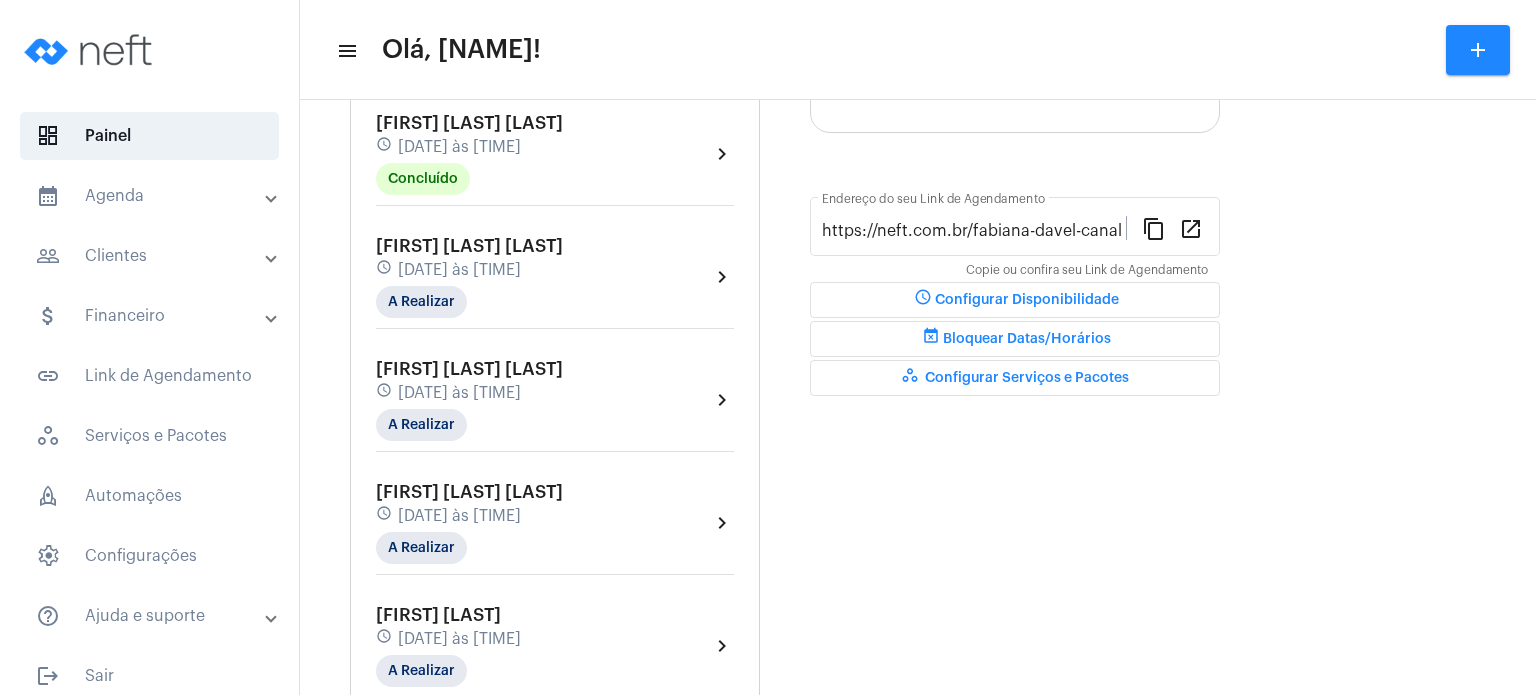 scroll, scrollTop: 440, scrollLeft: 0, axis: vertical 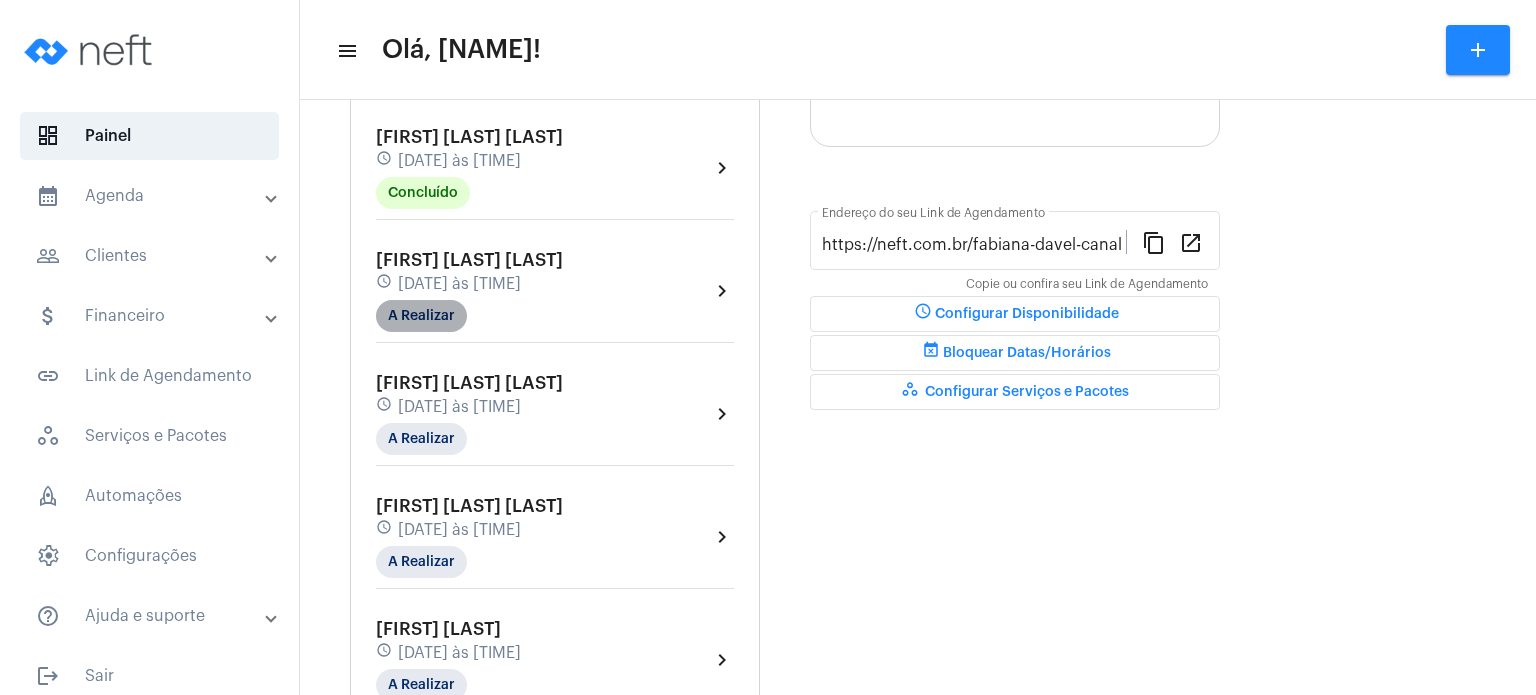 click on "A Realizar" 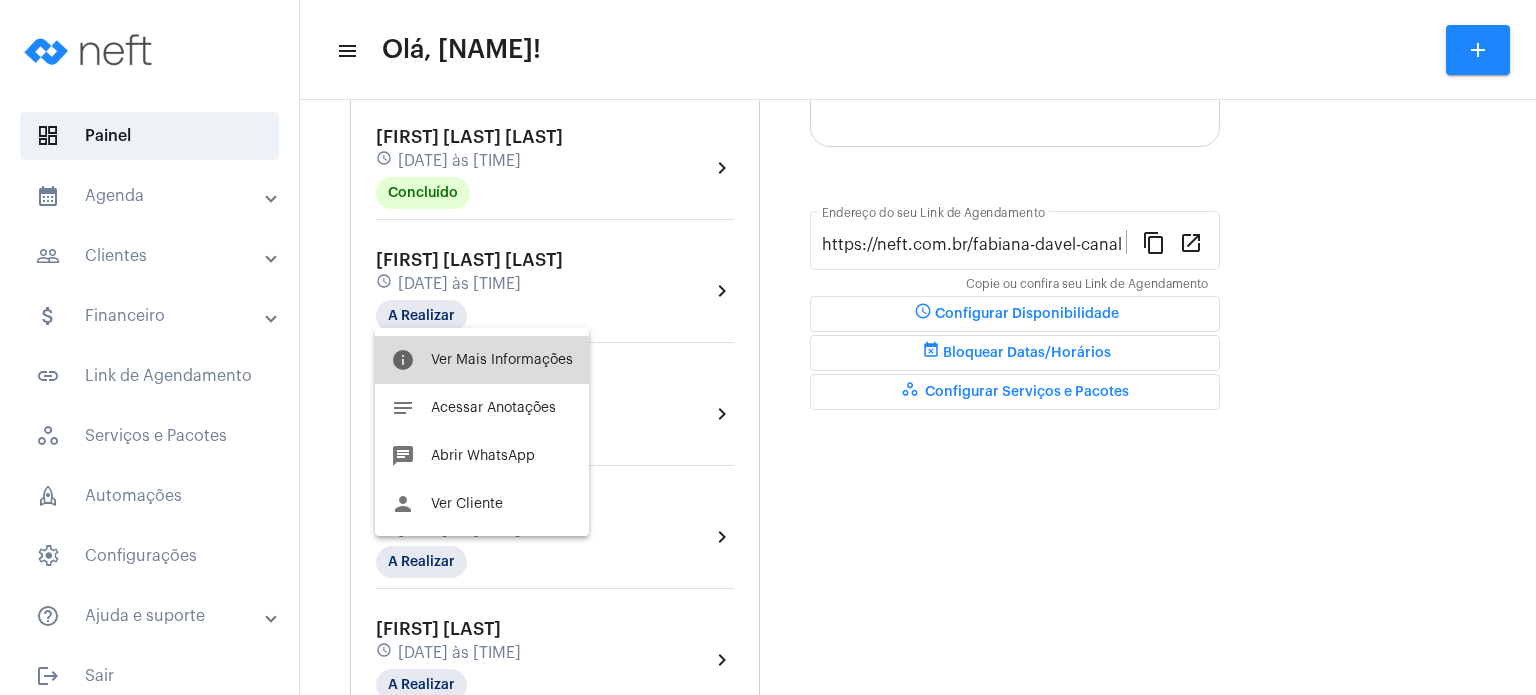 click on "Ver Mais Informações" at bounding box center (502, 360) 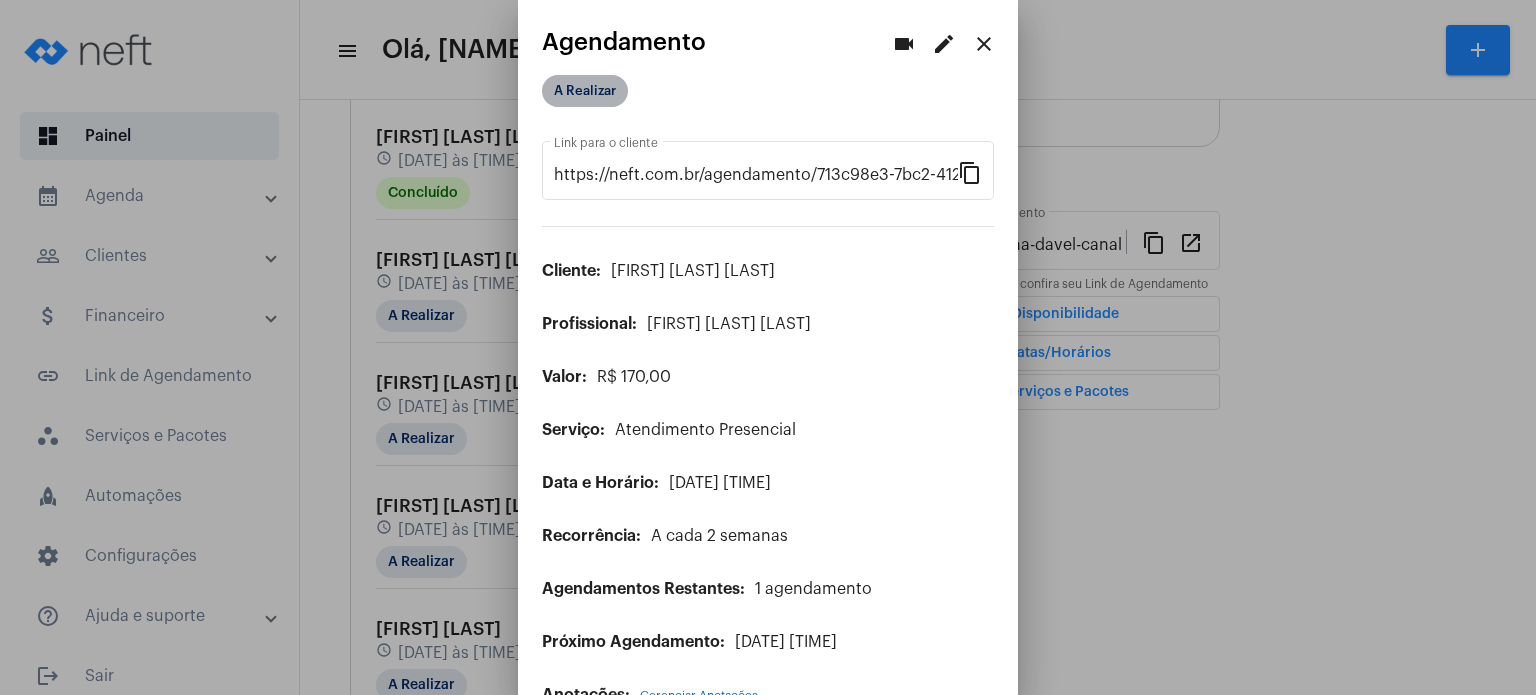 click on "A Realizar" at bounding box center [585, 91] 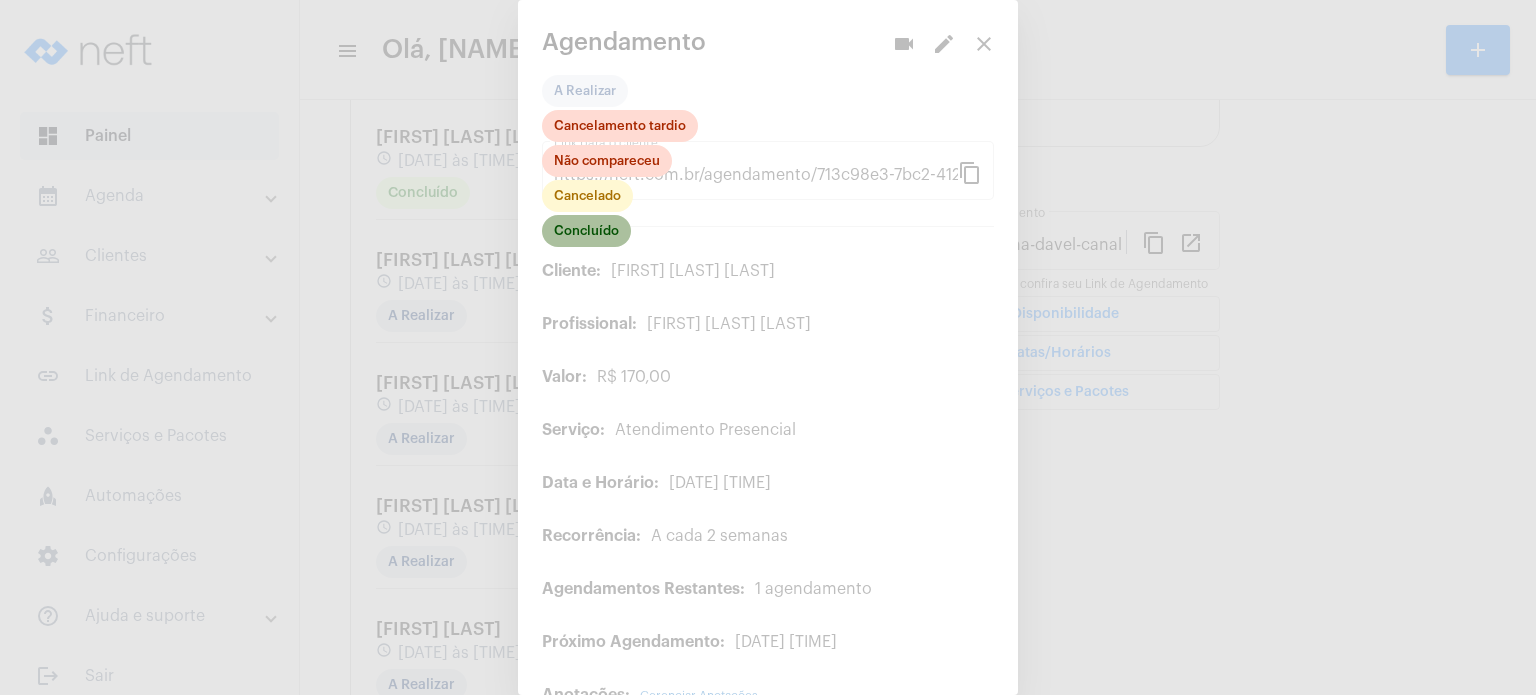 click on "Concluído" 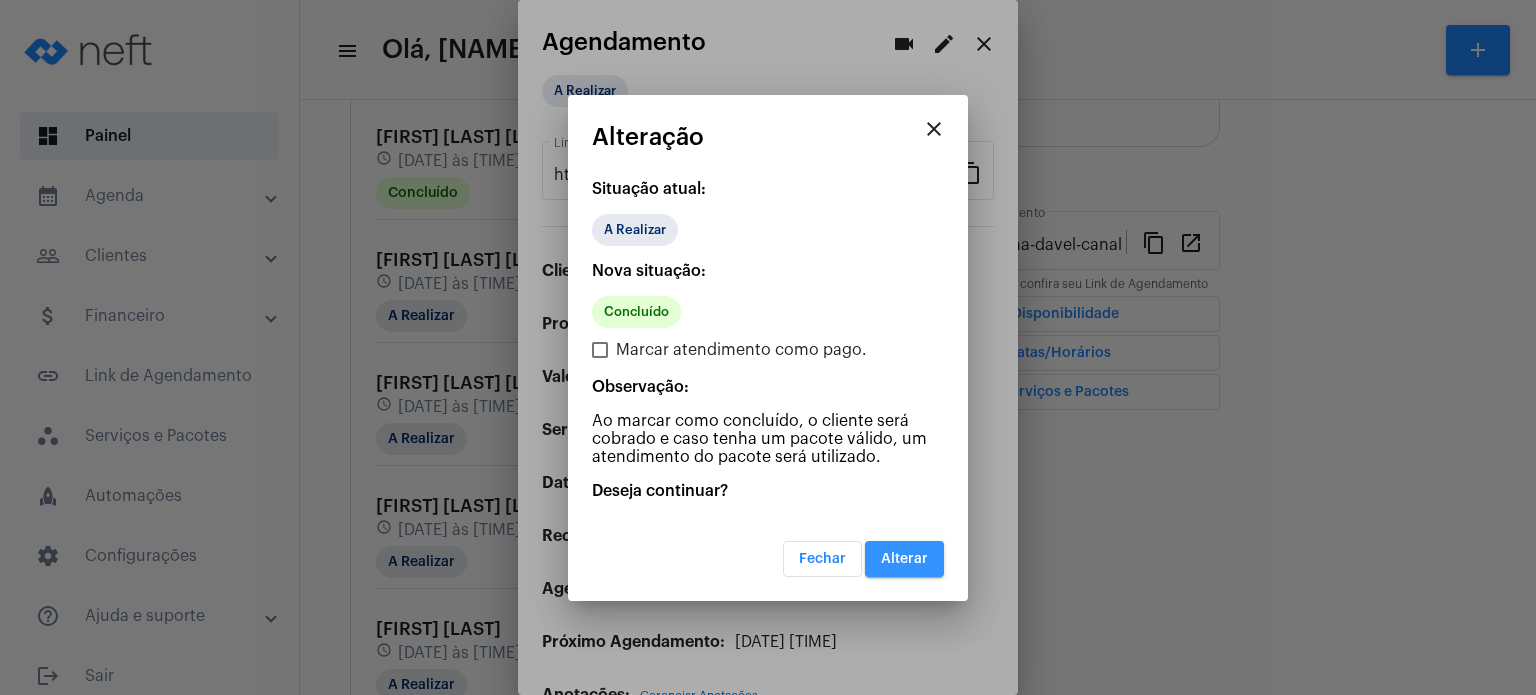 click on "Alterar" at bounding box center (904, 559) 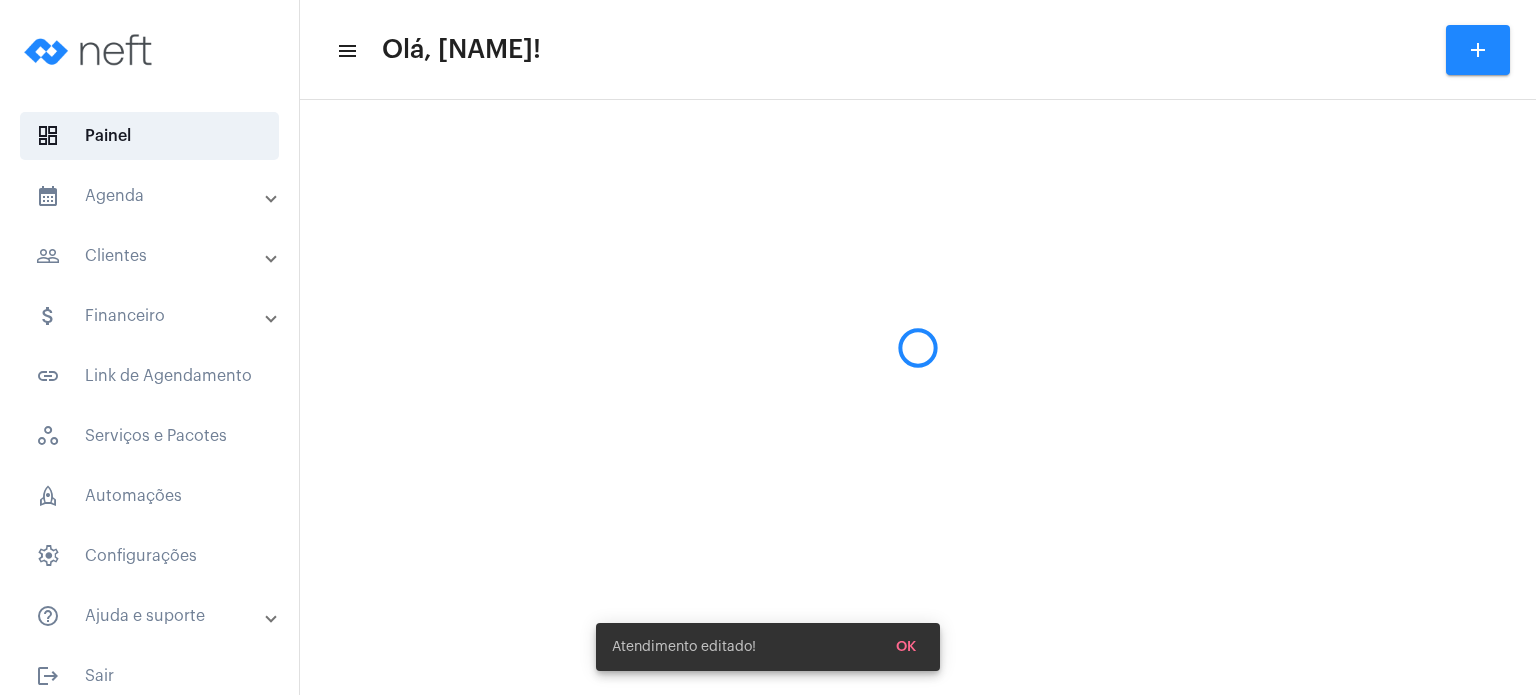 scroll, scrollTop: 0, scrollLeft: 0, axis: both 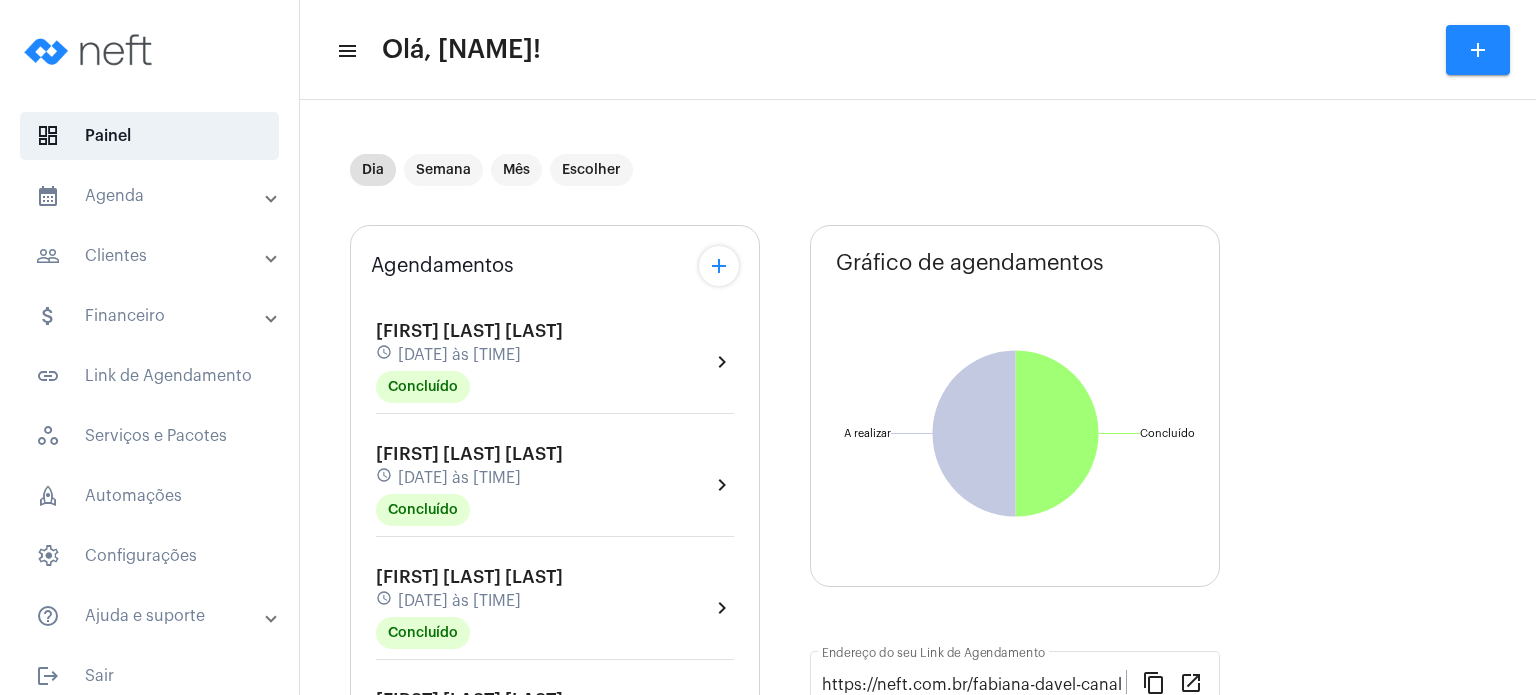 click on "Agendamentos add [FIRST] [LAST] [LAST] schedule [DATE] às [TIME] Concluído  chevron_right  [FIRST] [LAST] schedule [DATE] às [TIME] Concluído  chevron_right  [FIRST] [LAST] [LAST] schedule [DATE] às [TIME] Concluído  chevron_right  [FIRST] [LAST] [LAST] schedule [DATE] às [TIME] Concluído  chevron_right  [FIRST] [LAST] [LAST] schedule [DATE] às [TIME] A Realizar  chevron_right  [FIRST] [LAST] [LAST] schedule [DATE] às [TIME] A Realizar  chevron_right  [FIRST] [LAST] schedule [DATE] às [TIME] A Realizar  chevron_right  [FIRST] [LAST] [LAST] schedule [DATE] às [TIME] A Realizar  chevron_right" 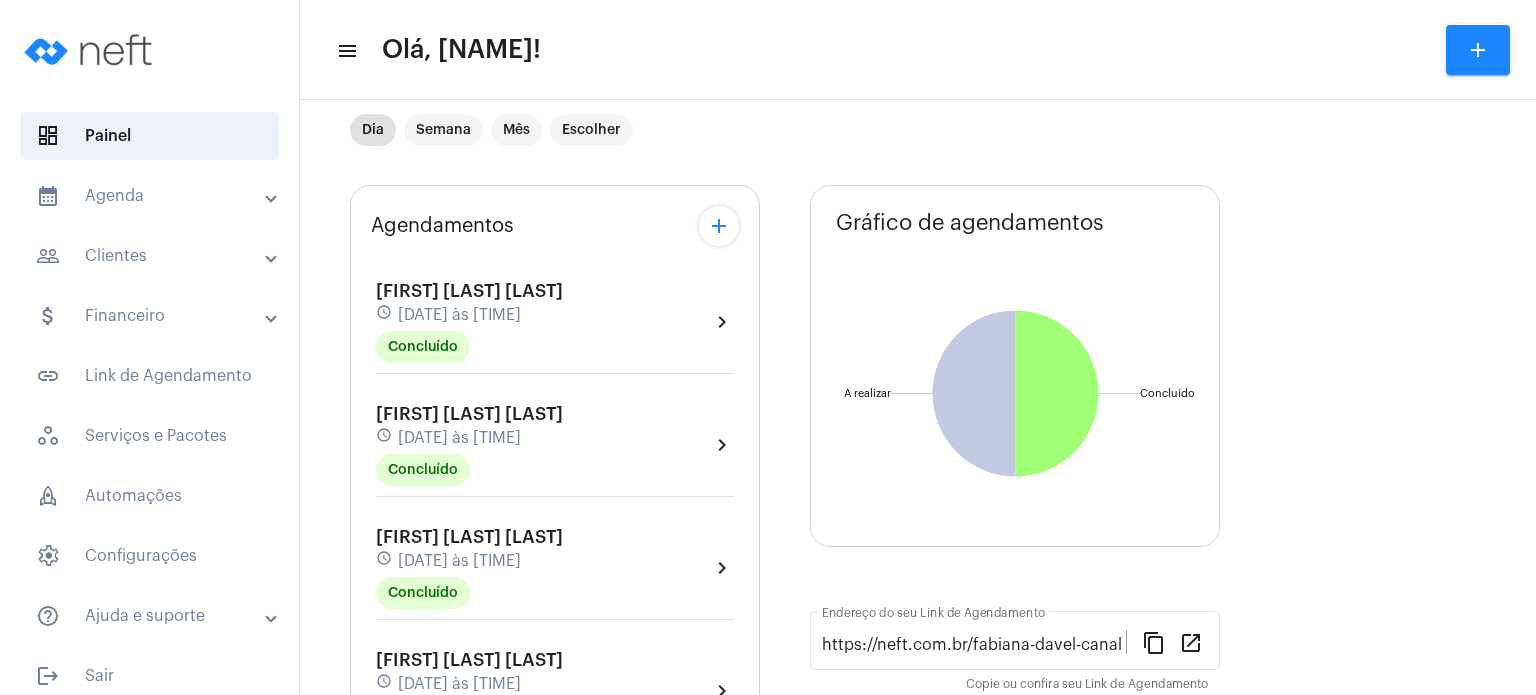 scroll, scrollTop: 80, scrollLeft: 0, axis: vertical 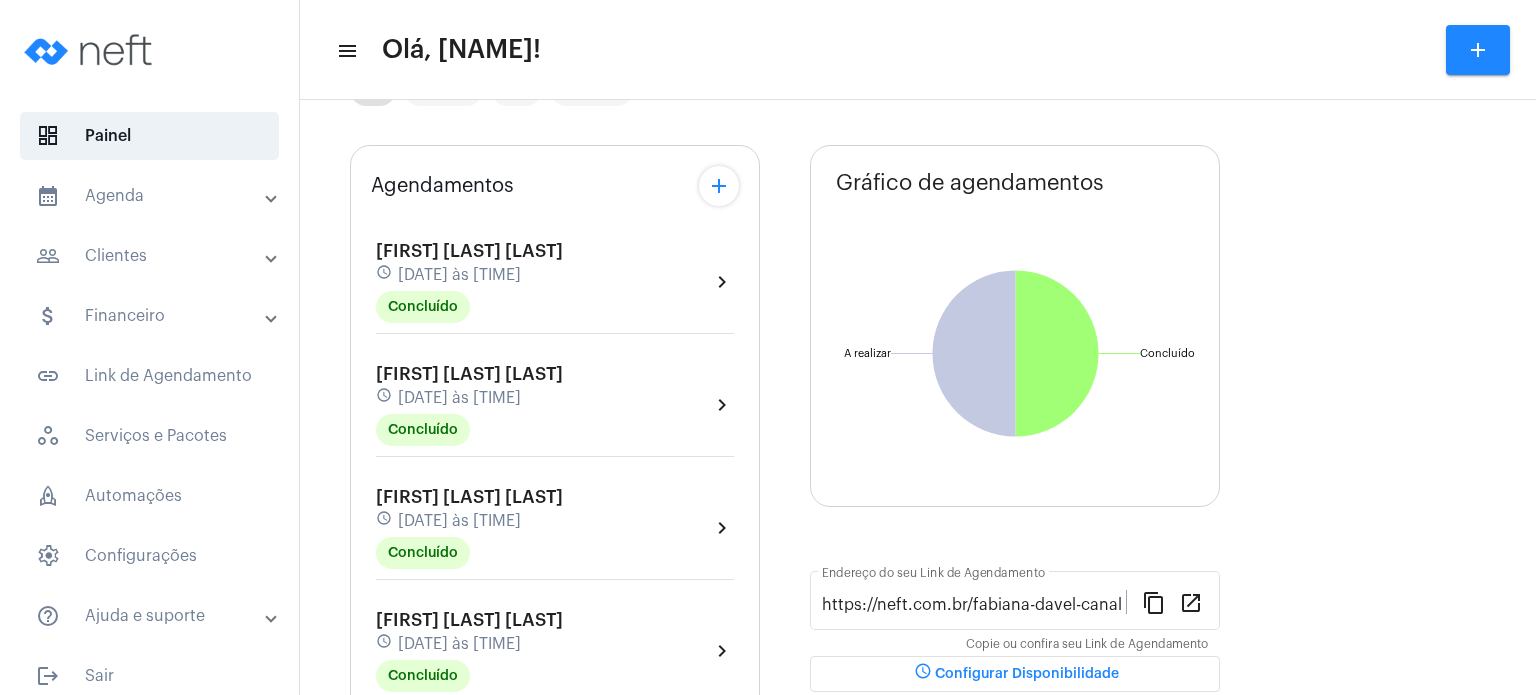 click on "[DATE] às [TIME]" 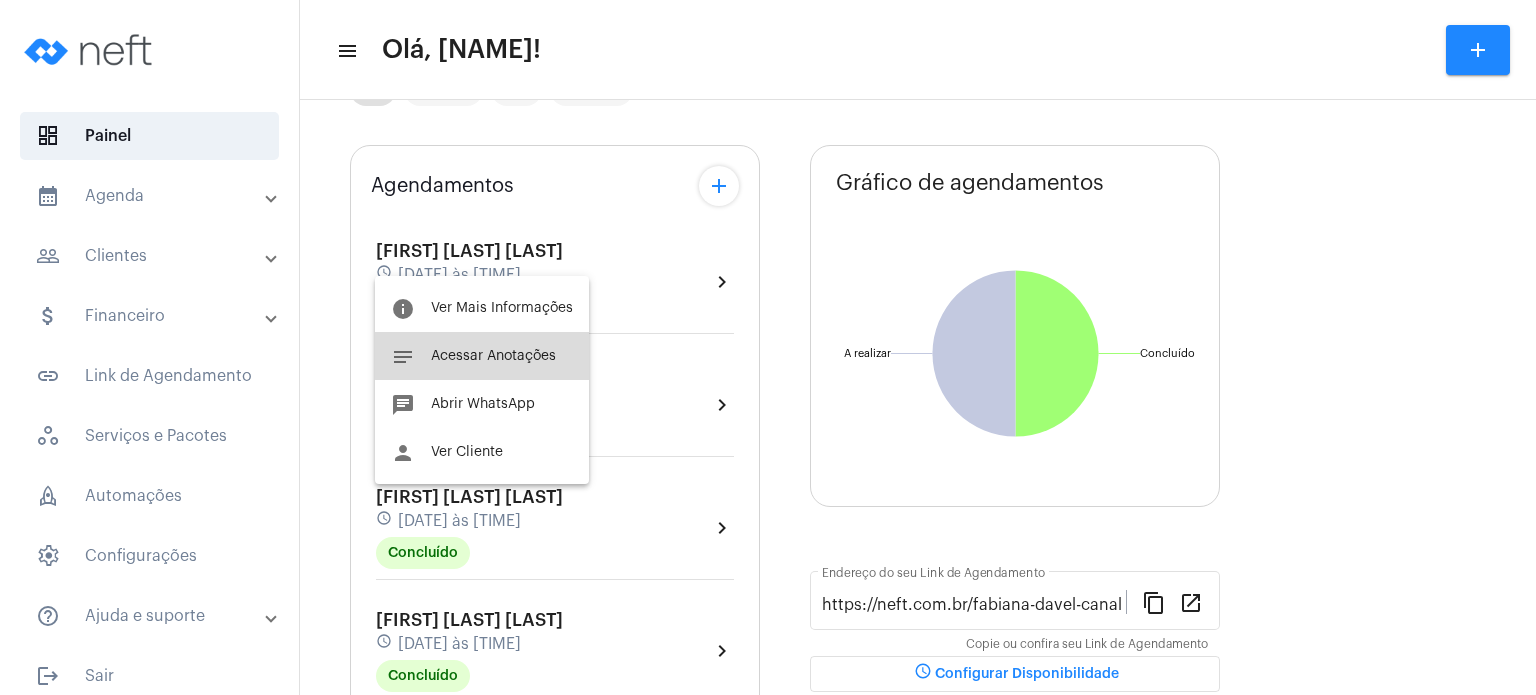 click on "notes Acessar Anotações" at bounding box center (482, 356) 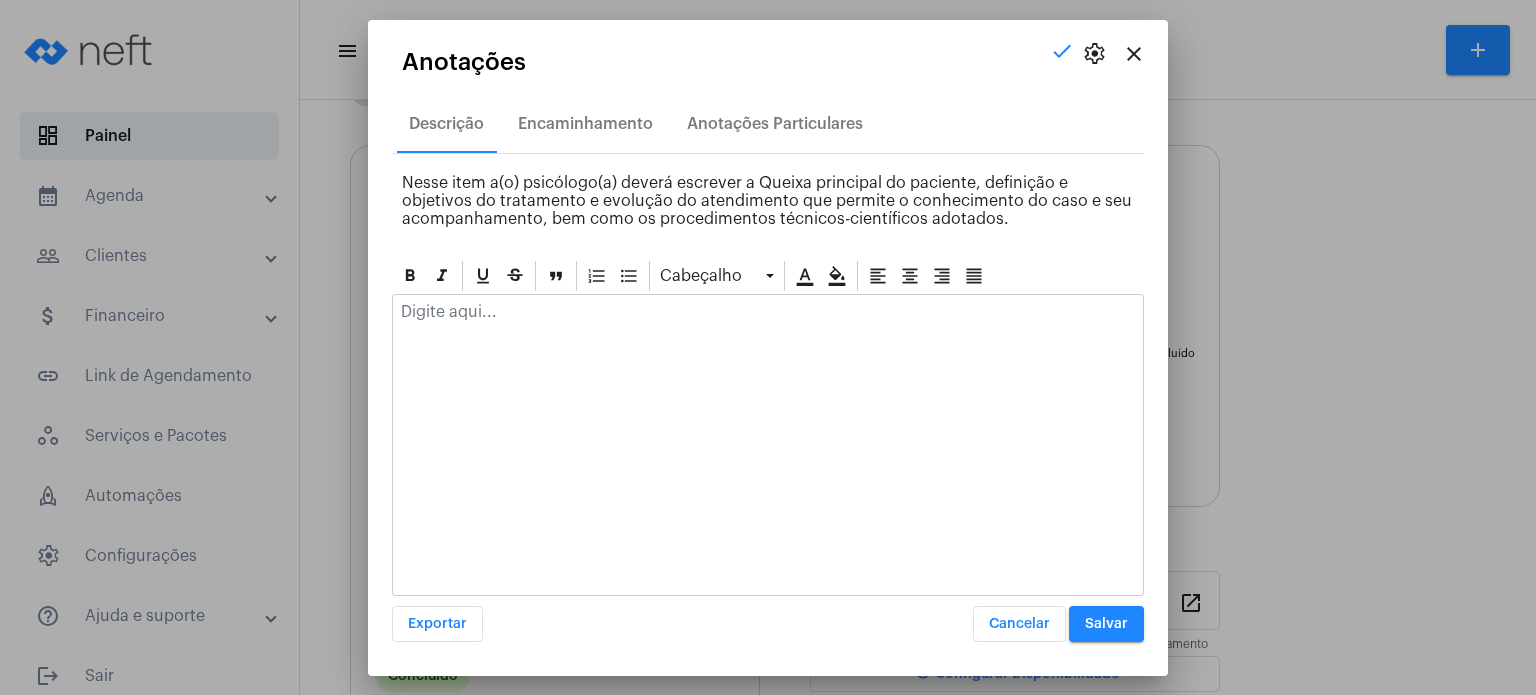 click 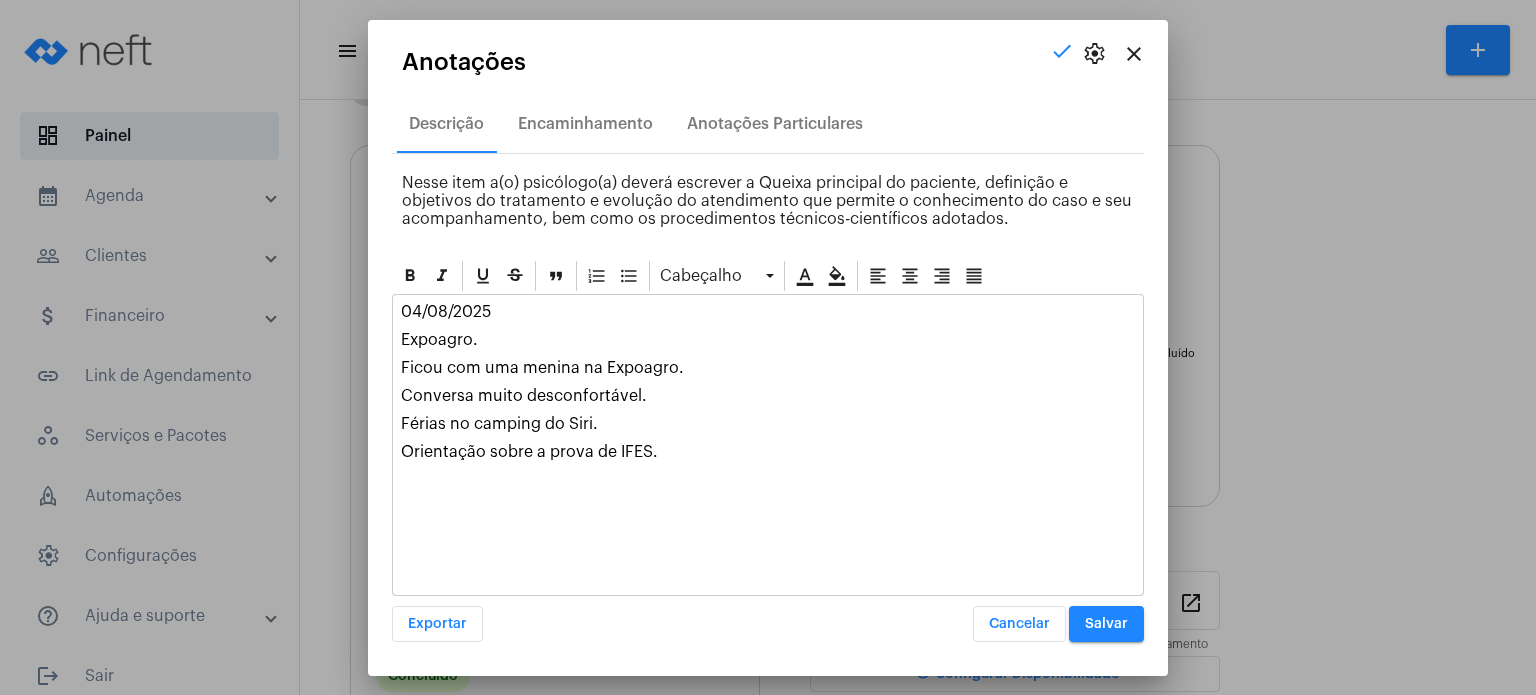 click on "Salvar" at bounding box center (1106, 624) 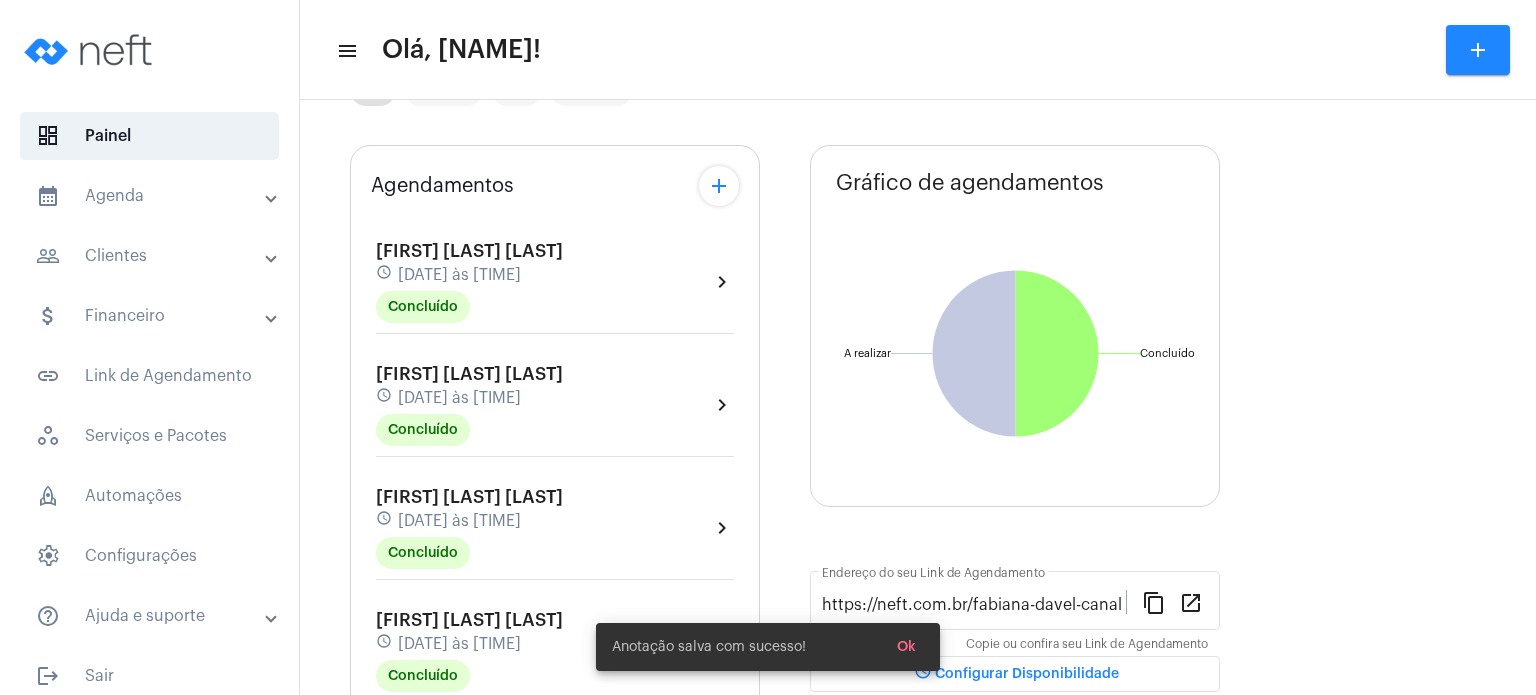 click on "Agendamentos add [FIRST] [LAST] [LAST] schedule [DATE] às [TIME] Concluído  chevron_right  [FIRST] [LAST] schedule [DATE] às [TIME] Concluído  chevron_right  [FIRST] [LAST] [LAST] schedule [DATE] às [TIME] Concluído  chevron_right  [FIRST] [LAST] [LAST] schedule [DATE] às [TIME] Concluído  chevron_right  [FIRST] [LAST] [LAST] schedule [DATE] às [TIME] A Realizar  chevron_right  [FIRST] [LAST] [LAST] schedule [DATE] às [TIME] A Realizar  chevron_right  [FIRST] [LAST] schedule [DATE] às [TIME] A Realizar  chevron_right  [FIRST] [LAST] [LAST] schedule [DATE] às [TIME] A Realizar  chevron_right" 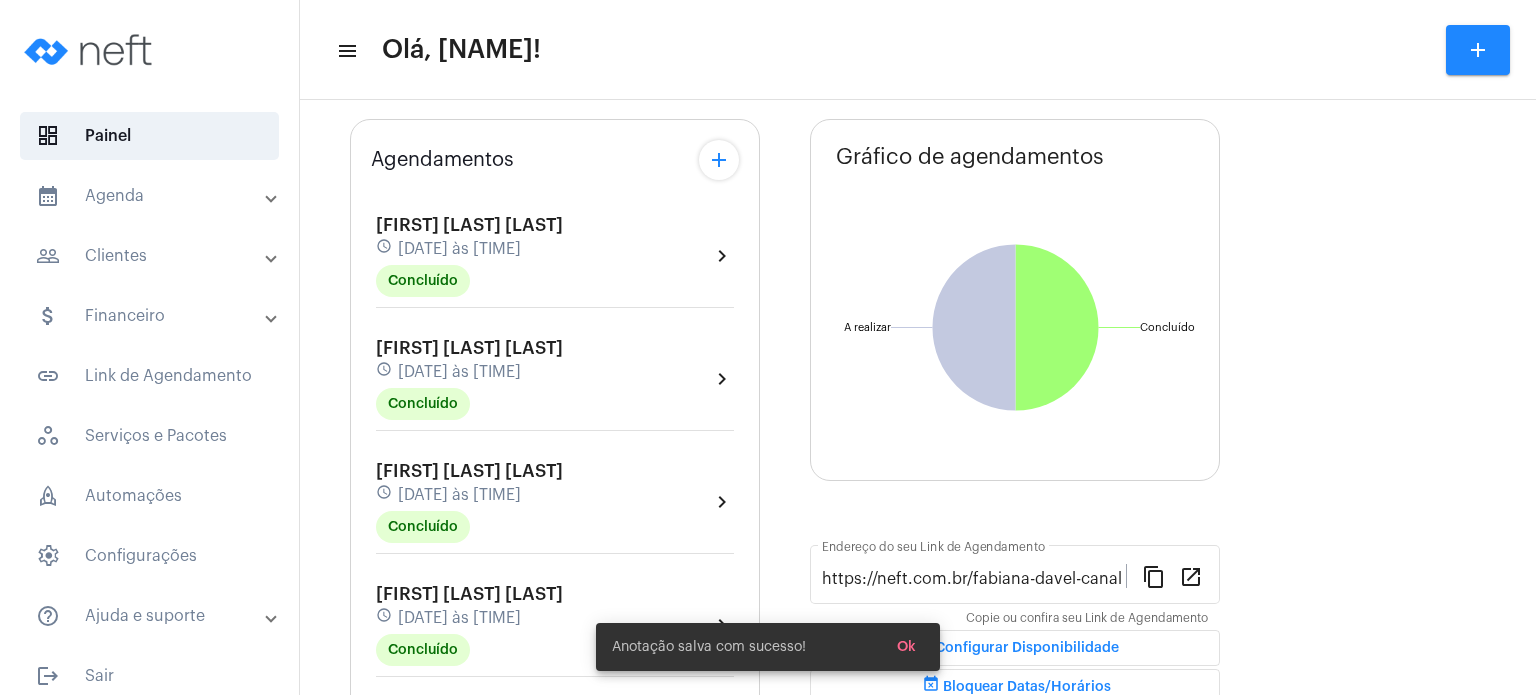 scroll, scrollTop: 120, scrollLeft: 0, axis: vertical 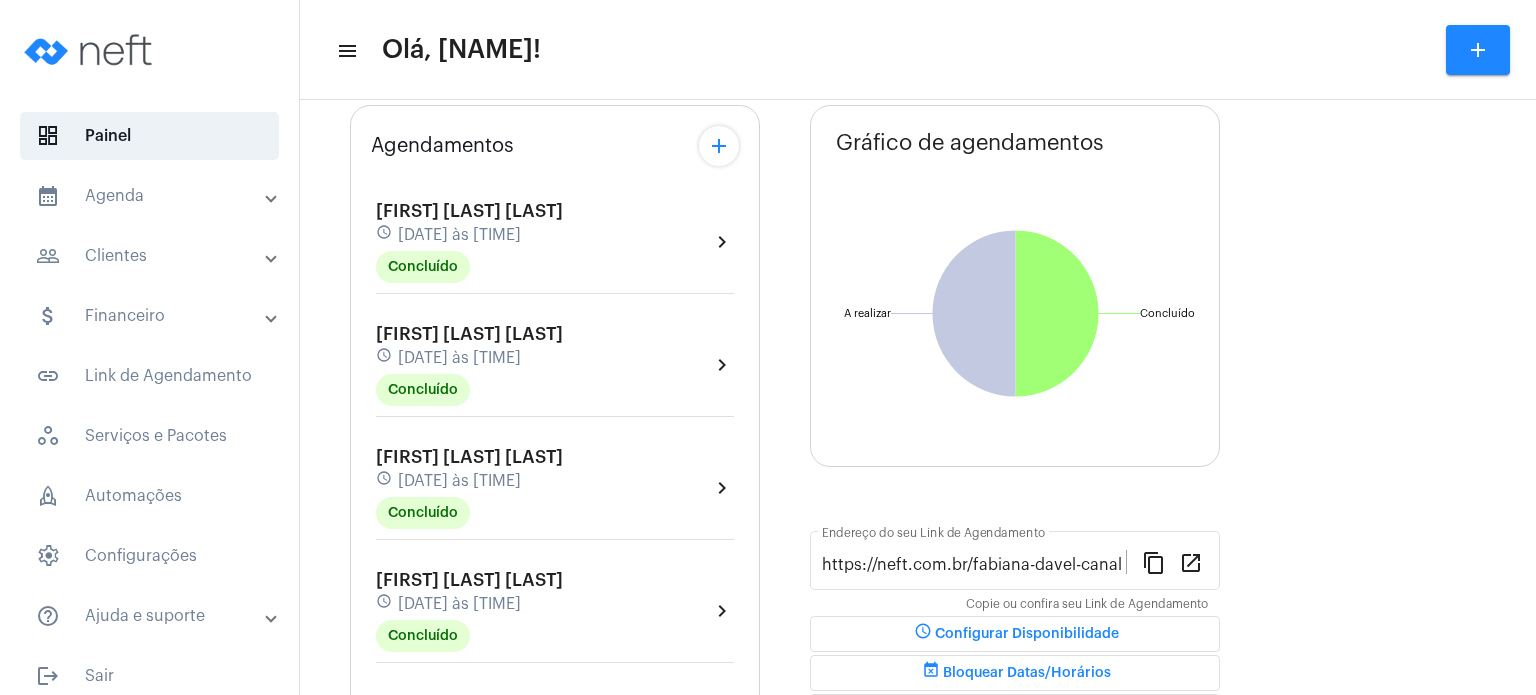 click on "Agendamentos add [FIRST] [LAST] [LAST] schedule [DATE] às [TIME] Concluído  chevron_right  [FIRST] [LAST] schedule [DATE] às [TIME] Concluído  chevron_right  [FIRST] [LAST] [LAST] schedule [DATE] às [TIME] Concluído  chevron_right  [FIRST] [LAST] [LAST] schedule [DATE] às [TIME] Concluído  chevron_right  [FIRST] [LAST] [LAST] schedule [DATE] às [TIME] A Realizar  chevron_right  [FIRST] [LAST] [LAST] schedule [DATE] às [TIME] A Realizar  chevron_right  [FIRST] [LAST] schedule [DATE] às [TIME] A Realizar  chevron_right  [FIRST] [LAST] [LAST] schedule [DATE] às [TIME] A Realizar  chevron_right" 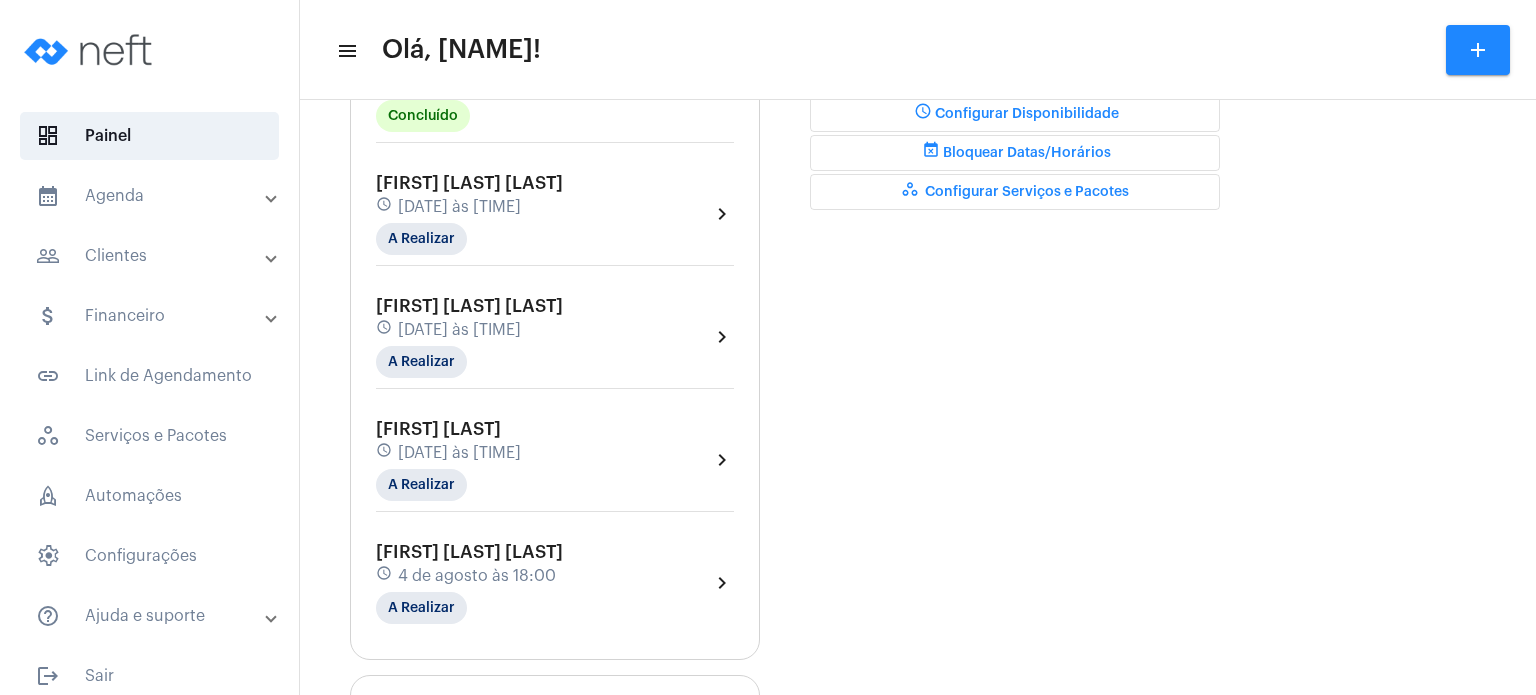 scroll, scrollTop: 680, scrollLeft: 0, axis: vertical 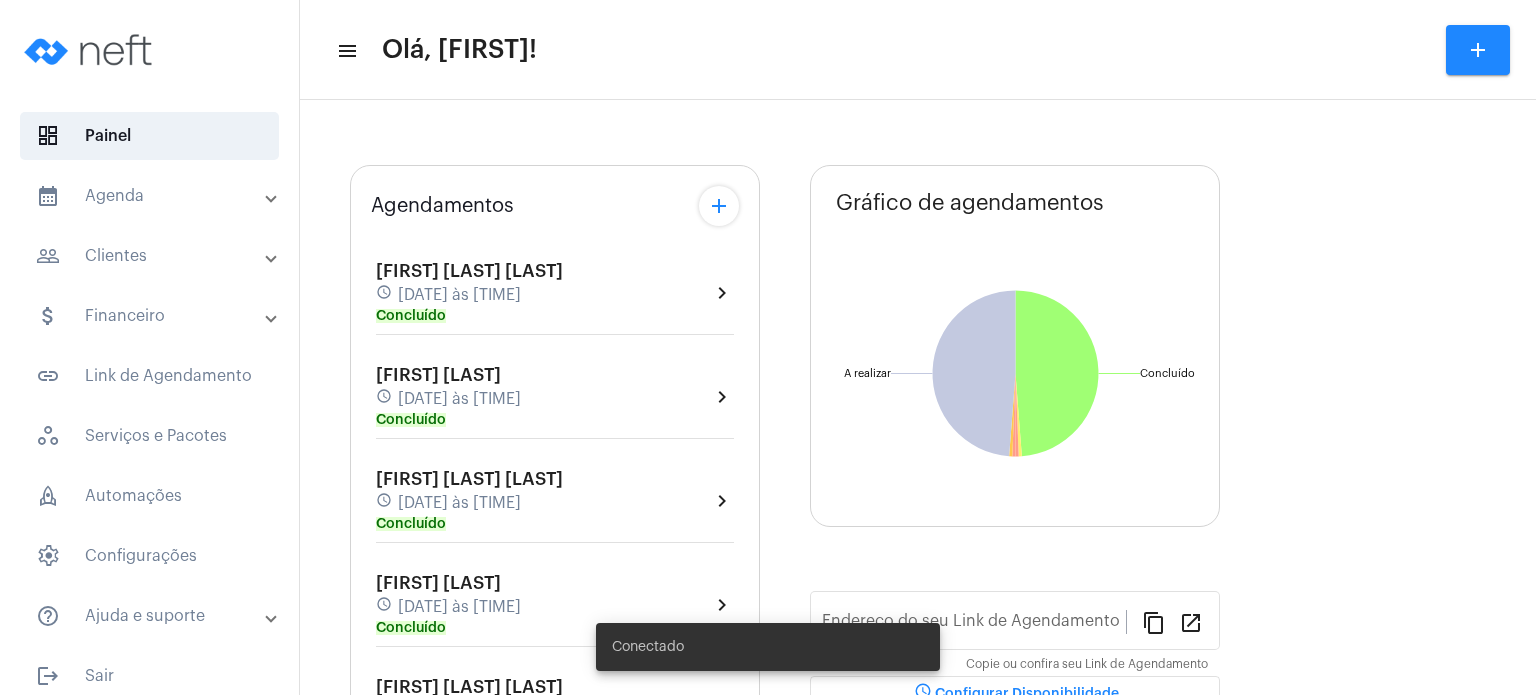 type on "https://neft.com.br/fabiana-davel-canal" 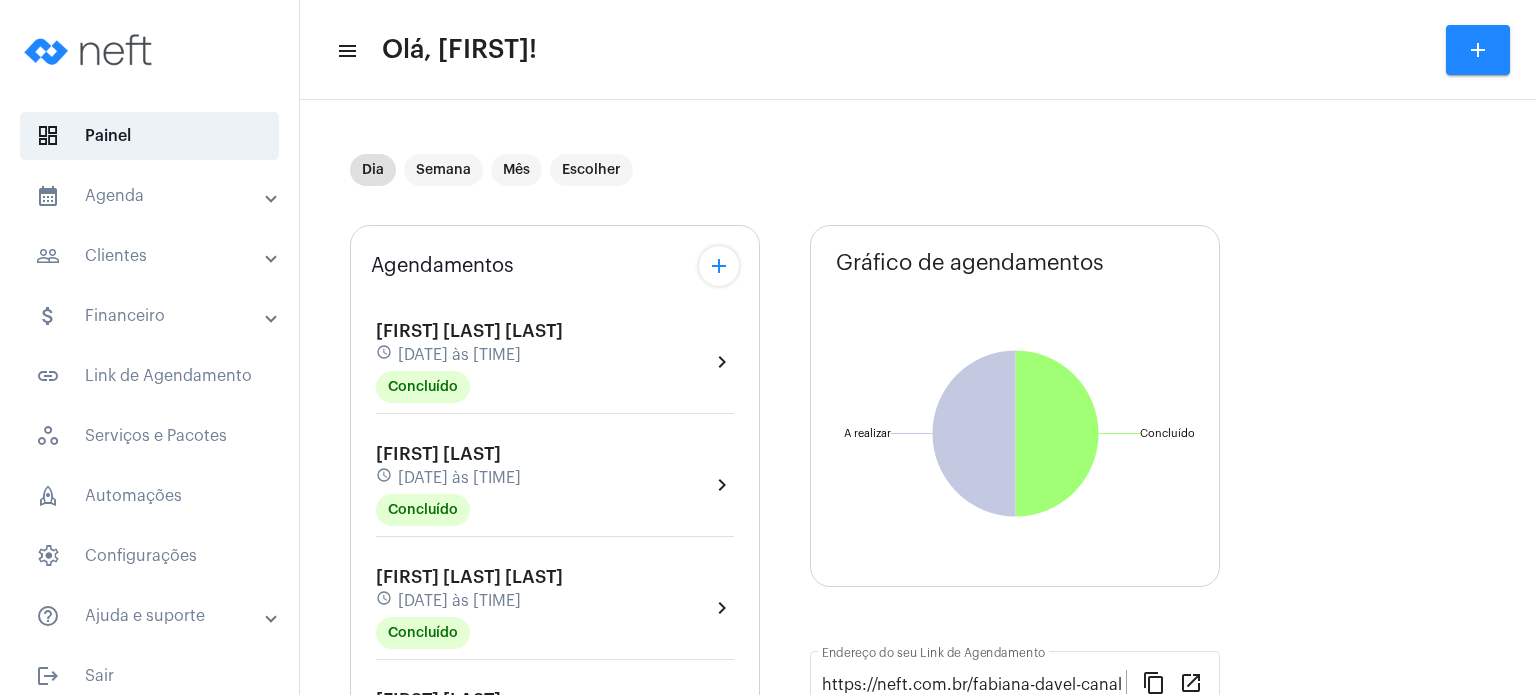click on "[FIRST] [LAST] [LAST] schedule [DATE] às [TIME] Concluído  chevron_right  [FIRST] [LAST] schedule [DATE] às [TIME] Concluído  chevron_right  [FIRST] [LAST] [LAST] schedule [DATE] às [TIME] Concluído  chevron_right  [FIRST] [LAST] [LAST] schedule [DATE] às [TIME] Concluído  chevron_right  [FIRST] [LAST] [LAST] schedule [DATE] às [TIME] A Realizar  chevron_right  [FIRST] [LAST] [LAST] schedule [DATE] às [TIME] A Realizar  chevron_right  [FIRST] [LAST] schedule [DATE] às [TIME] A Realizar  chevron_right  [FIRST] [LAST] [LAST] schedule [DATE] às [TIME] A Realizar  chevron_right" 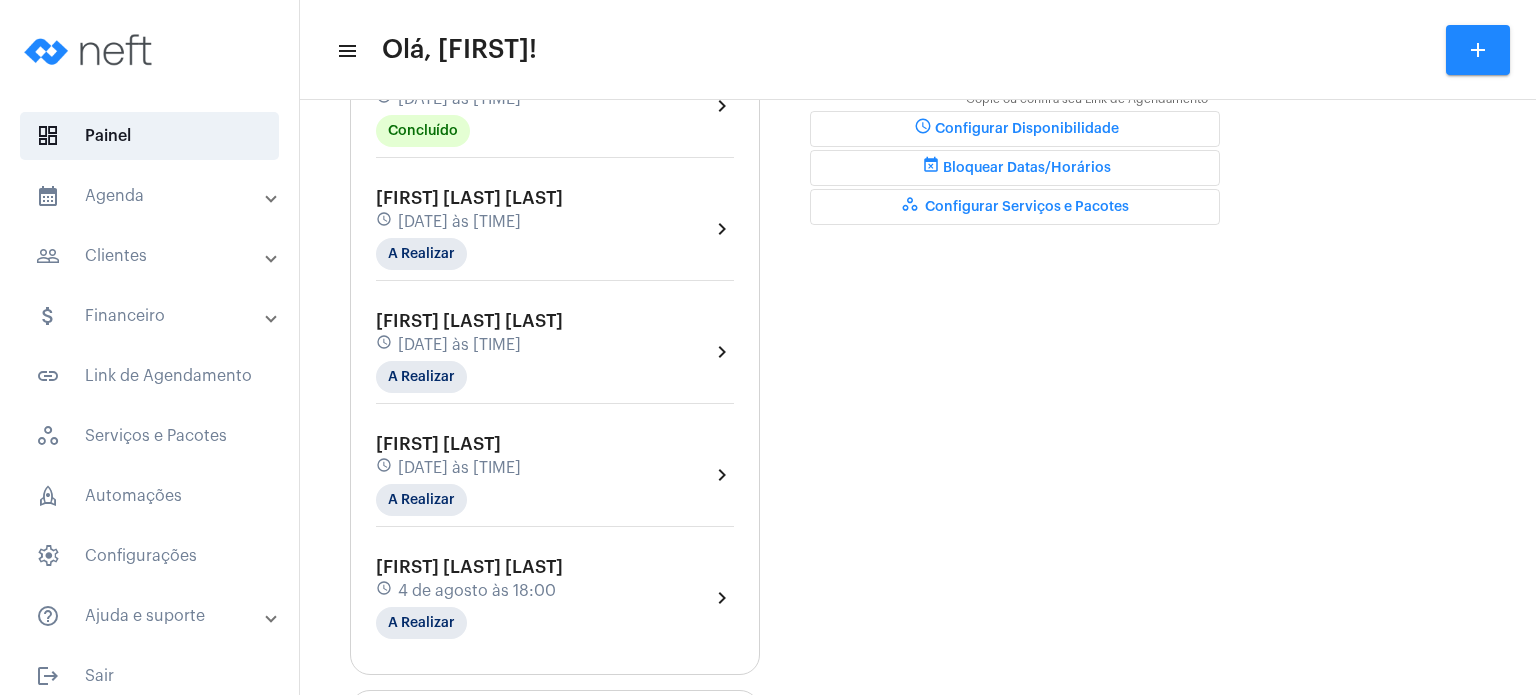 scroll, scrollTop: 640, scrollLeft: 0, axis: vertical 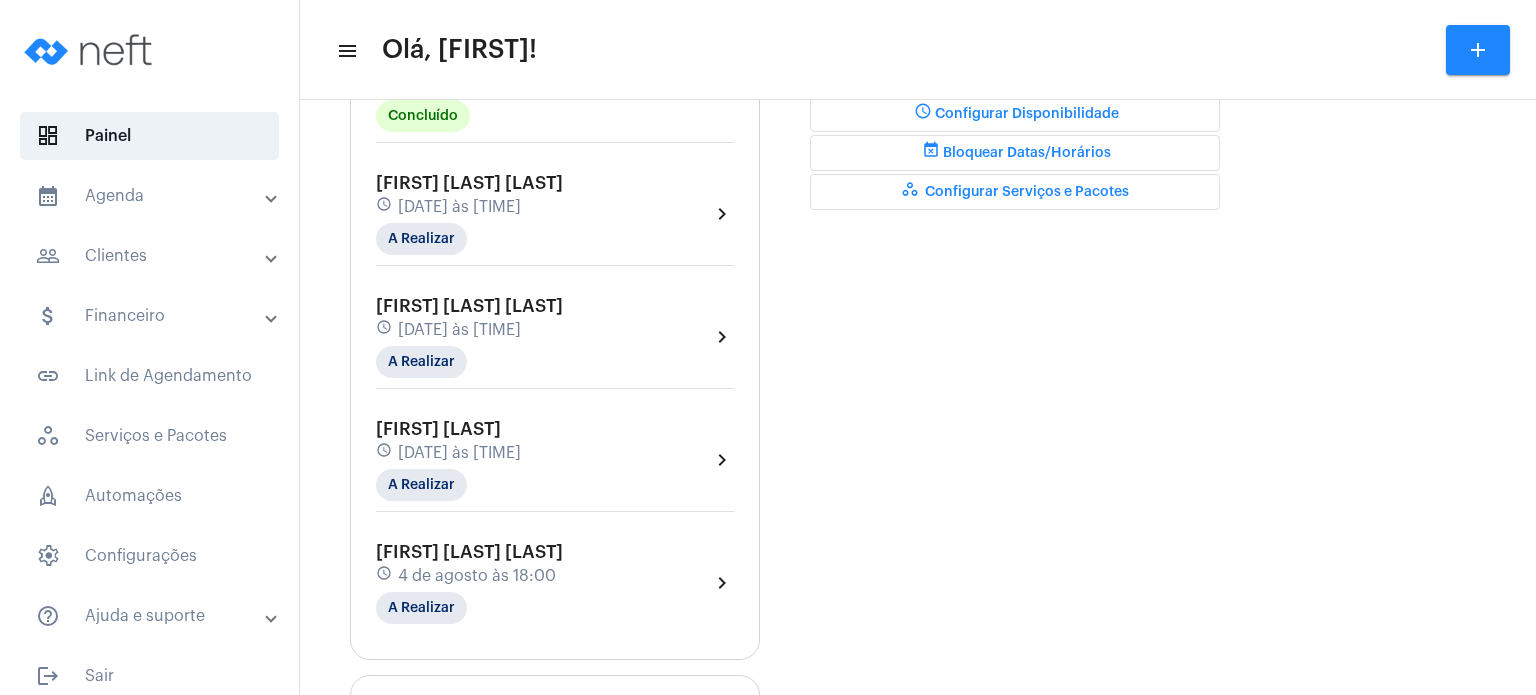 click on "calendar_month_outlined  Agenda" at bounding box center [151, 196] 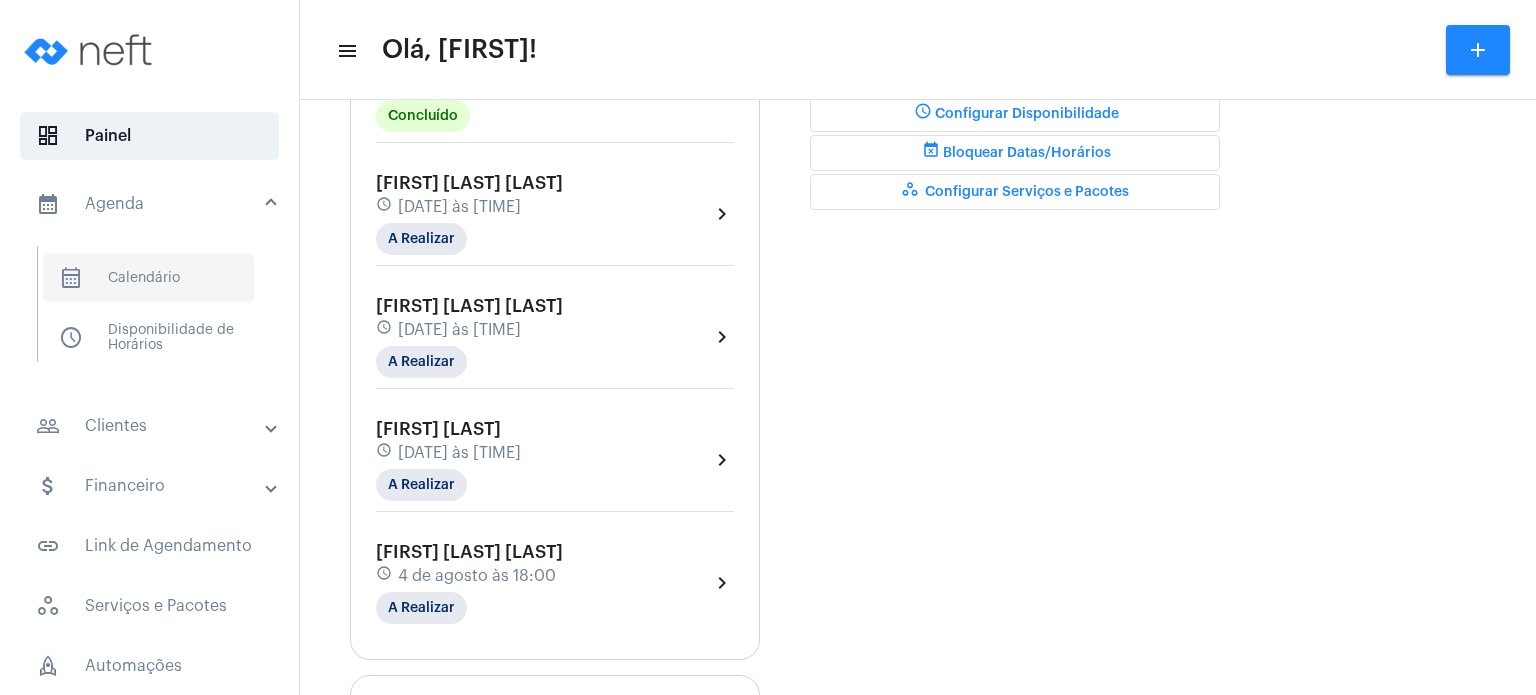 click on "calendar_month_outlined   Calendário" at bounding box center (148, 278) 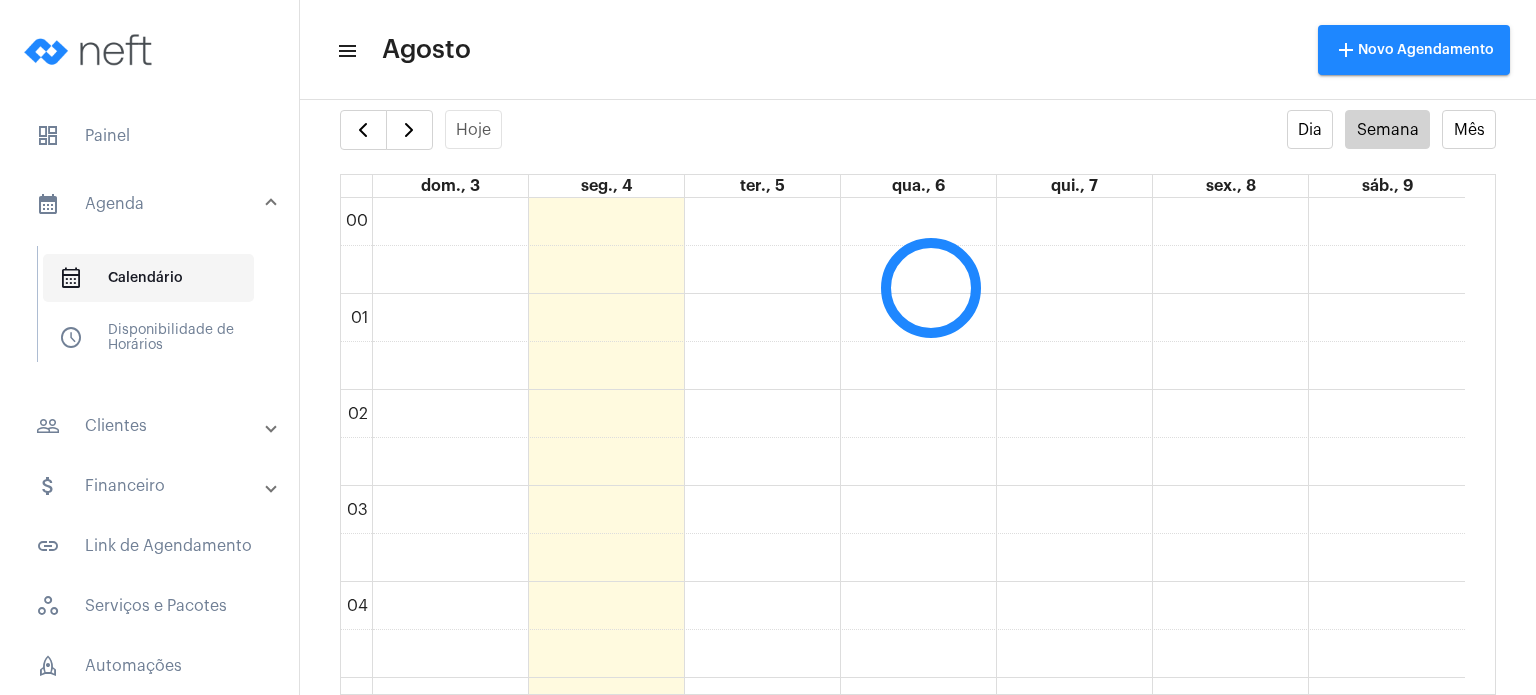scroll, scrollTop: 40, scrollLeft: 0, axis: vertical 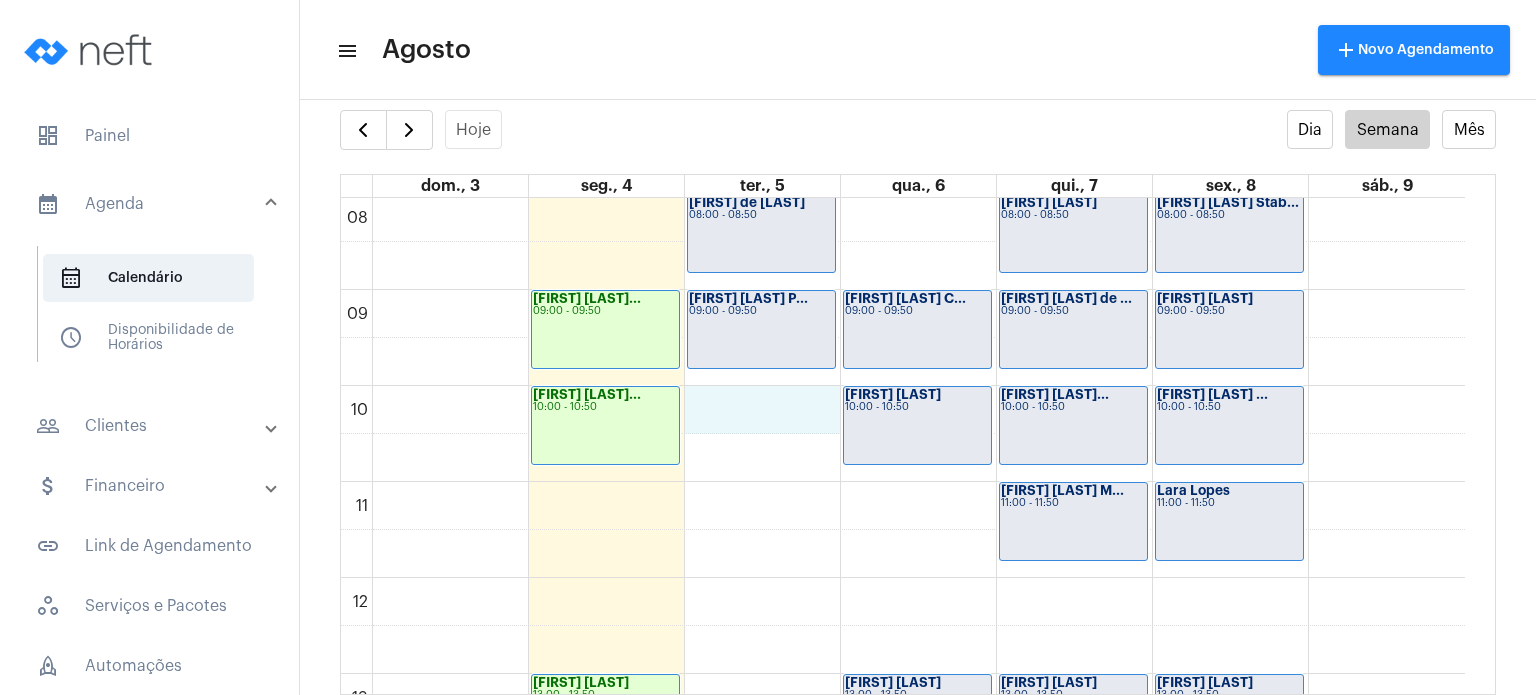 click on "00 01 02 03 04 05 06 07 08 09 10 11 12 13 14 15 16 17 18 19 20 21 22 23
[FIRST] [LAST]...
[TIME] - [TIME]
[FIRST] [LAST]...
[TIME] - [TIME]
[FIRST] [LAST] ...
[TIME] - [TIME]
[FIRST] [LAST] ...
[TIME] - [TIME]
[FIRST] [LAST] ...
[TIME] - [TIME]
[FIRST] [LAST] ...
[TIME] - [TIME]
[FIRST] [LAST] d...
[TIME] - [TIME]
[FIRST] de [LAST]
[TIME] - [TIME]
[FIRST] [LAST] ...
[TIME] - [TIME]" 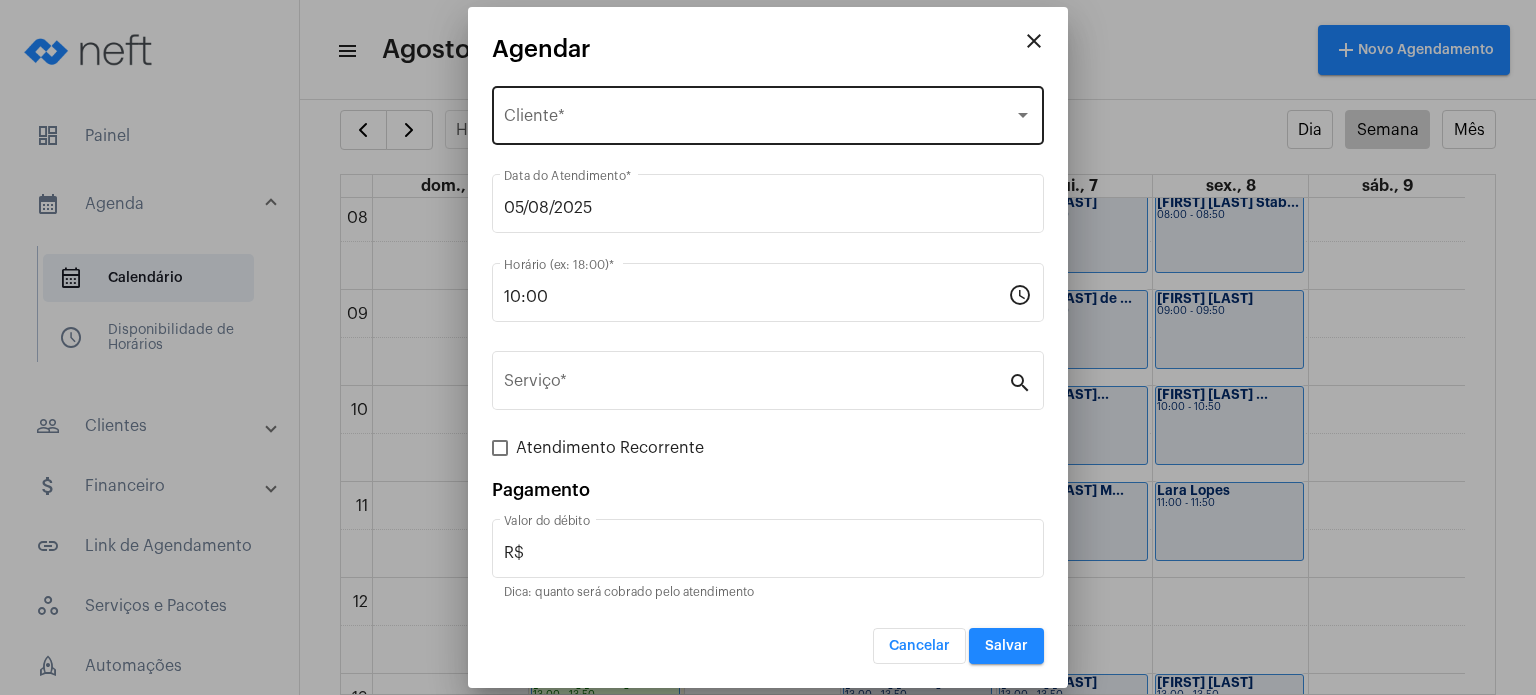 click on "Selecione o Cliente Cliente  *" at bounding box center [768, 113] 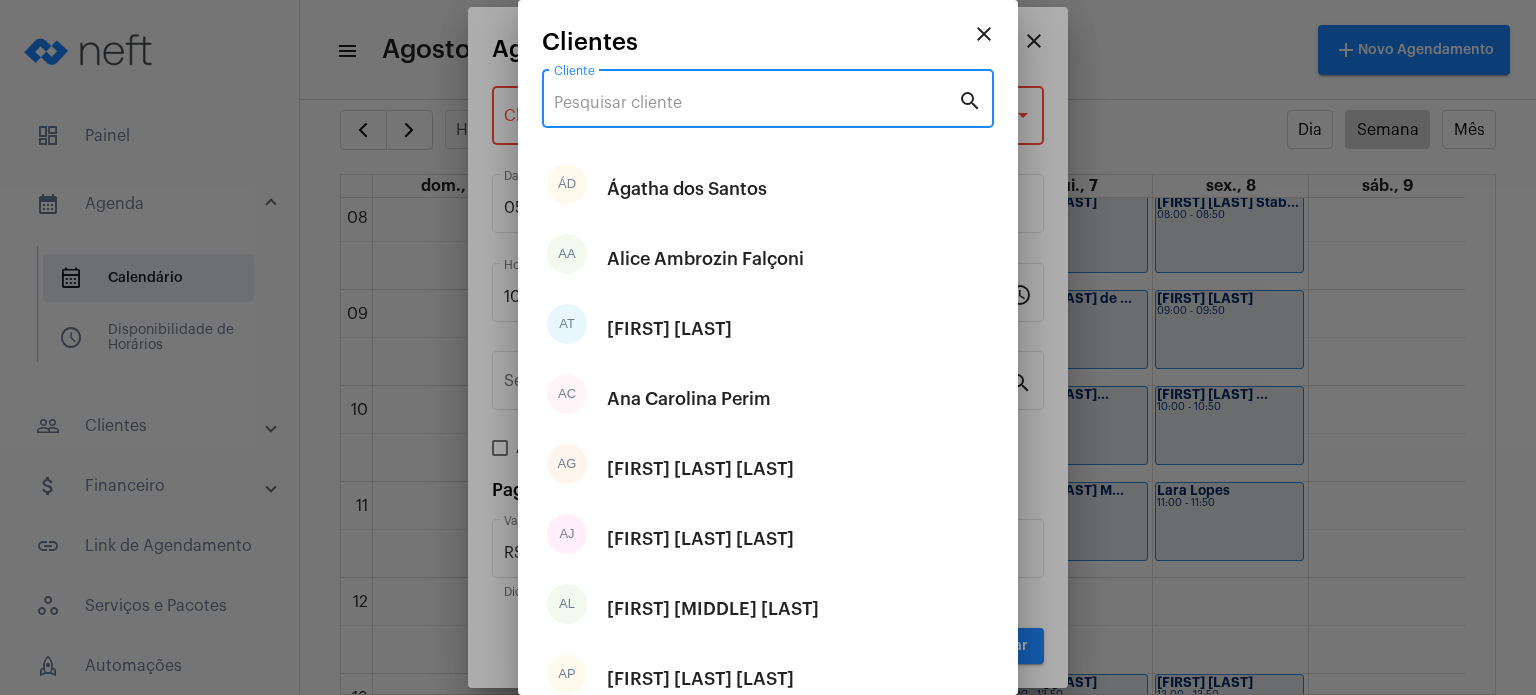click on "Cliente" at bounding box center (756, 103) 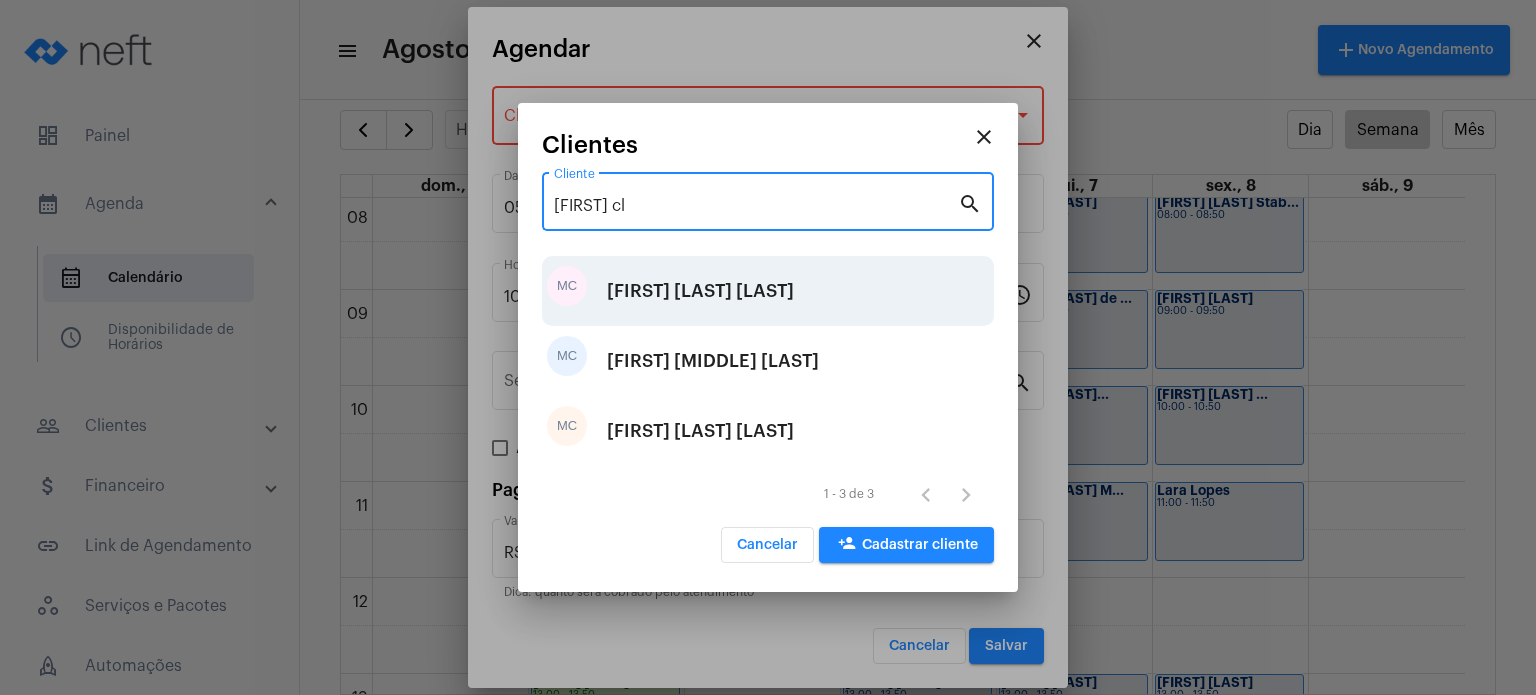 type on "[FIRST] cl" 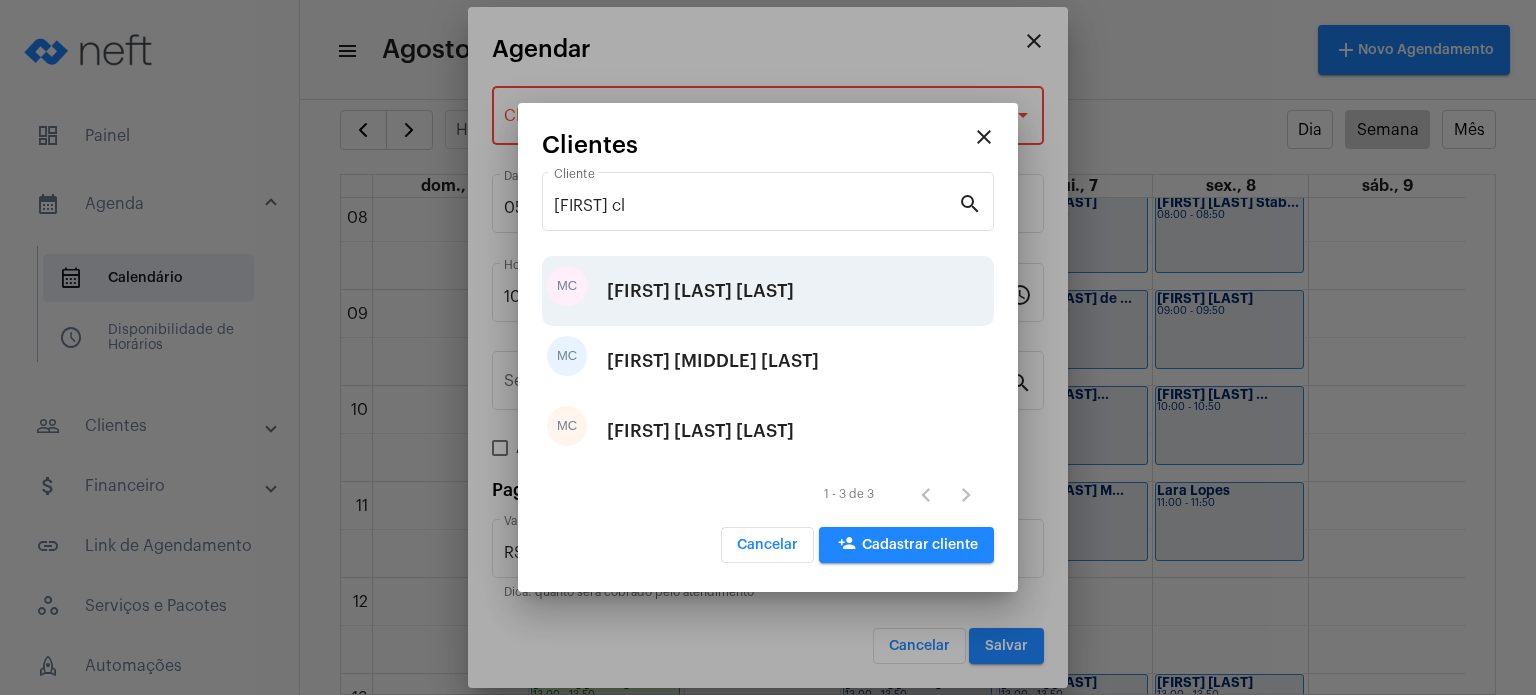click on "[FIRST] [LAST] [LAST]" at bounding box center [700, 291] 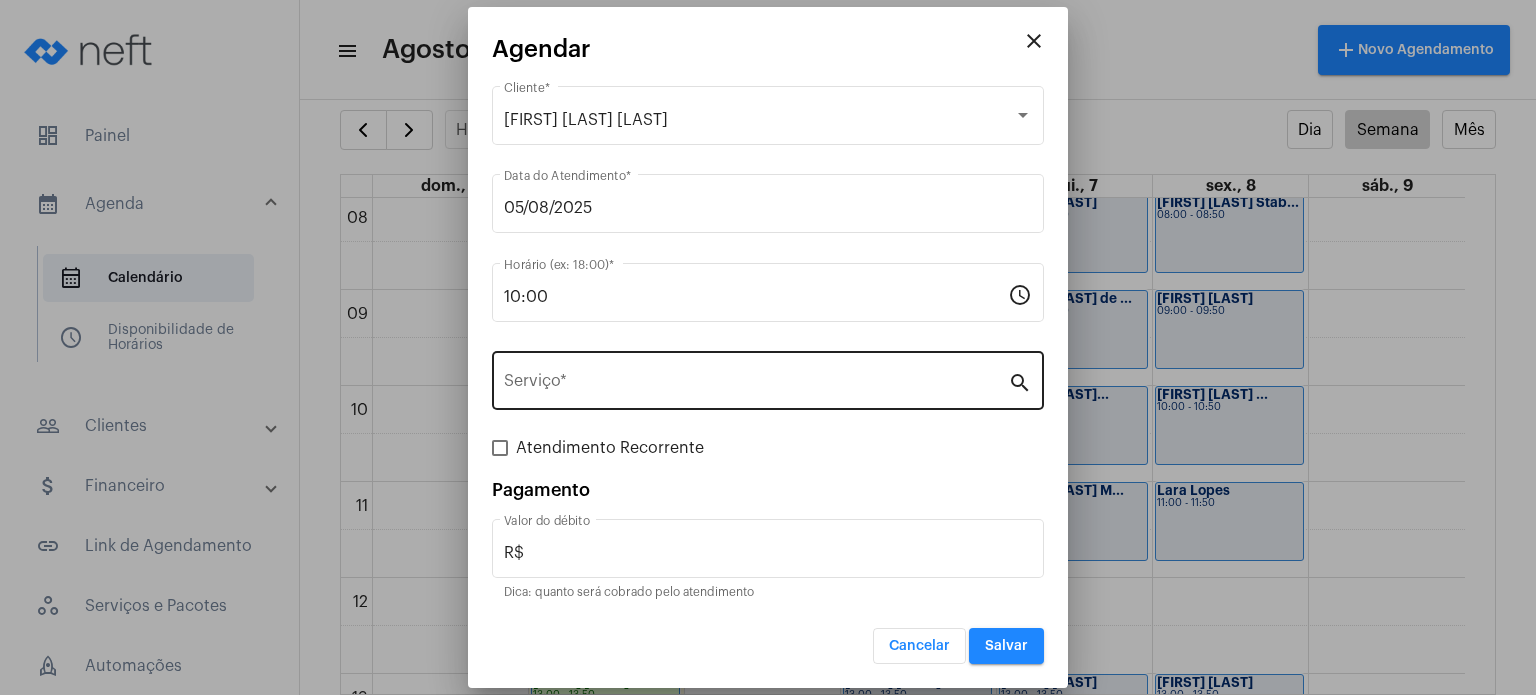 click on "Serviço  *" at bounding box center [756, 378] 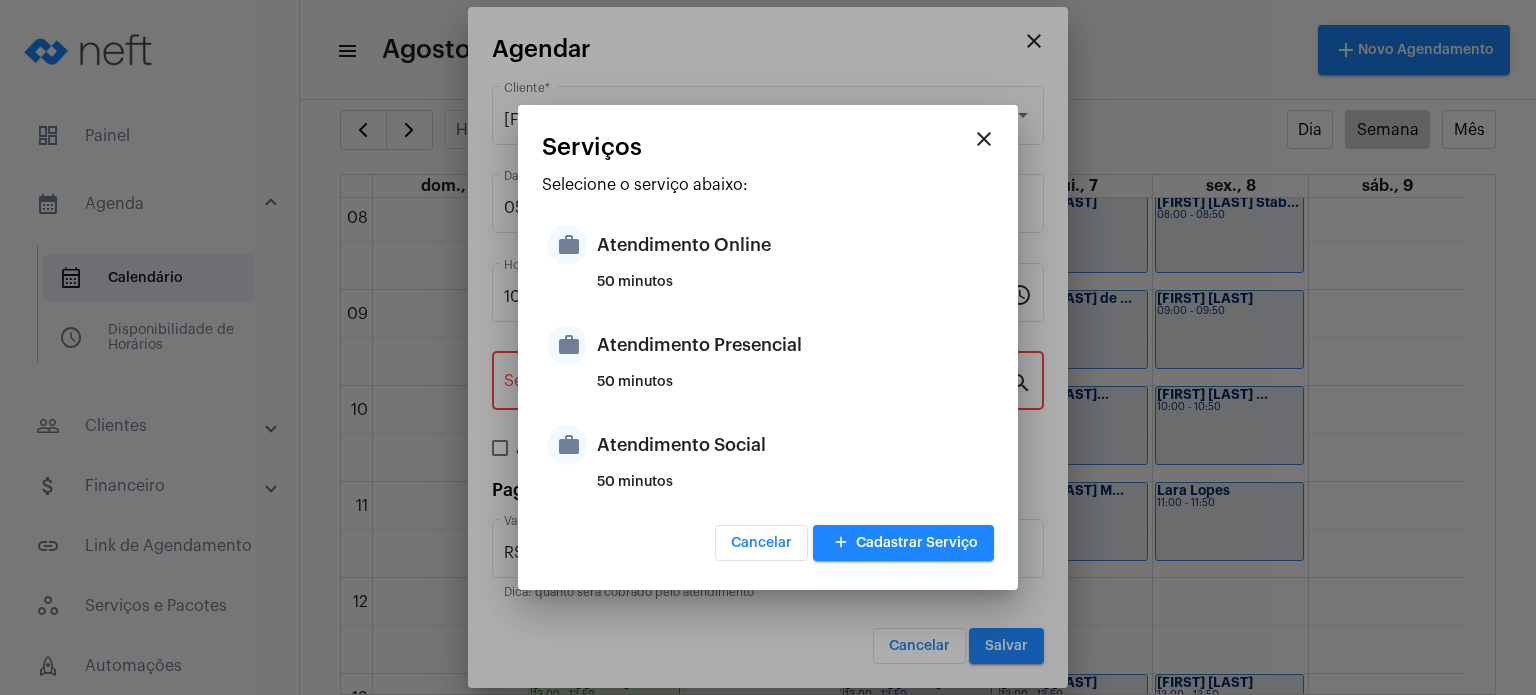 click on "Atendimento Presencial" at bounding box center [793, 345] 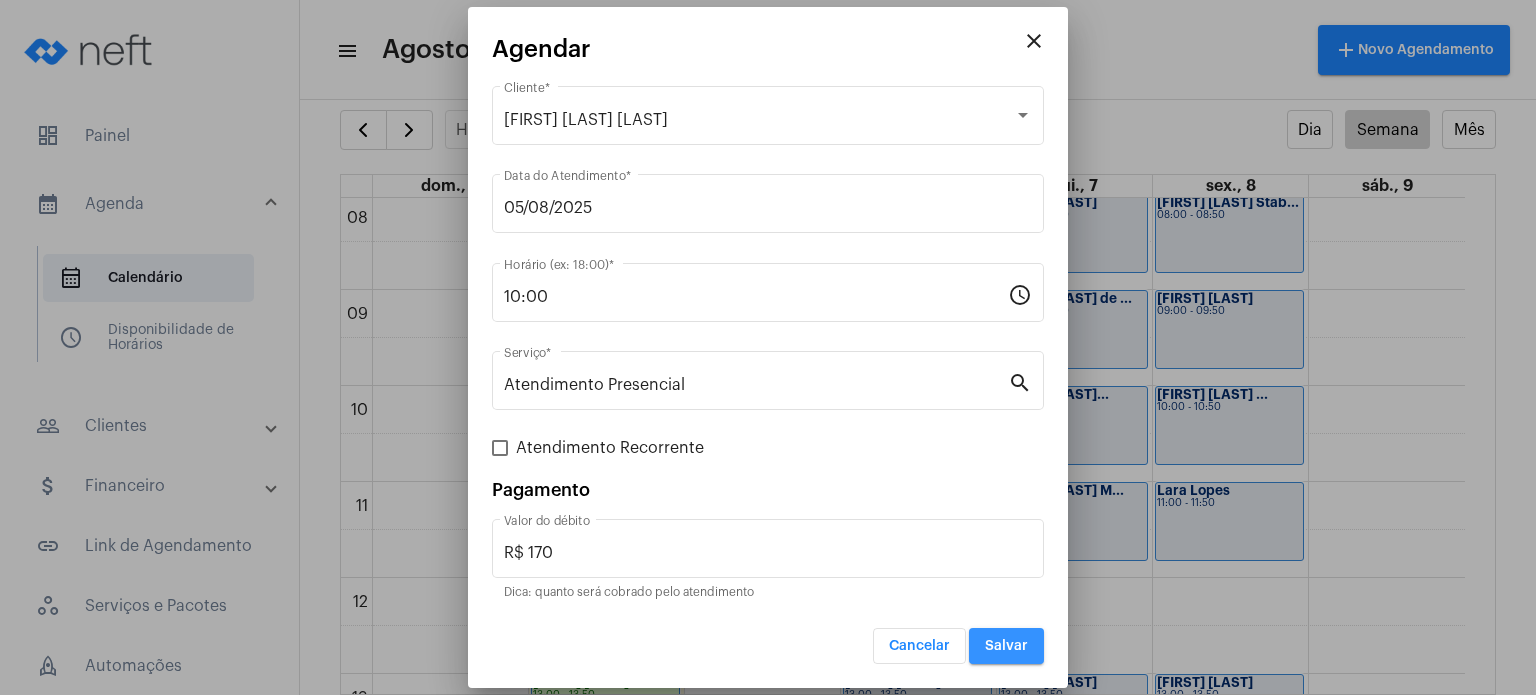click on "Salvar" at bounding box center [1006, 646] 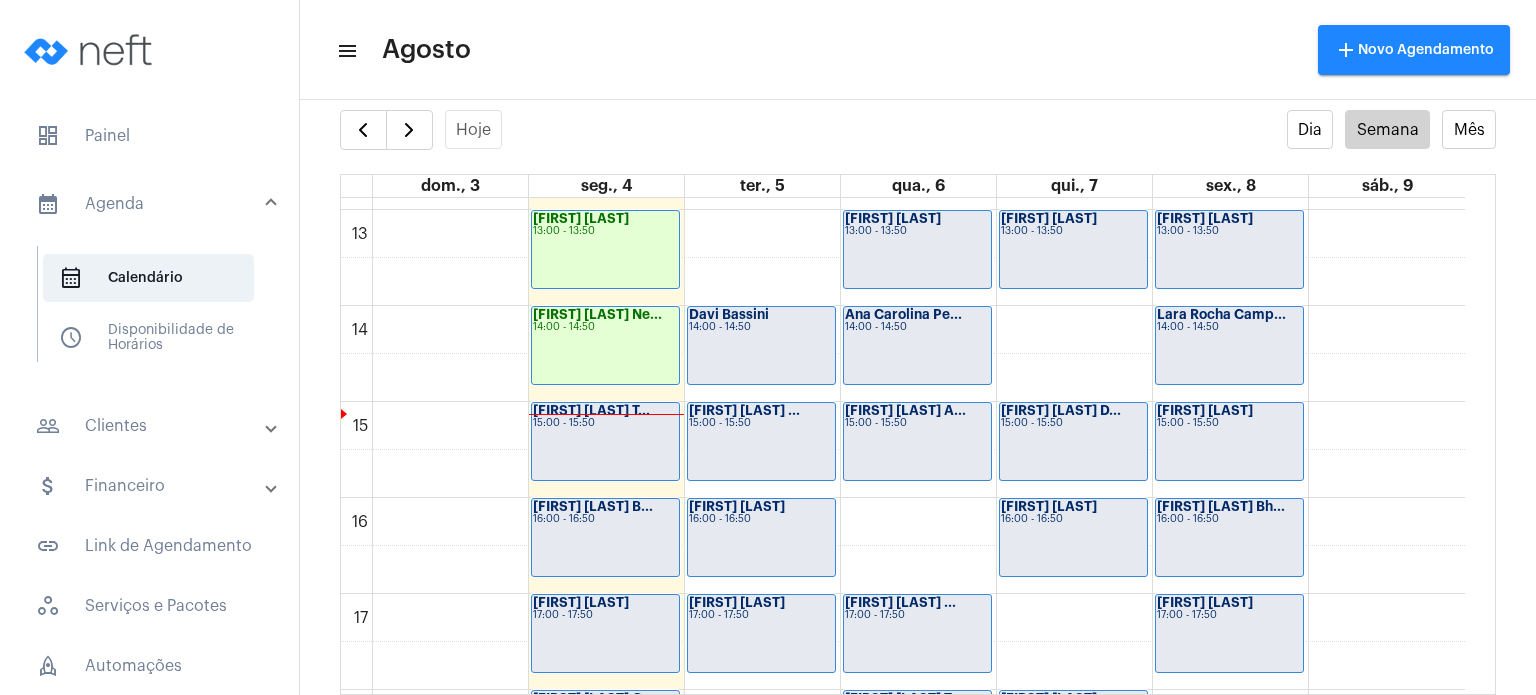 scroll, scrollTop: 1268, scrollLeft: 0, axis: vertical 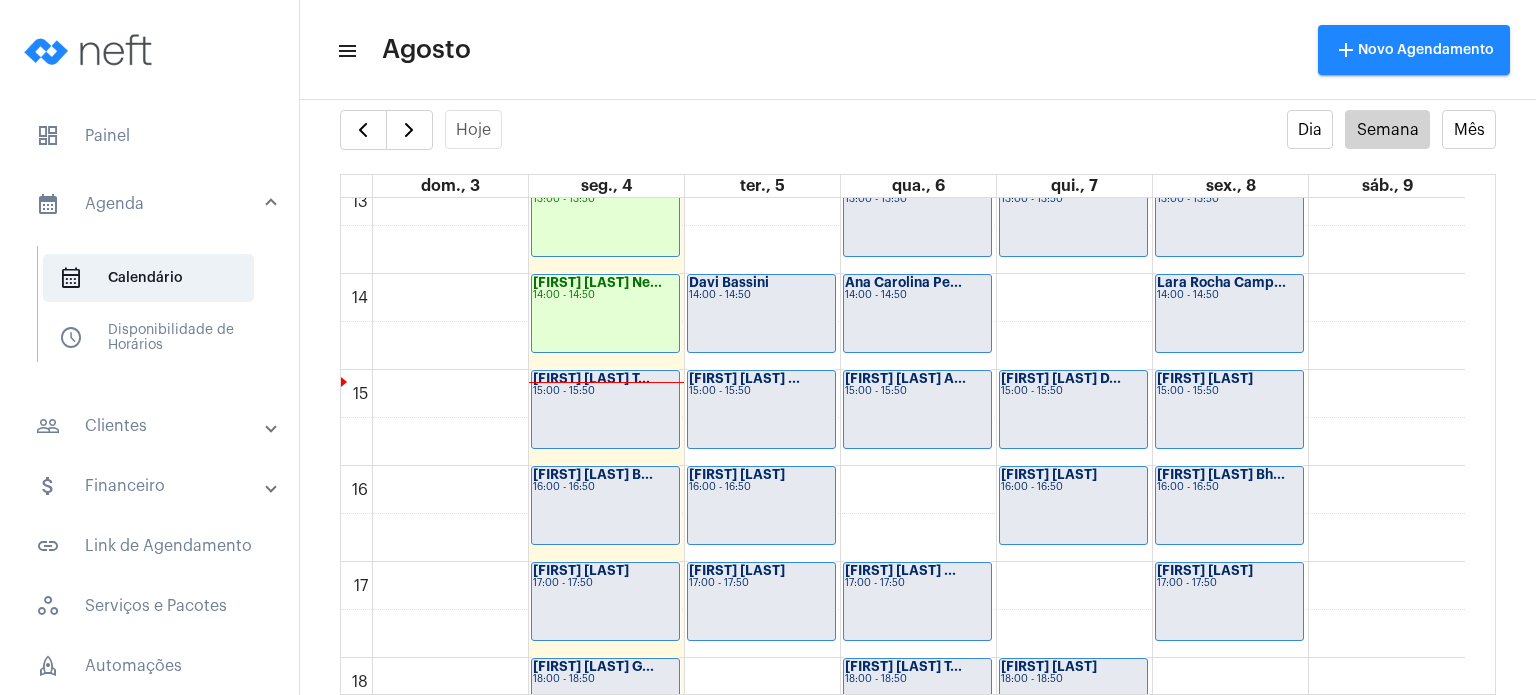 click on "[FIRST] [LAST] Ne...
[TIME] - [TIME]" 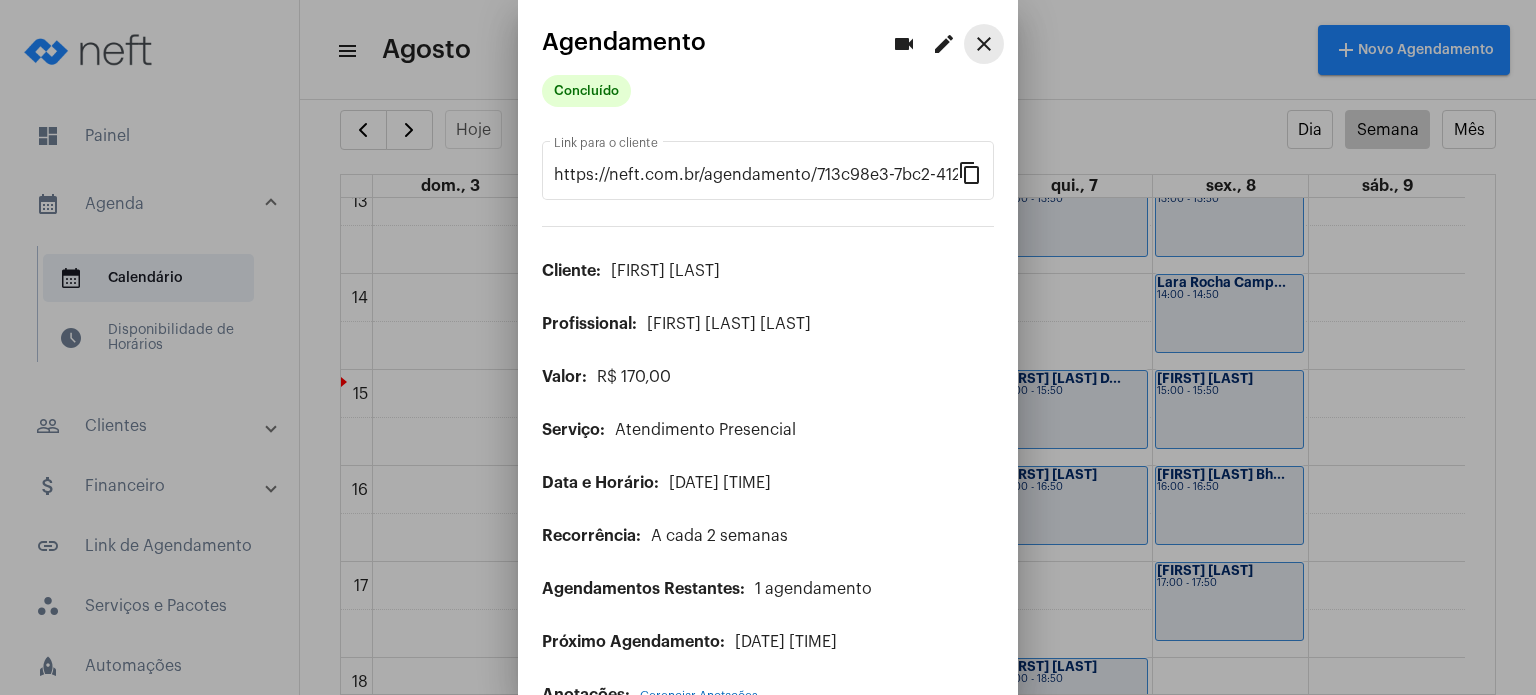 click on "close" at bounding box center [984, 44] 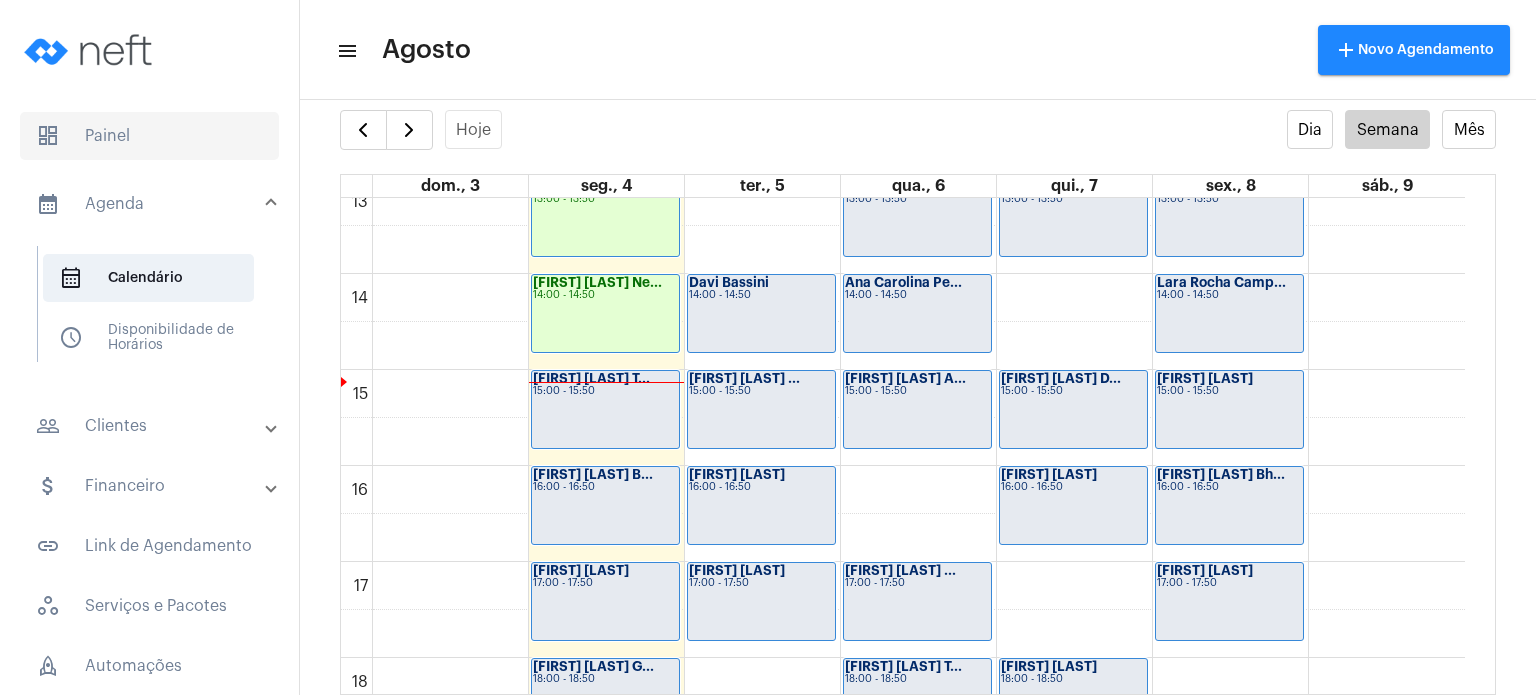 click on "dashboard   Painel" 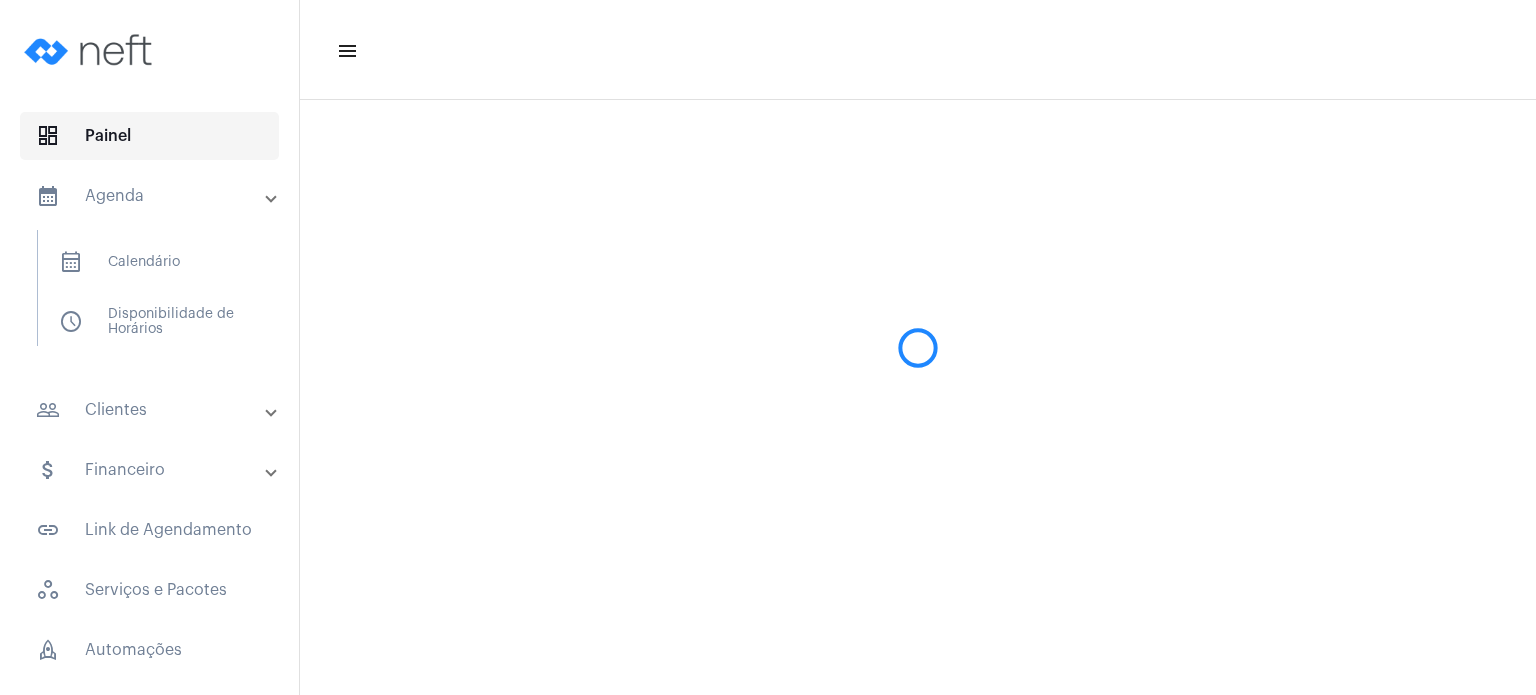 scroll, scrollTop: 0, scrollLeft: 0, axis: both 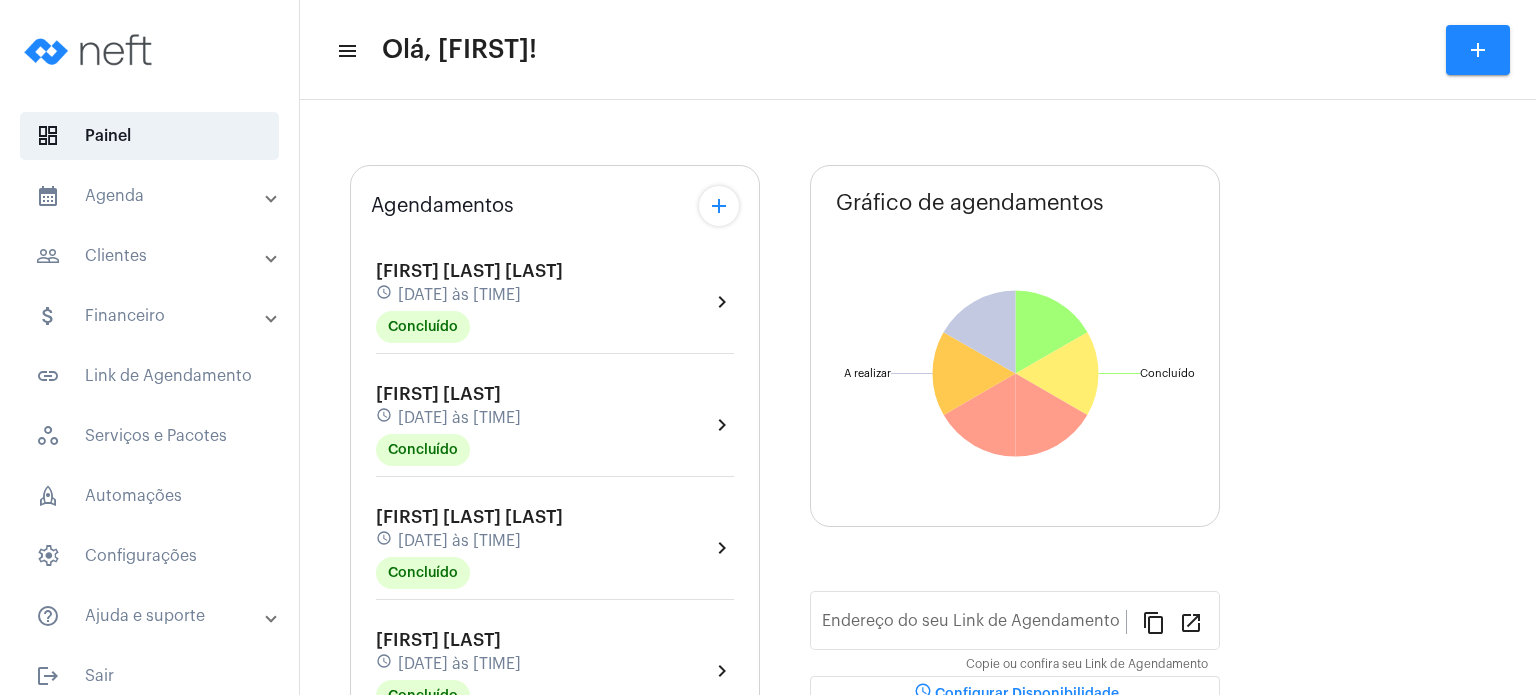 type on "https://neft.com.br/fabiana-davel-canal" 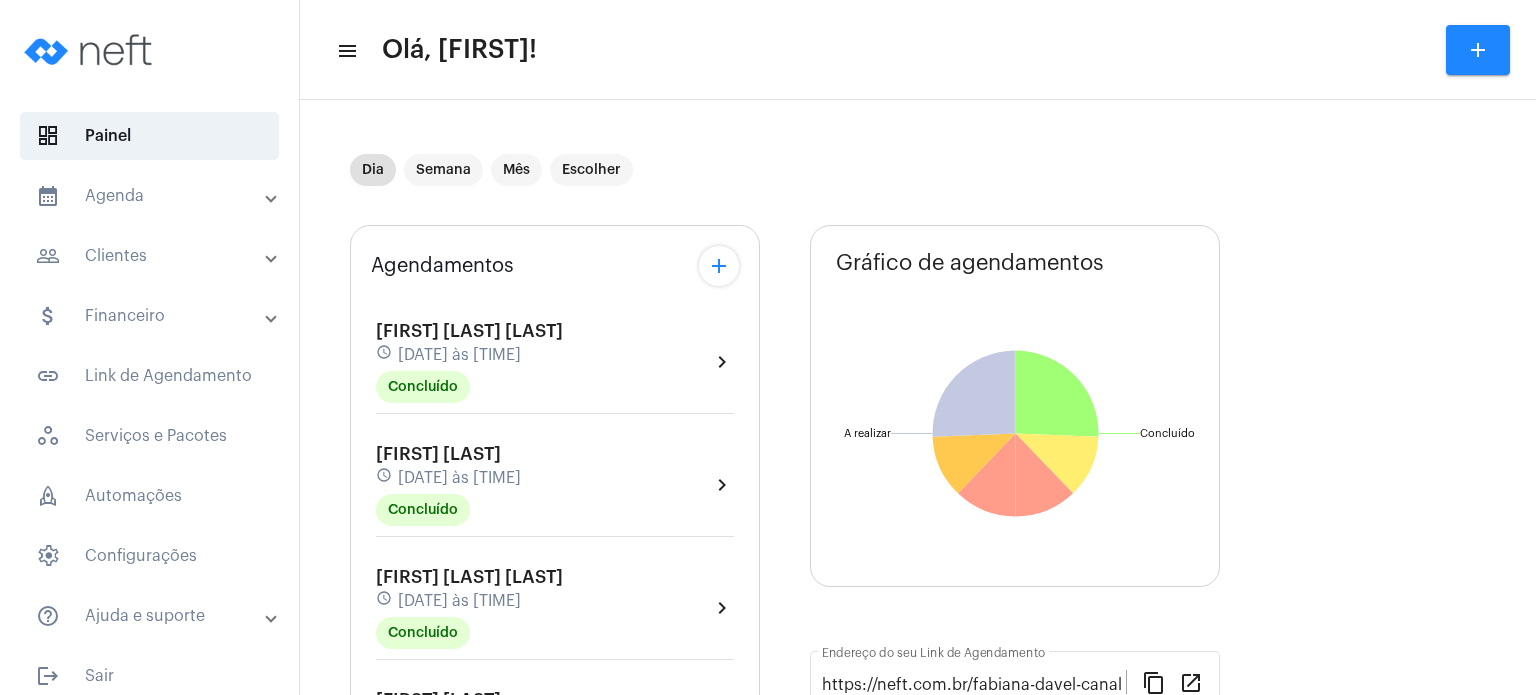 click on "Agendamentos add [FIRST] [LAST] [LAST] schedule [DATE] às [TIME] Concluído  chevron_right  [FIRST] [LAST] schedule [DATE] às [TIME] Concluído  chevron_right  [FIRST] [LAST] [LAST] schedule [DATE] às [TIME] Concluído  chevron_right  [FIRST] [LAST] [LAST] schedule [DATE] às [TIME] Concluído  chevron_right  [FIRST] [LAST] [LAST] schedule [DATE] às [TIME] A Realizar  chevron_right  [FIRST] [LAST] [LAST] schedule [DATE] às [TIME] A Realizar  chevron_right  [FIRST] [LAST] schedule [DATE] às [TIME] A Realizar  chevron_right  [FIRST] [LAST] [LAST] schedule [DATE] às [TIME] A Realizar  chevron_right" 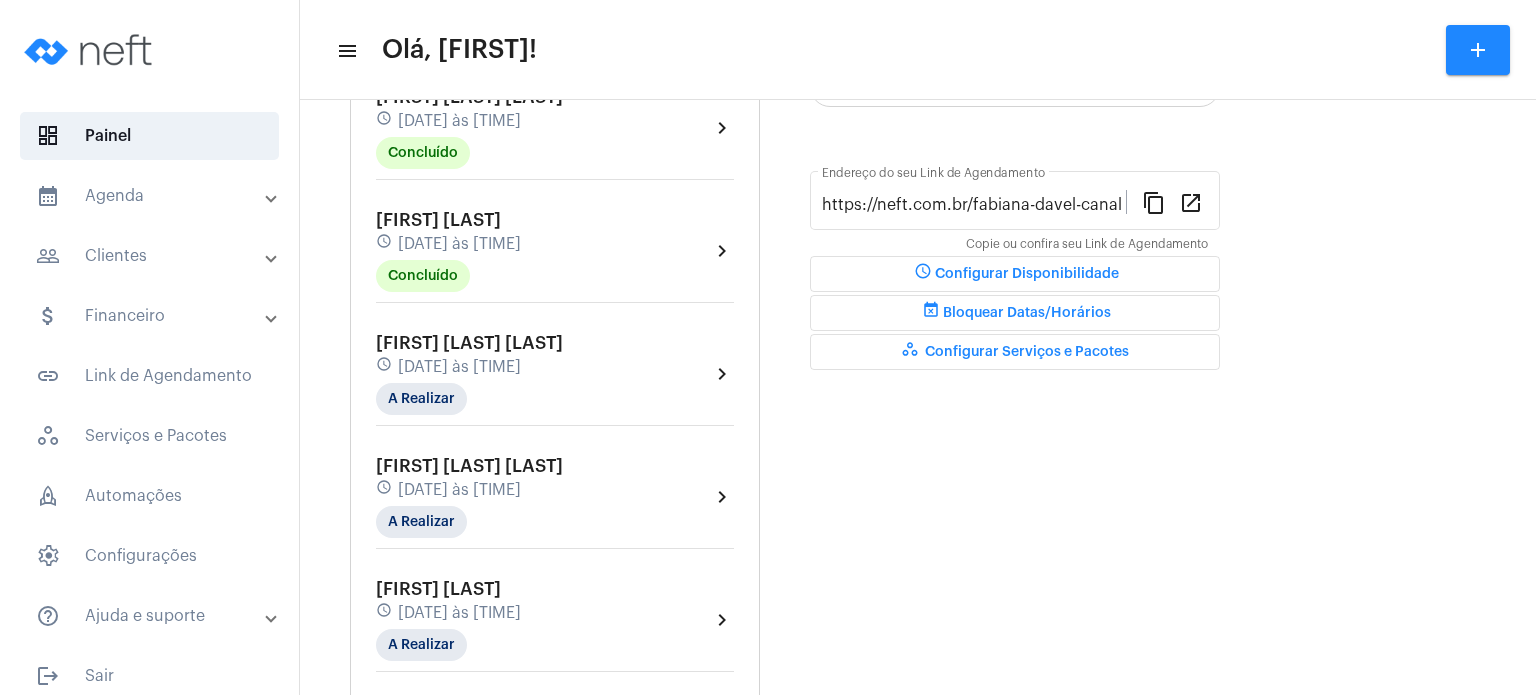 scroll, scrollTop: 520, scrollLeft: 0, axis: vertical 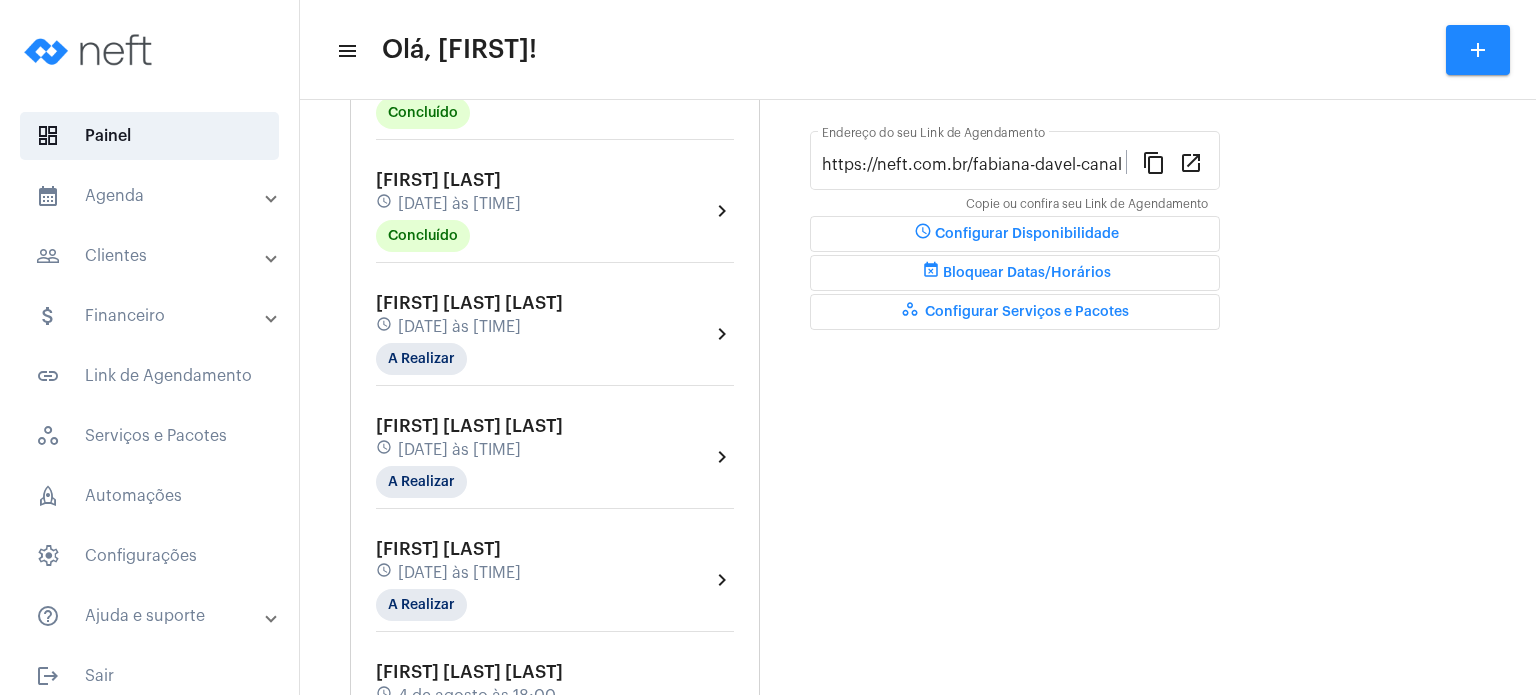 click on "[FIRST] [LAST] [LAST]" 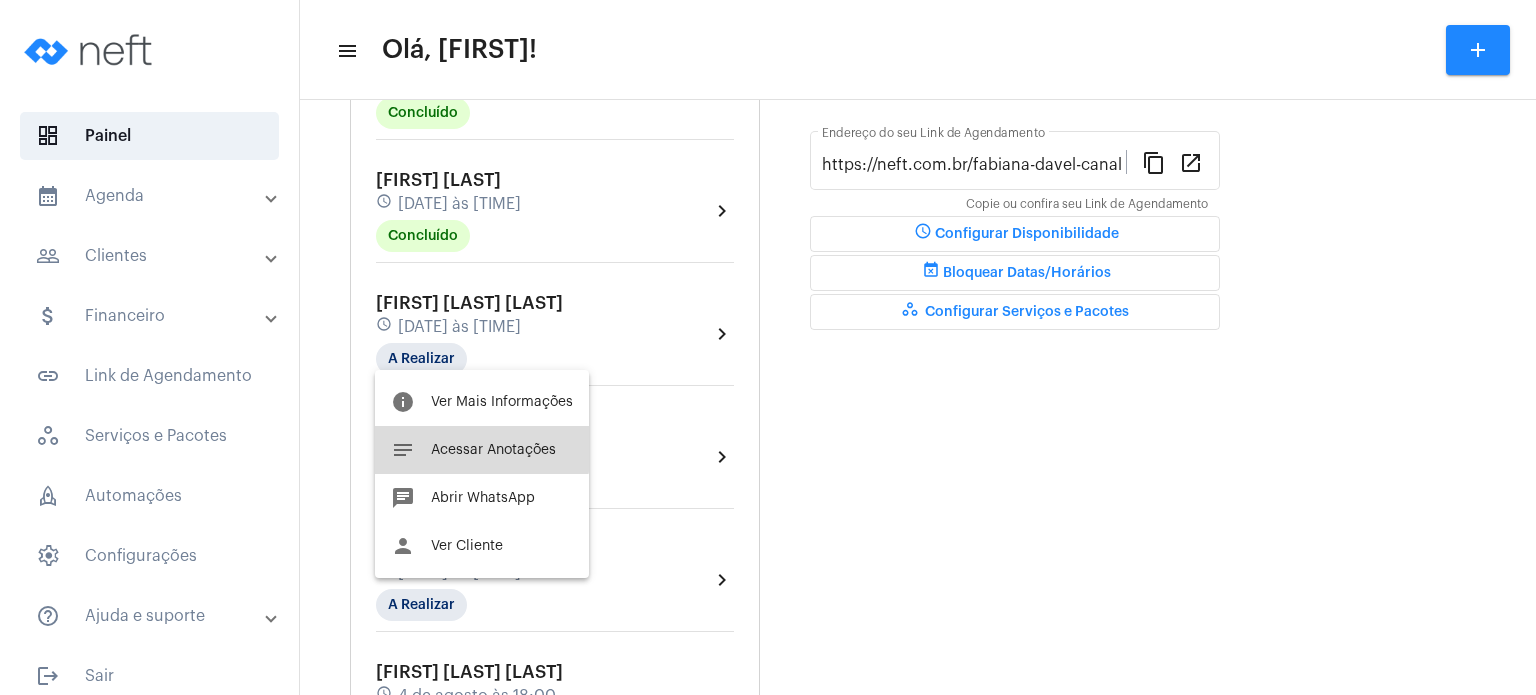 click on "notes Acessar Anotações" at bounding box center (482, 450) 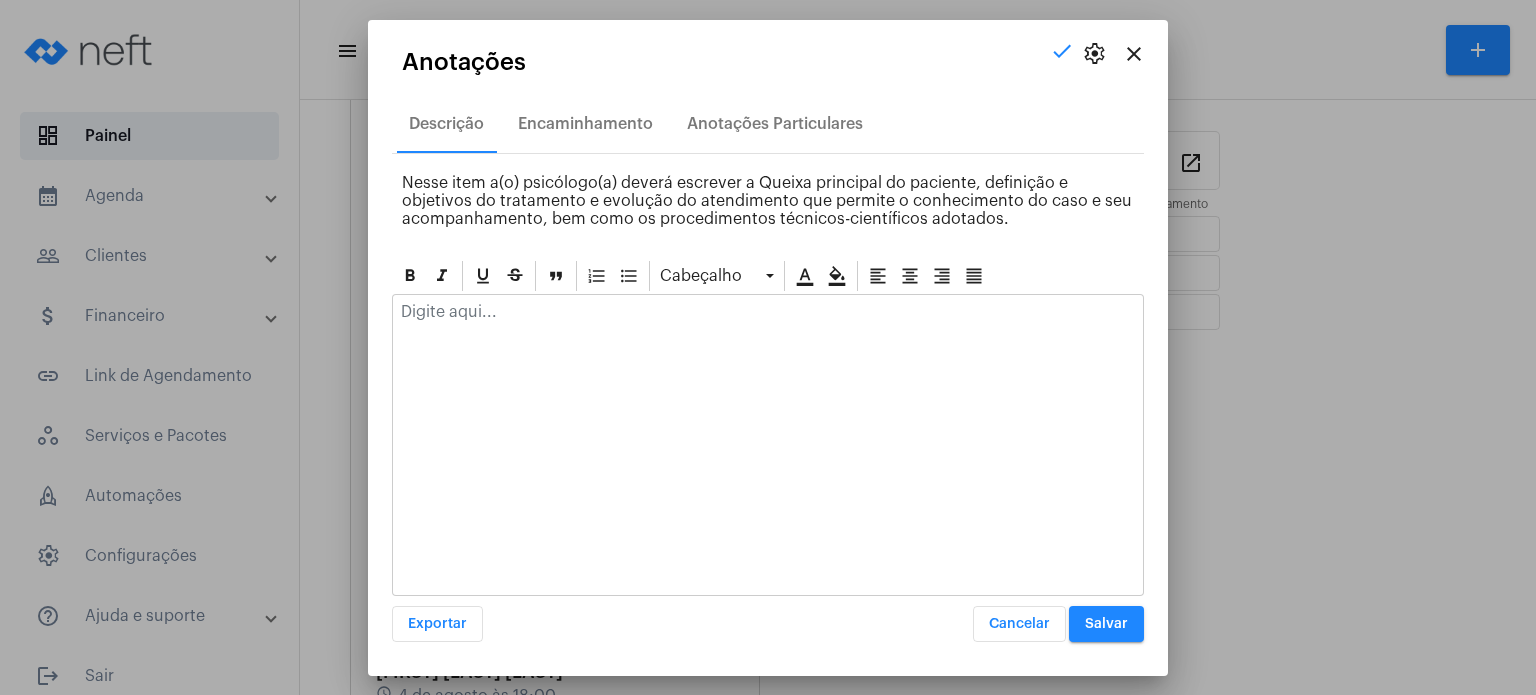drag, startPoint x: 540, startPoint y: 351, endPoint x: 524, endPoint y: 311, distance: 43.081318 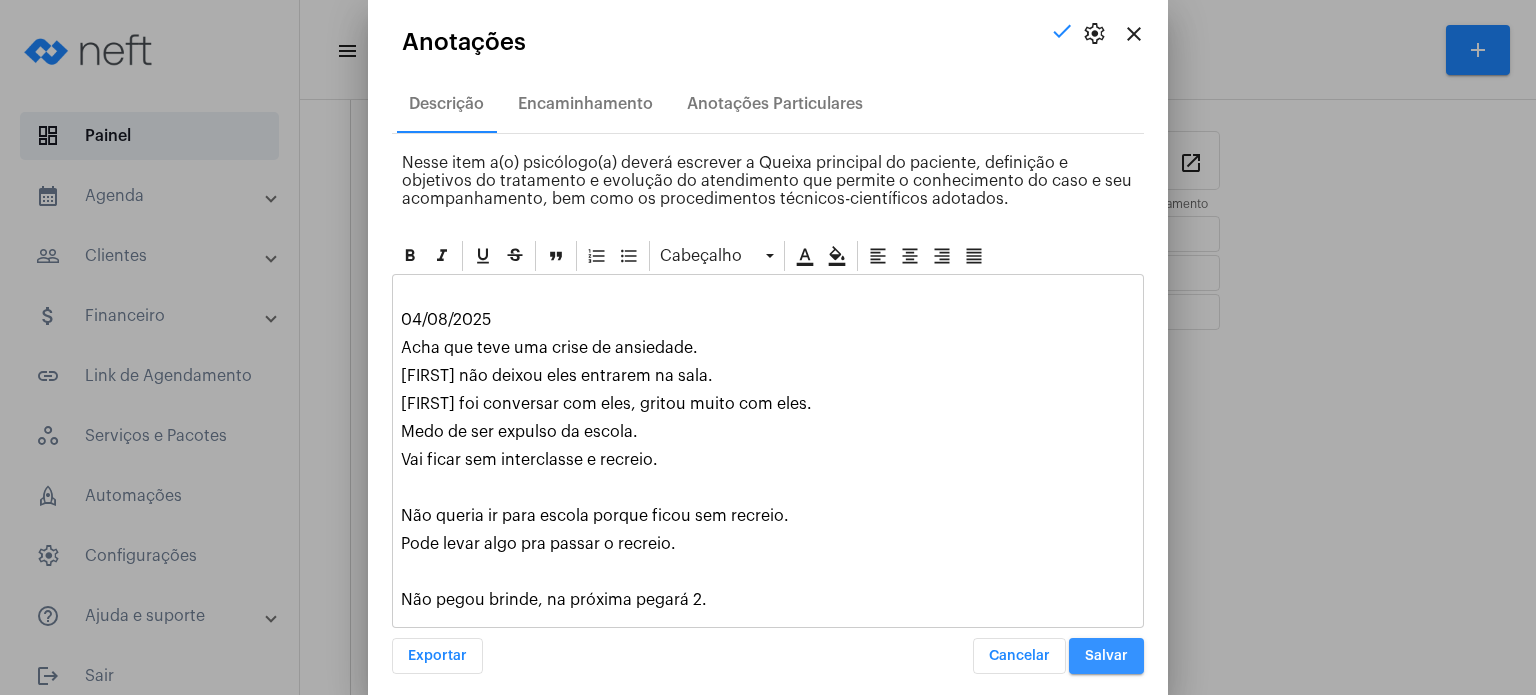 click on "Salvar" at bounding box center (1106, 656) 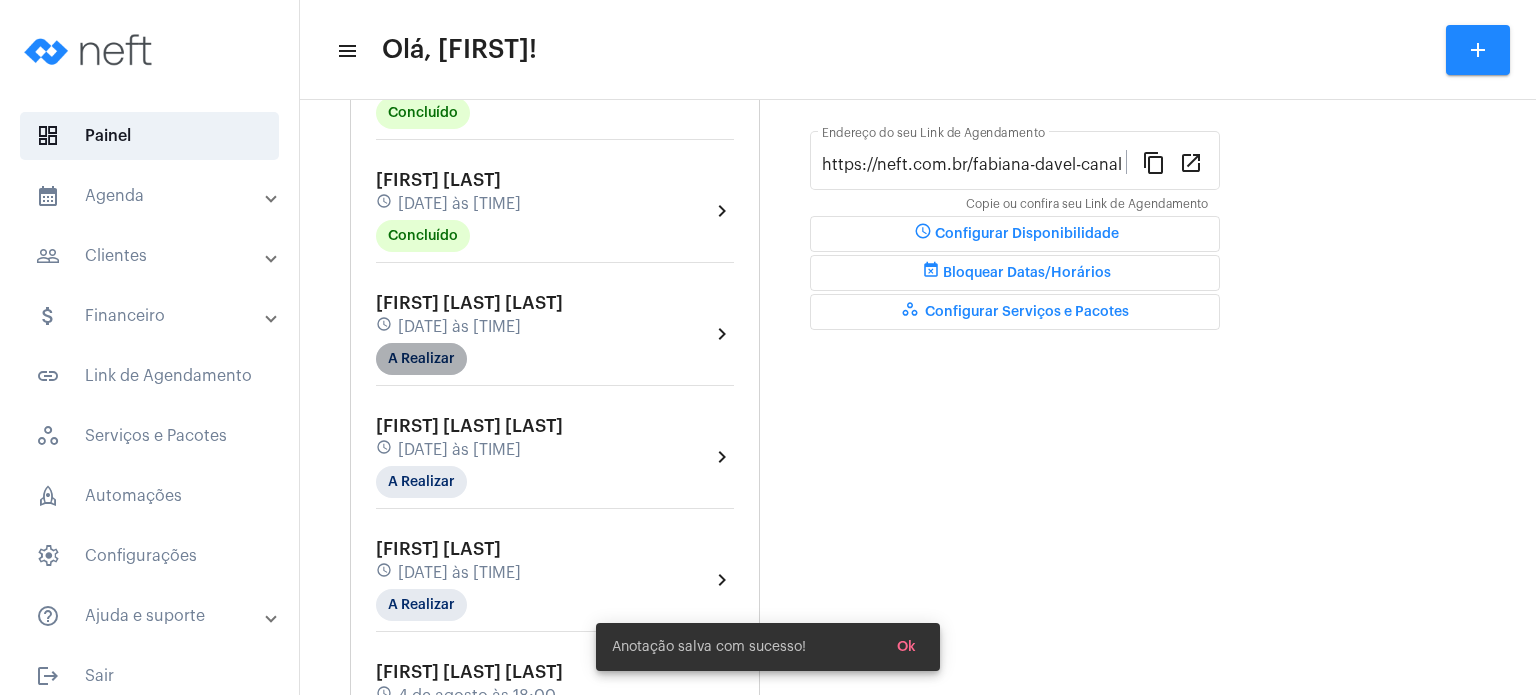 click on "A Realizar" 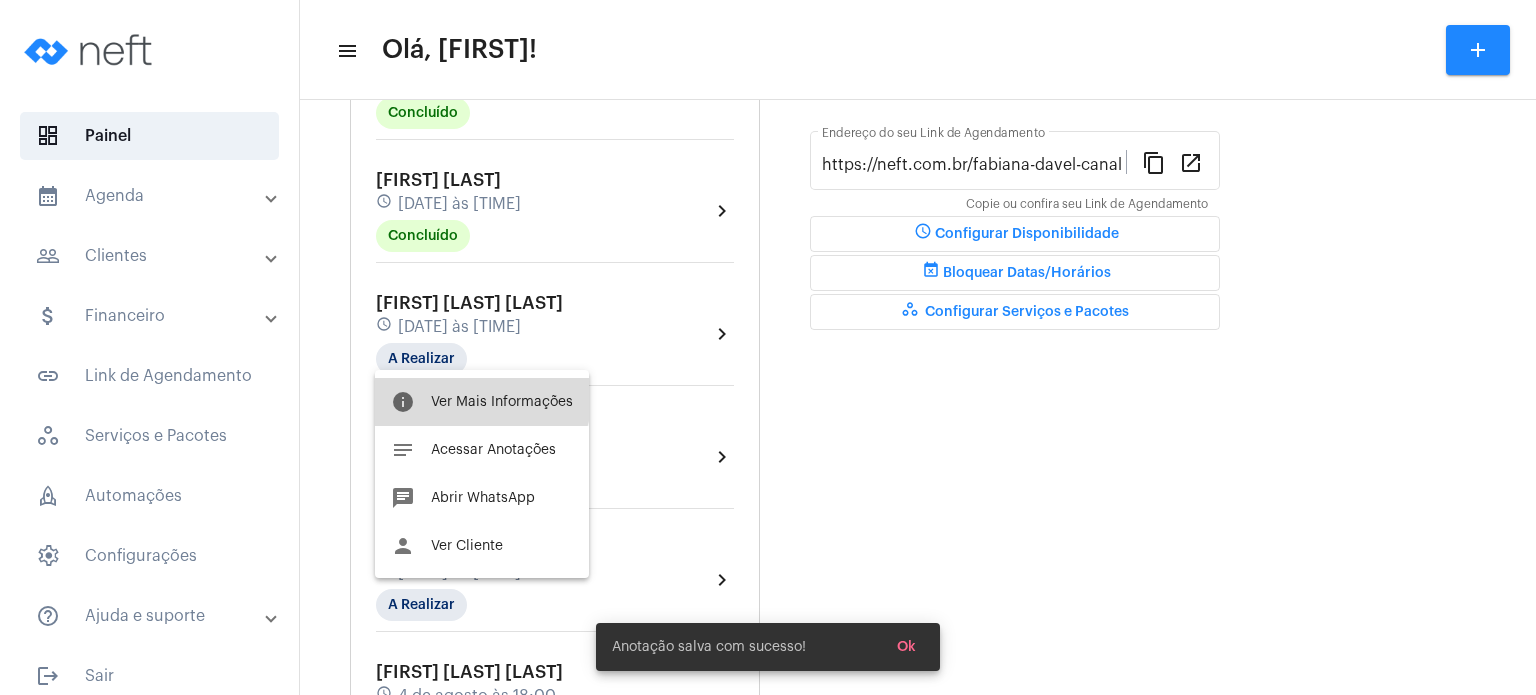 click on "info Ver Mais Informações" at bounding box center (482, 402) 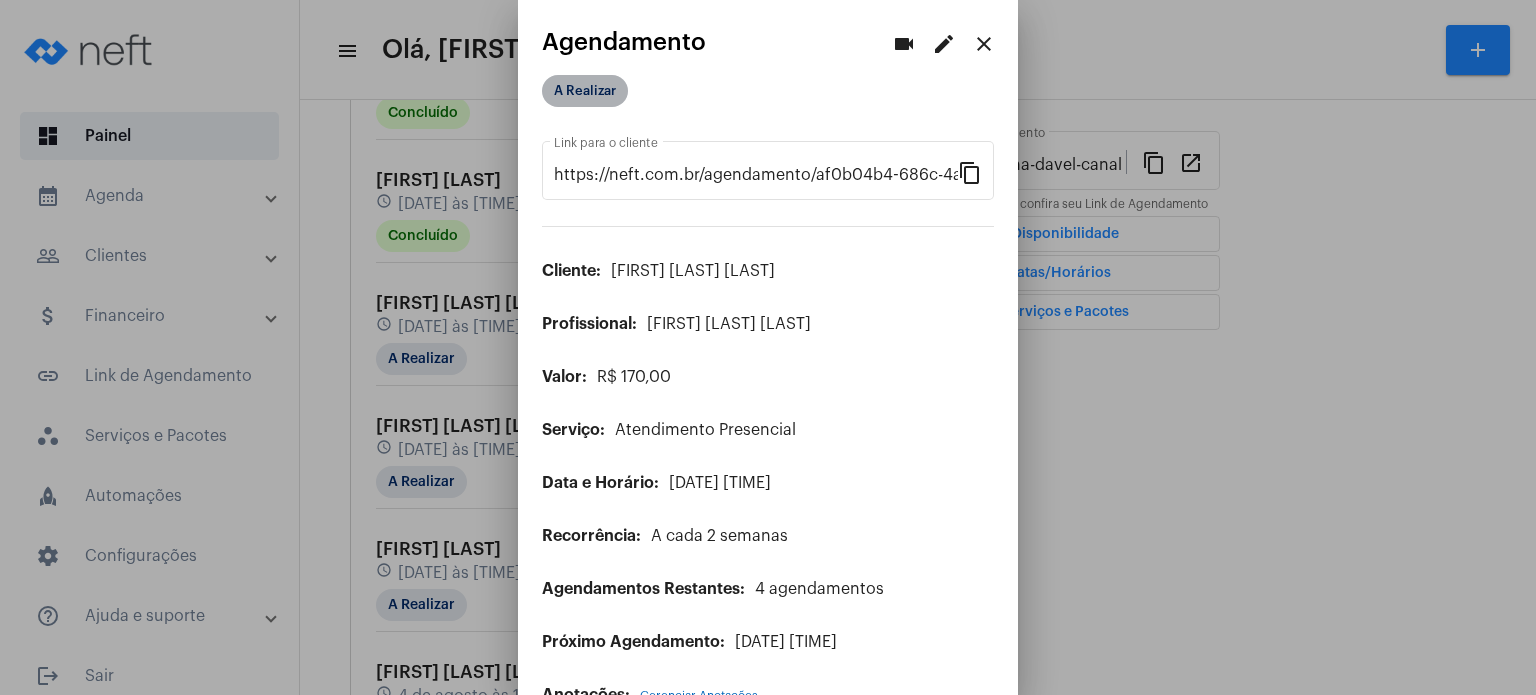 click on "A Realizar" at bounding box center (585, 91) 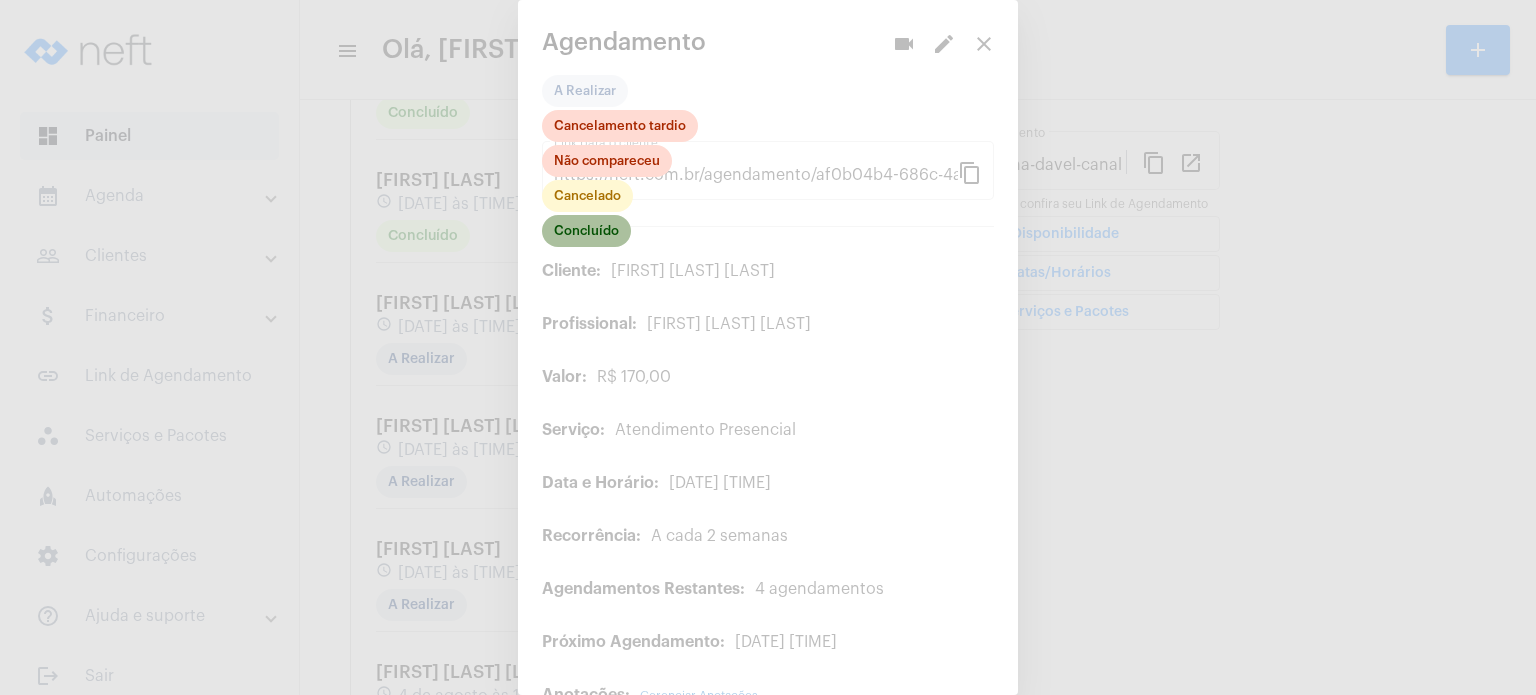 click on "Concluído" 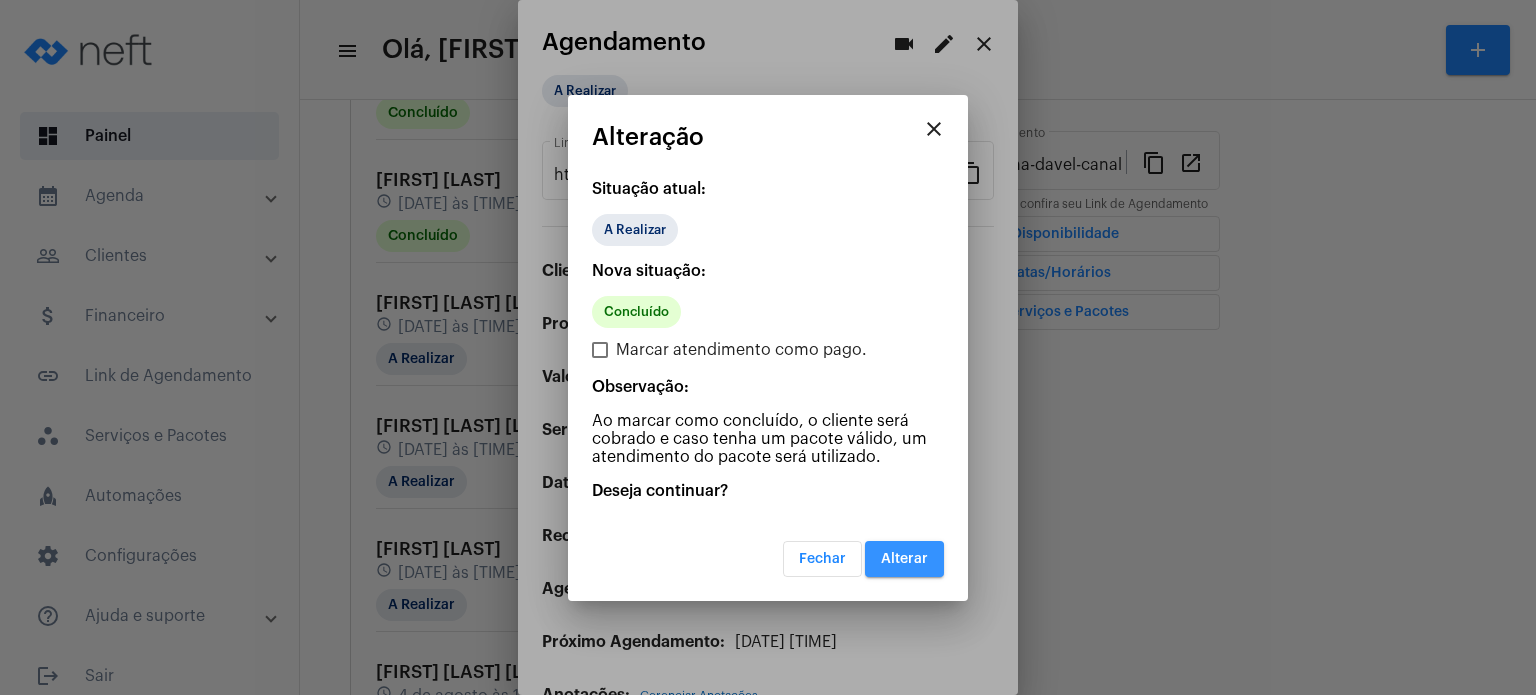click on "Alterar" at bounding box center [904, 559] 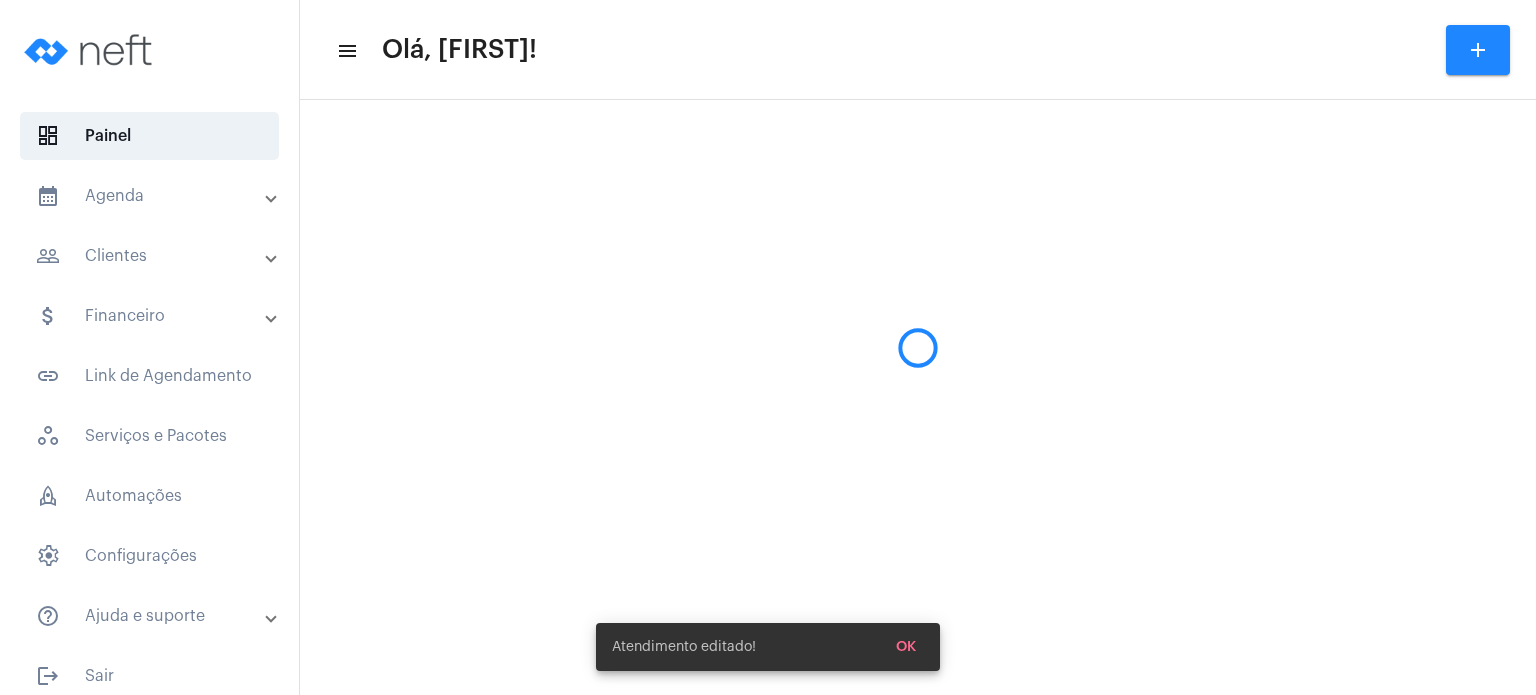 scroll, scrollTop: 0, scrollLeft: 0, axis: both 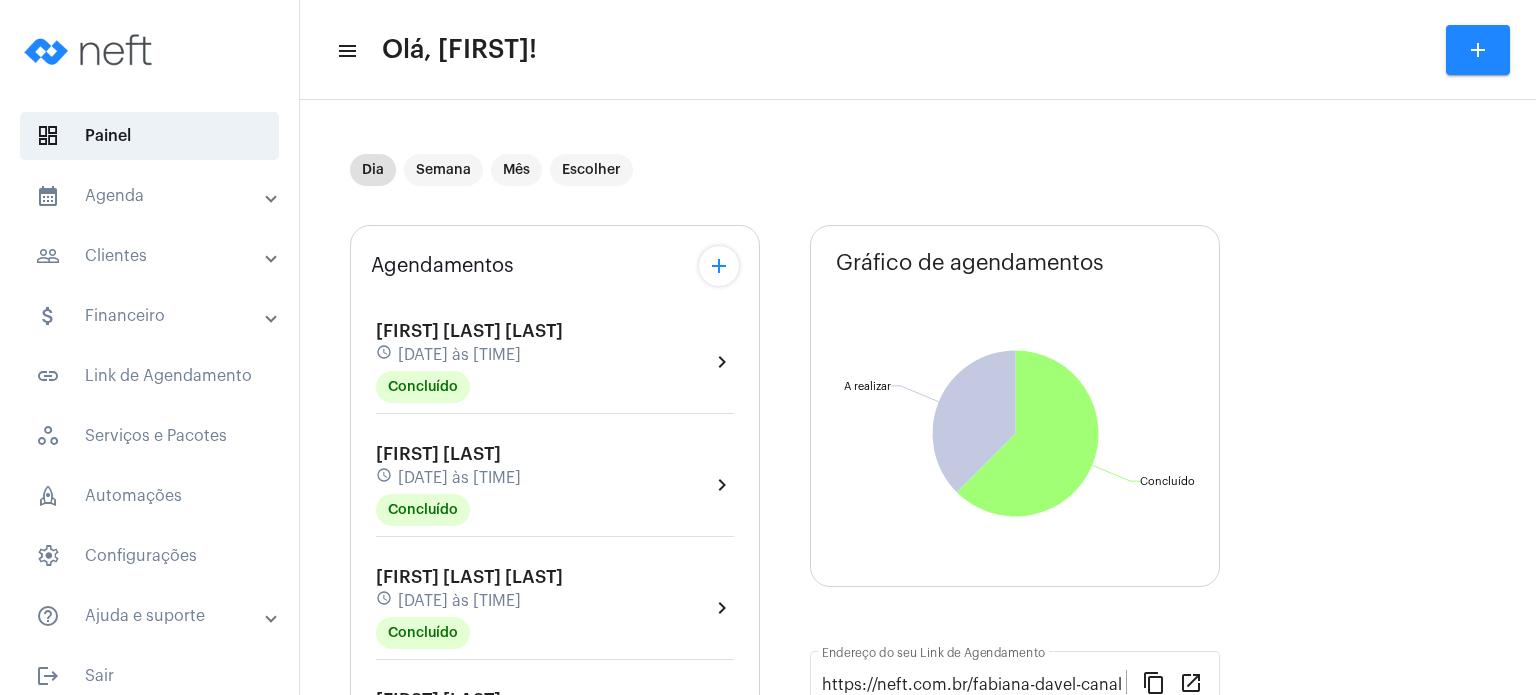 click on "Agendamentos add [FIRST] [LAST] [LAST] schedule [DATE] às [TIME] Concluído  chevron_right  [FIRST] [LAST] schedule [DATE] às [TIME] Concluído  chevron_right  [FIRST] [LAST] [LAST] schedule [DATE] às [TIME] Concluído  chevron_right  [FIRST] [LAST] [LAST] schedule [DATE] às [TIME] Concluído  chevron_right  [FIRST] [LAST] [LAST] schedule [DATE] às [TIME] Concluído  chevron_right  [FIRST] [LAST] [LAST] schedule [DATE] às [TIME] A Realizar  chevron_right  [FIRST] [LAST] schedule [DATE] às [TIME] A Realizar  chevron_right  [FIRST] [LAST] [LAST] schedule [DATE] às [TIME] A Realizar  chevron_right" 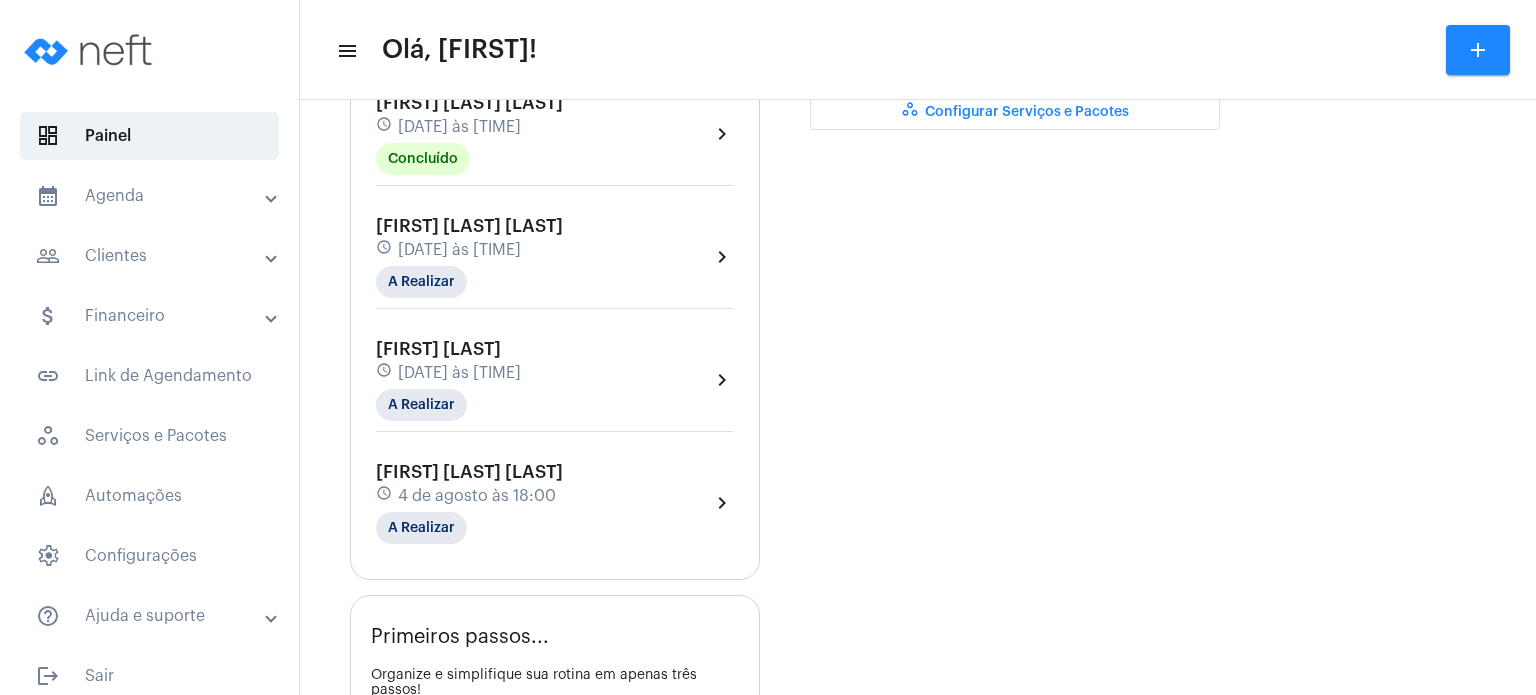 scroll, scrollTop: 760, scrollLeft: 0, axis: vertical 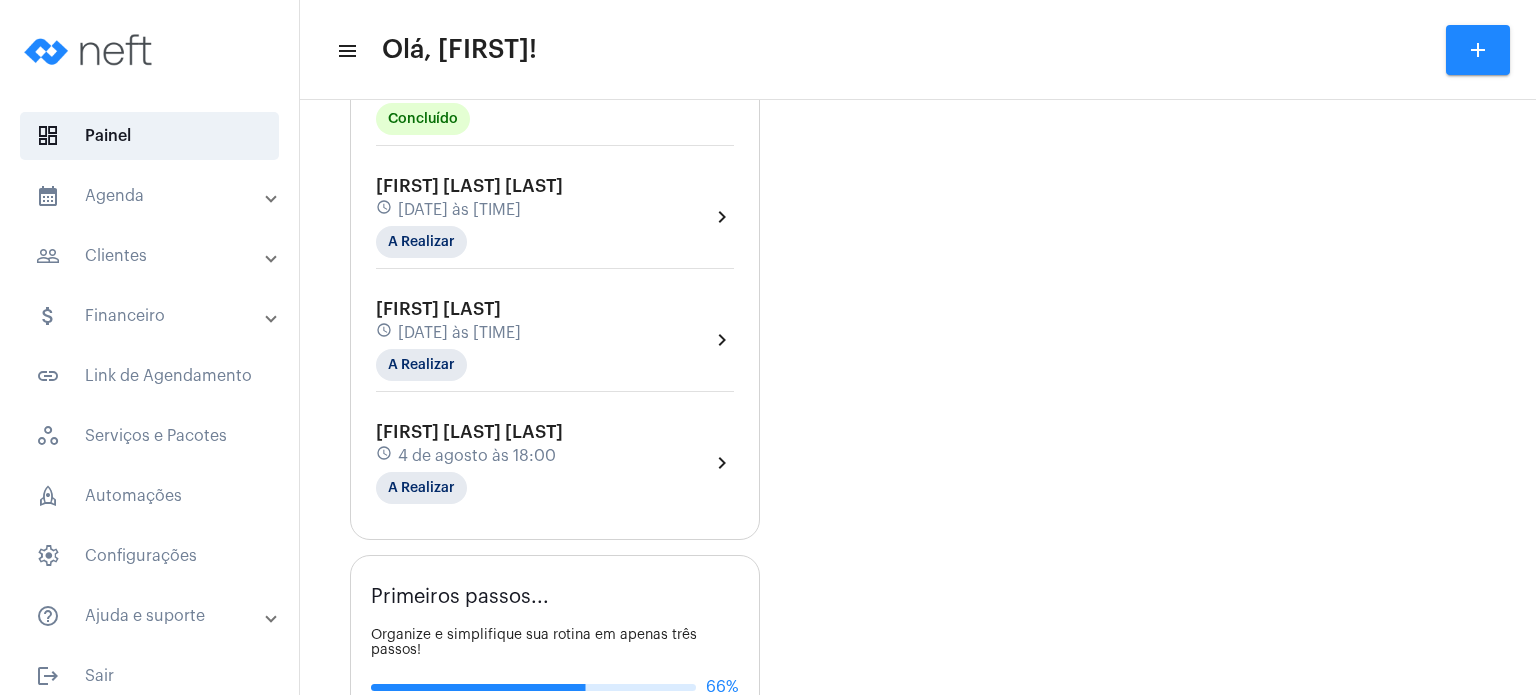 click on "calendar_month_outlined  Agenda" at bounding box center [151, 196] 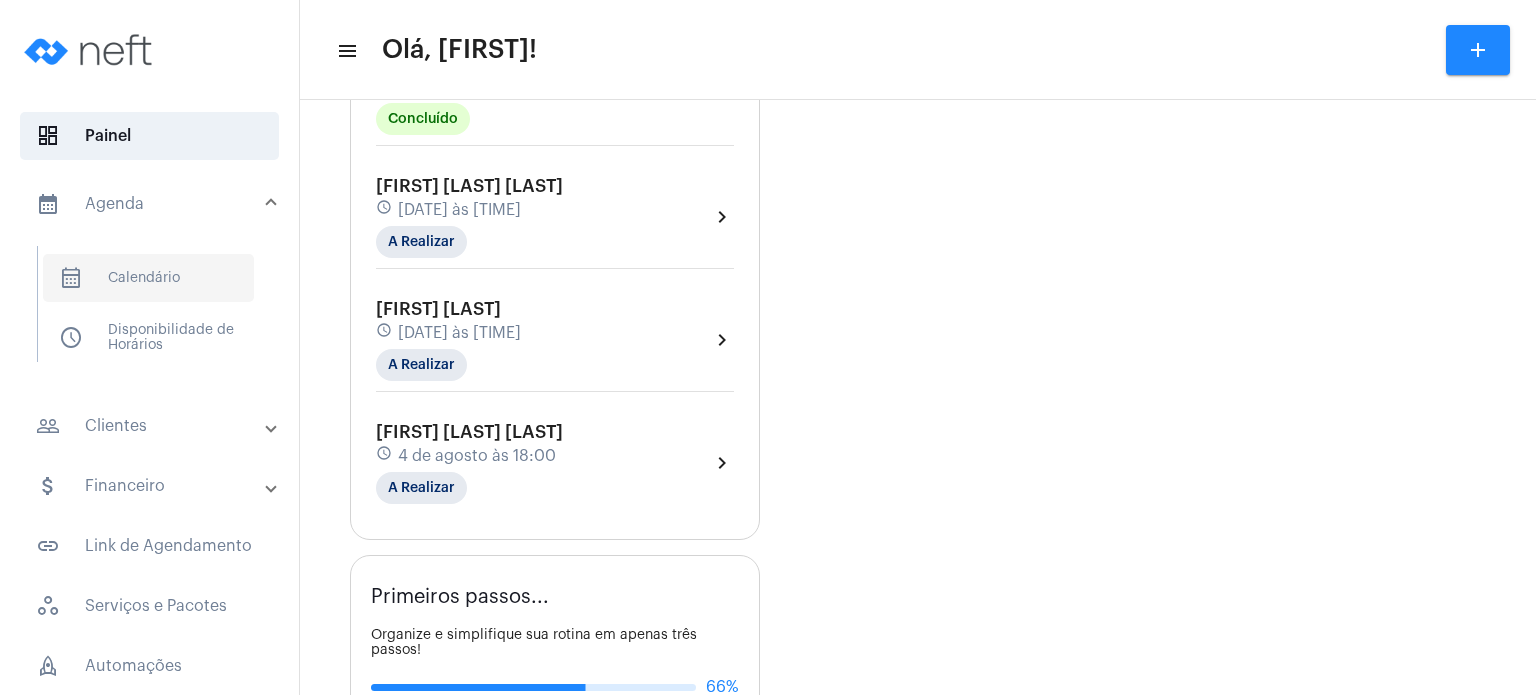 click on "calendar_month_outlined   Calendário" at bounding box center [148, 278] 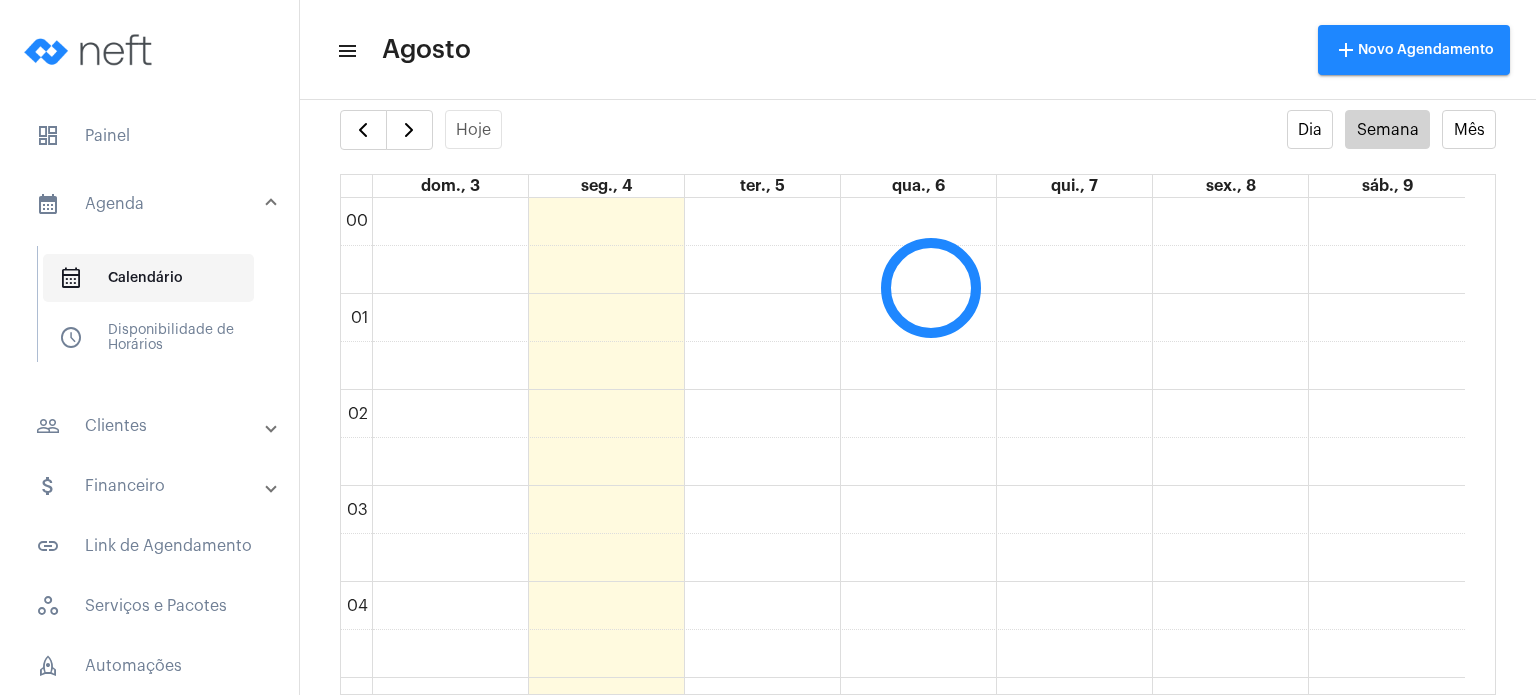 scroll, scrollTop: 40, scrollLeft: 0, axis: vertical 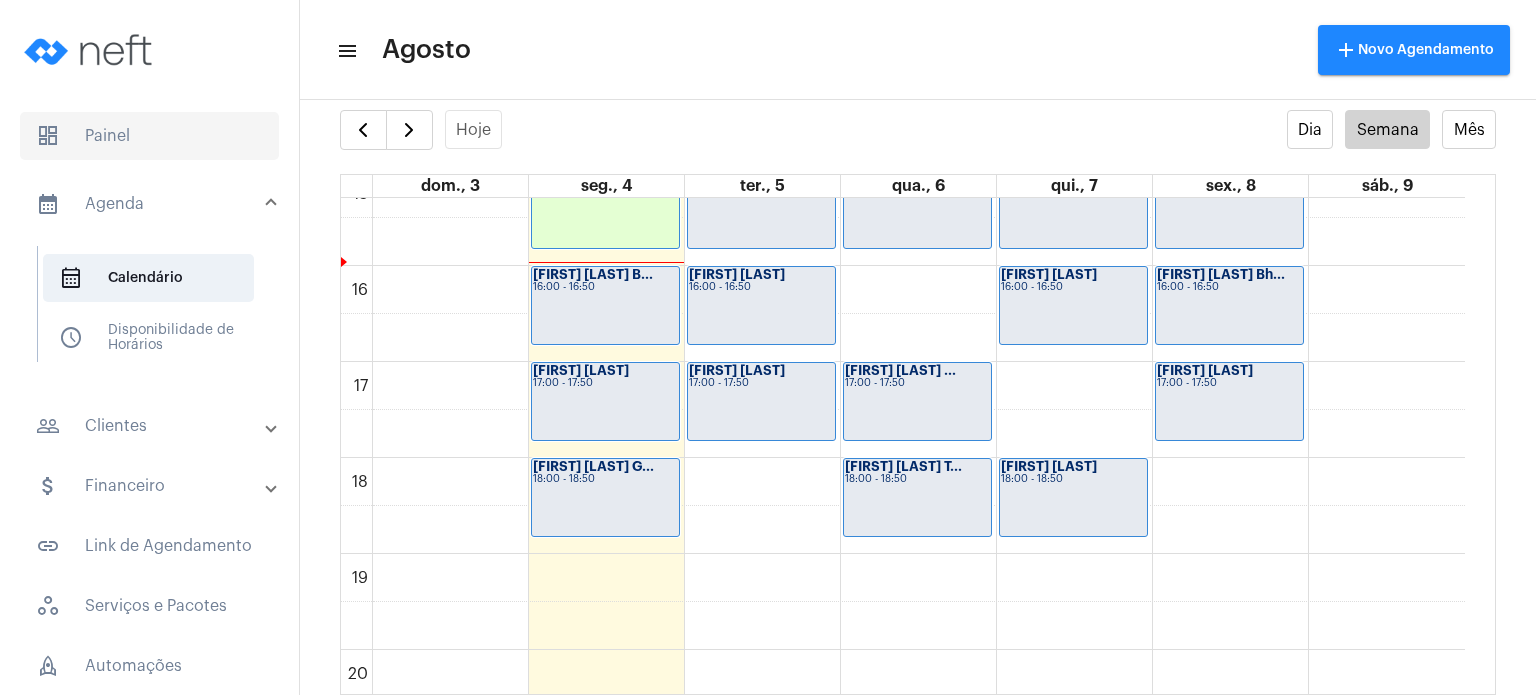 click on "dashboard   Painel" 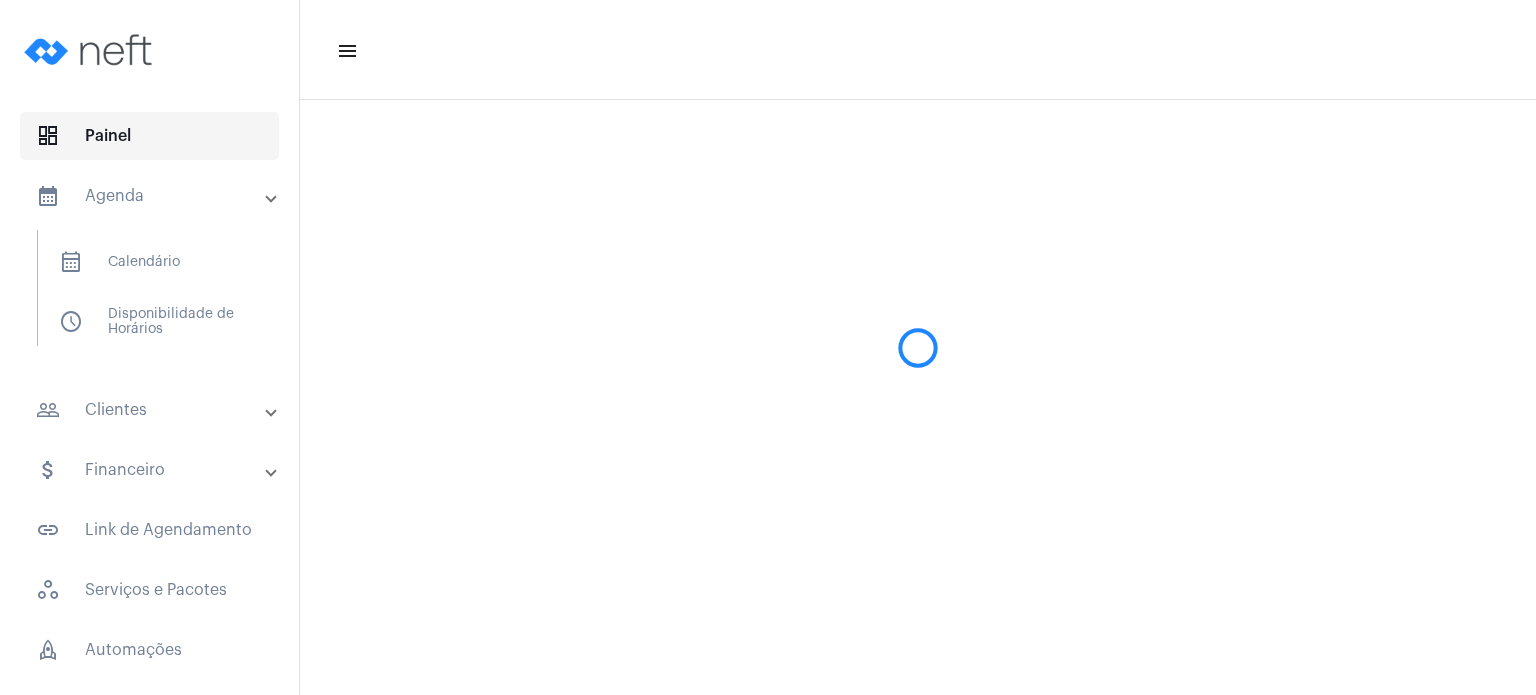scroll, scrollTop: 0, scrollLeft: 0, axis: both 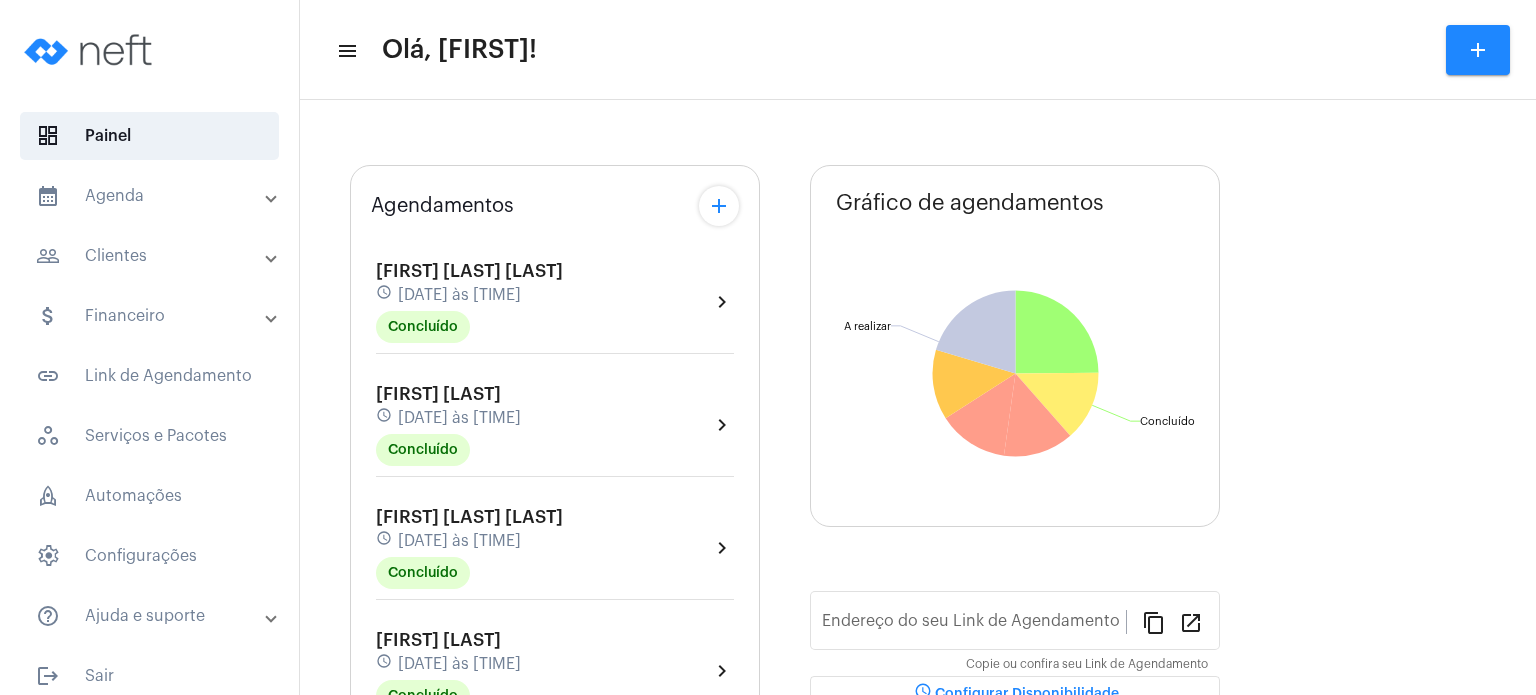 type on "https://neft.com.br/fabiana-davel-canal" 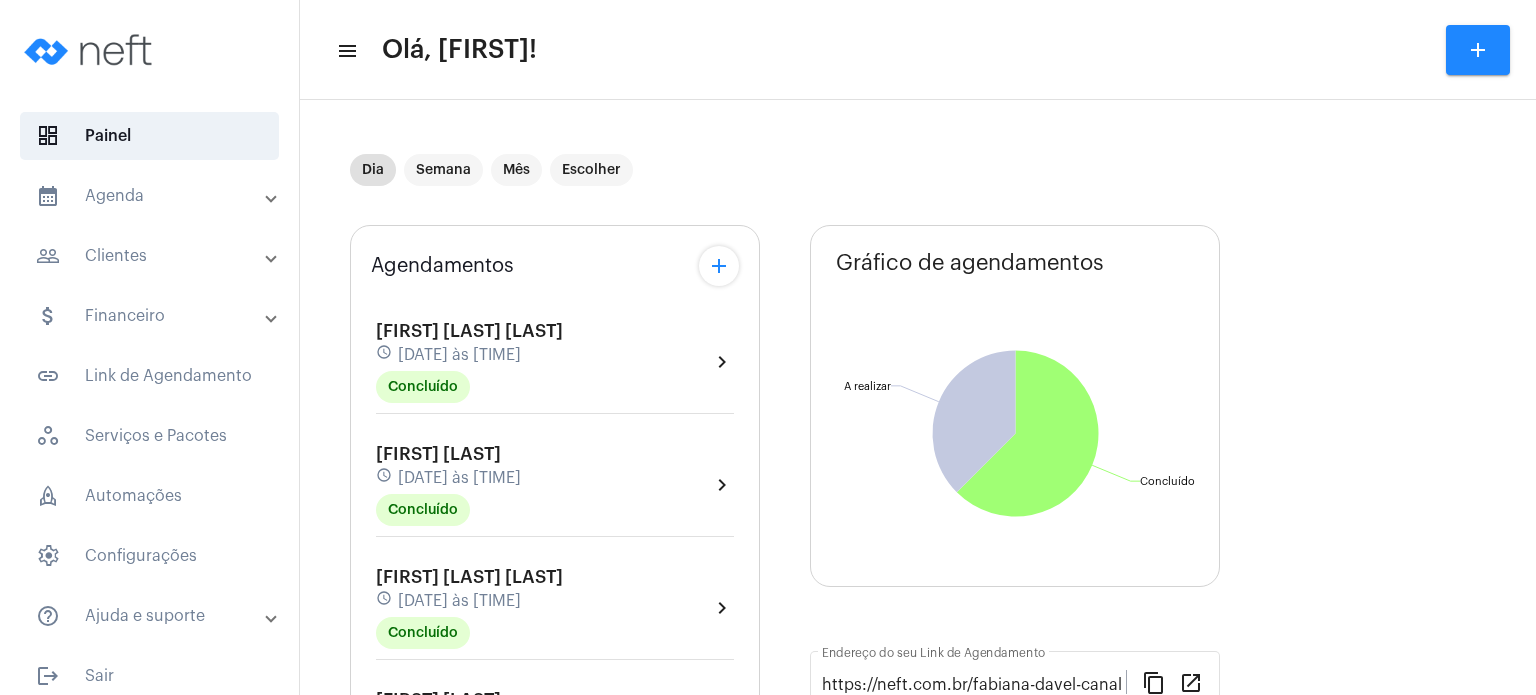 click on "Dia Semana Mês Escolher Agendamentos add [FIRST] [LAST] schedule [DATE] às [TIME] Concluído  chevron_right  [FIRST] [LAST] schedule [DATE] às [TIME] Concluído  chevron_right  [FIRST] [LAST] schedule [DATE] às [TIME] Concluído  chevron_right  [FIRST] [LAST] schedule [DATE] às [TIME] Concluído  chevron_right  [FIRST] [LAST] schedule [DATE] às [TIME] Concluído  chevron_right  [FIRST] [LAST] schedule [DATE] às [TIME] A Realizar  chevron_right  [FIRST] [LAST] schedule [DATE] às [TIME] A Realizar  chevron_right  [FIRST] [LAST] schedule [DATE] às [TIME] A Realizar  chevron_right  Primeiros passos...  Organize e simplifique sua rotina em apenas três passos! 66% work Serviço  done  Cadastre seu primeiro serviço. schedule Disponibilidade  done   Configure seus horários disponiveis para atendimento.  event_available Agendamento  chevron_right   Receba um agendamento pelo Link de Agendamento.  Não há agendamentos" 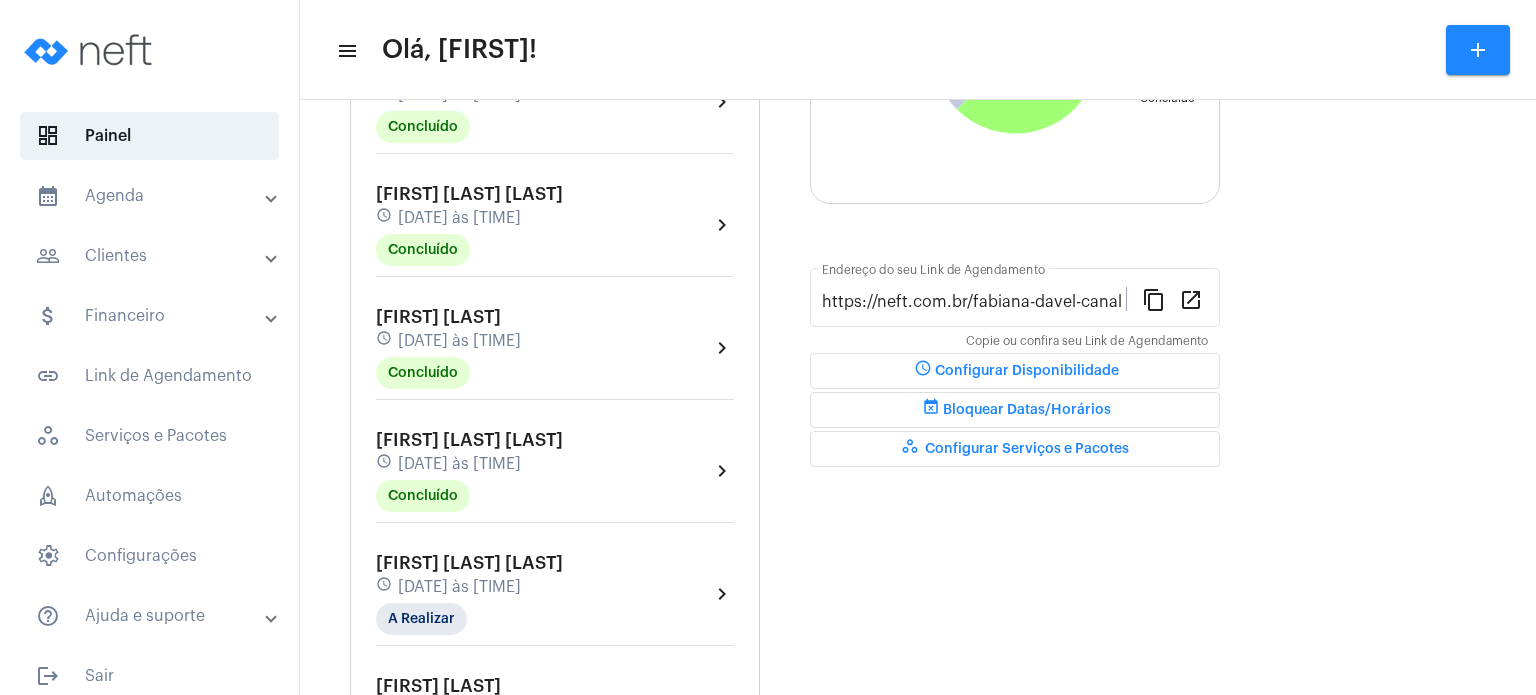 scroll, scrollTop: 440, scrollLeft: 0, axis: vertical 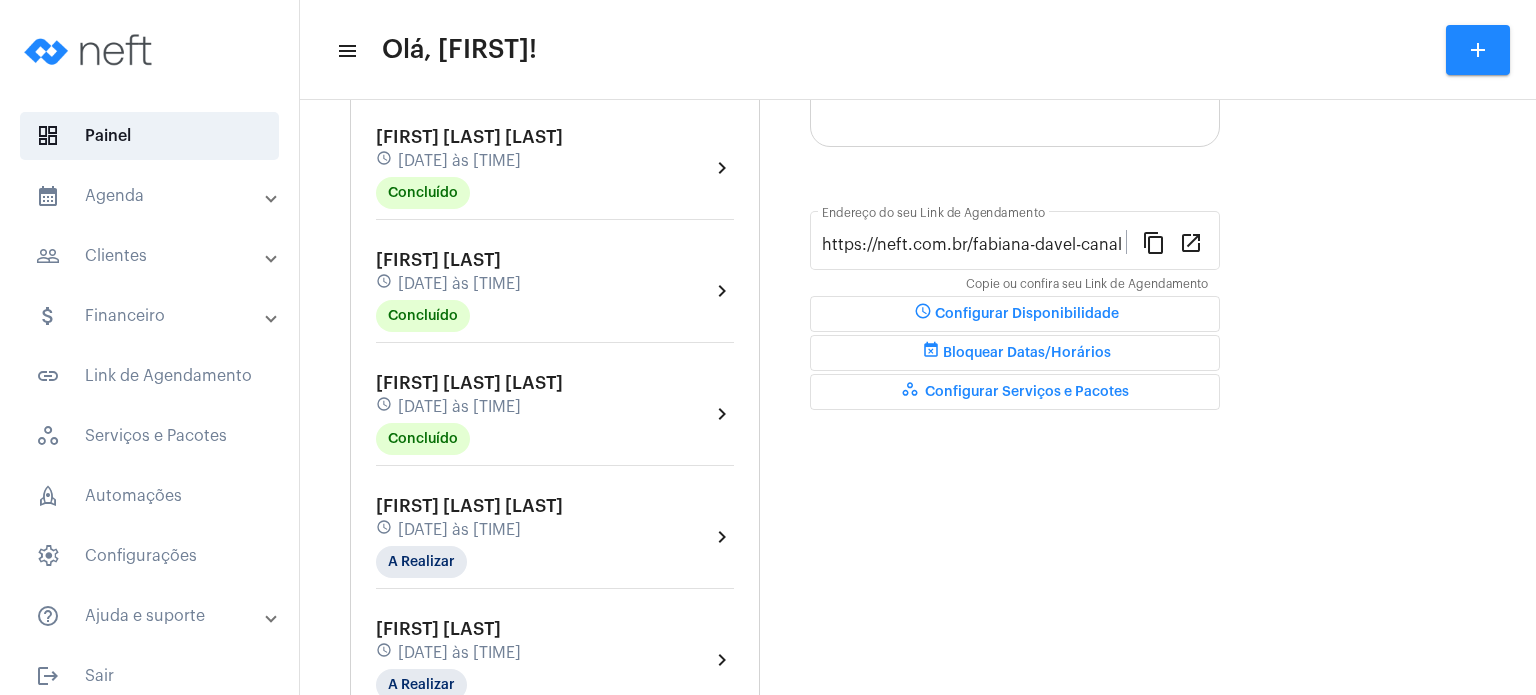 click on "[FIRST] [LAST] [LAST]" 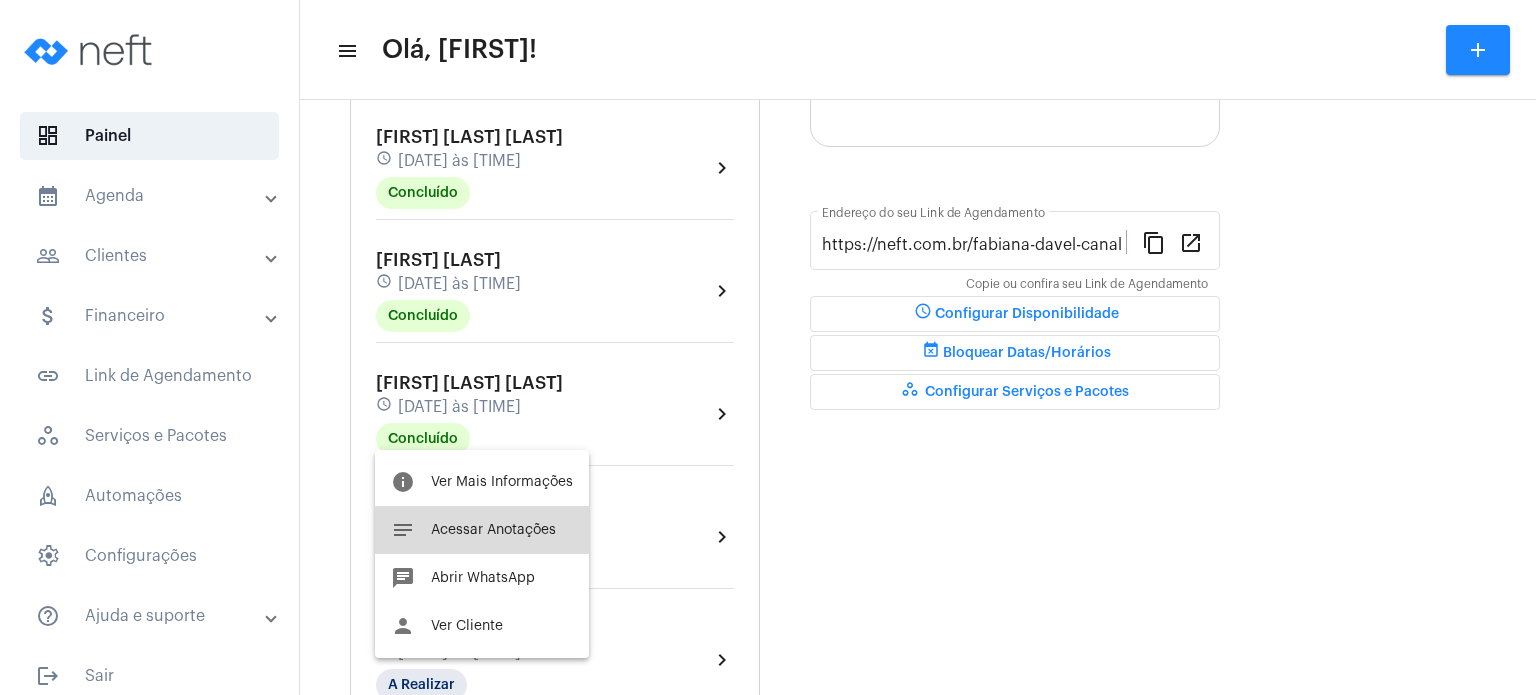 click on "notes Acessar Anotações" at bounding box center [482, 530] 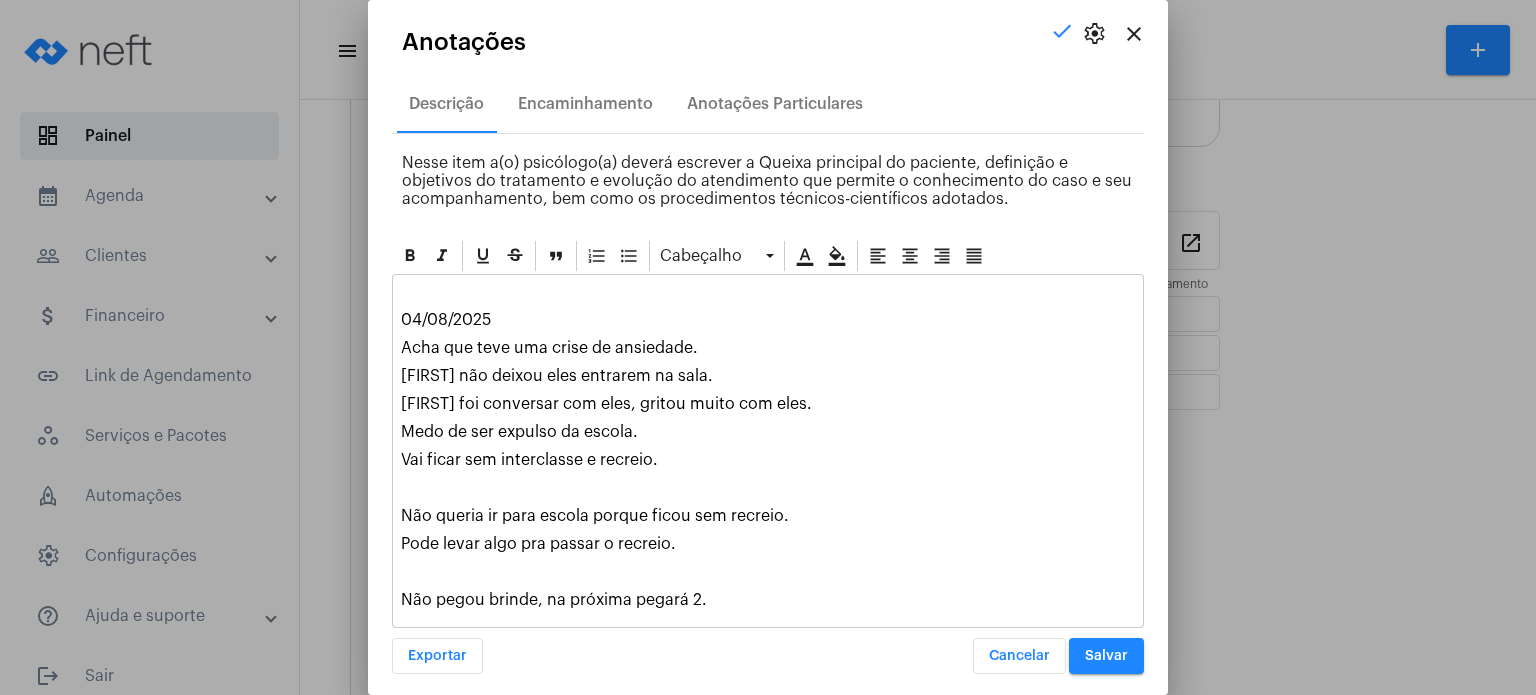 click 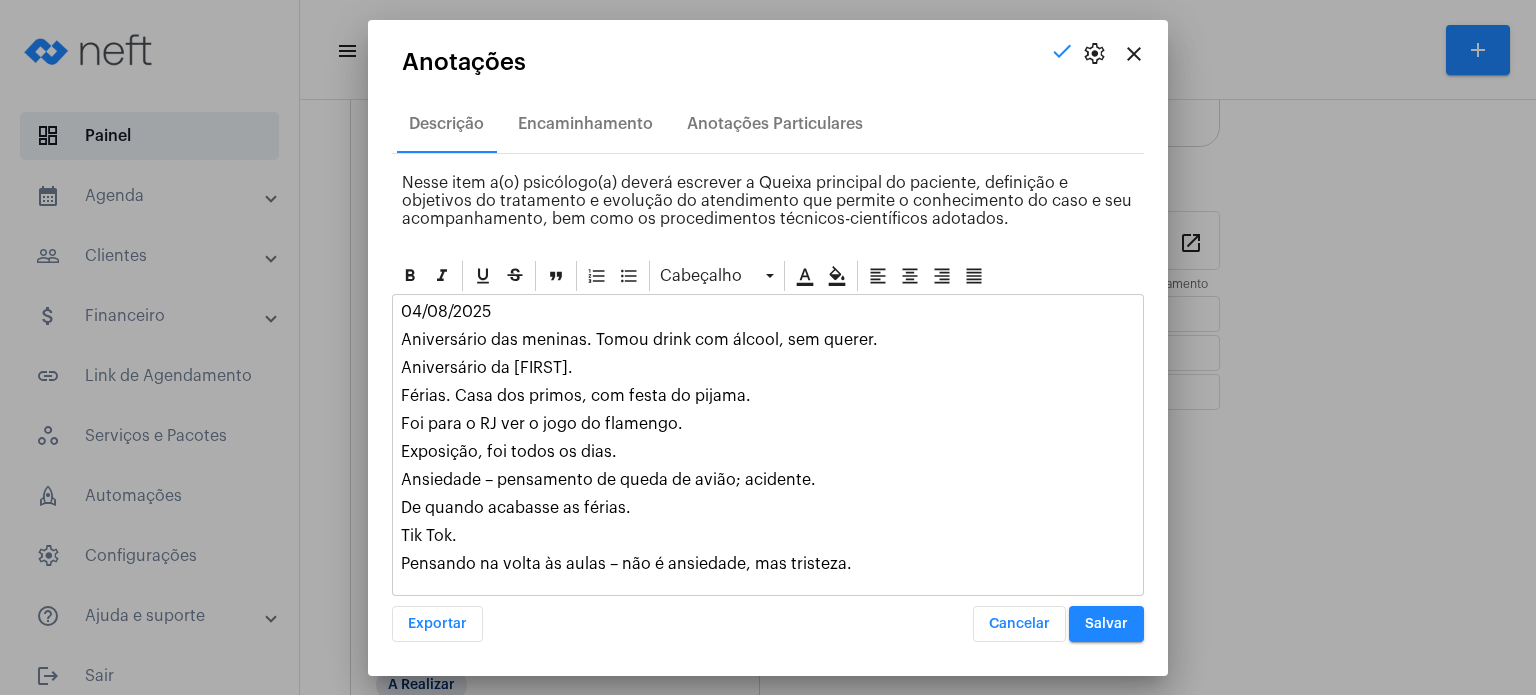 scroll, scrollTop: 0, scrollLeft: 0, axis: both 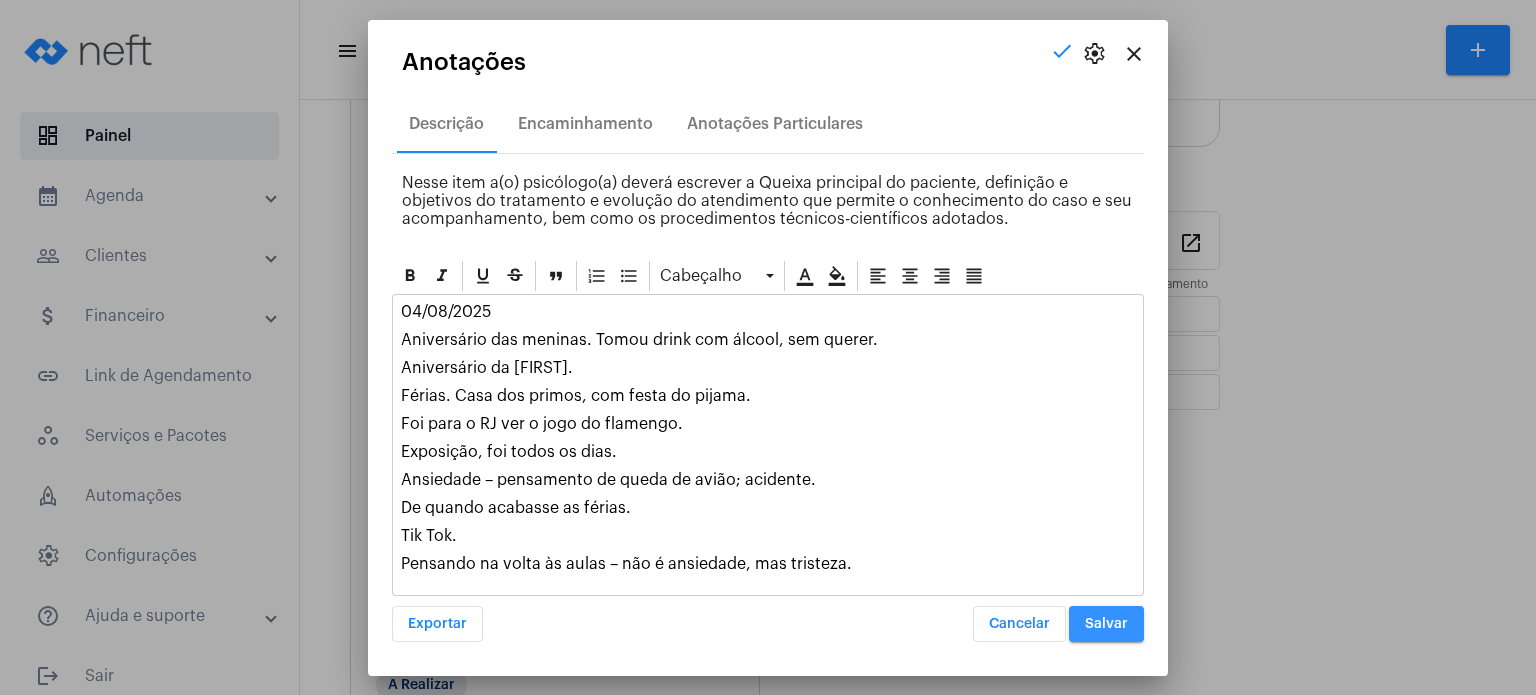 click on "Salvar" at bounding box center [1106, 624] 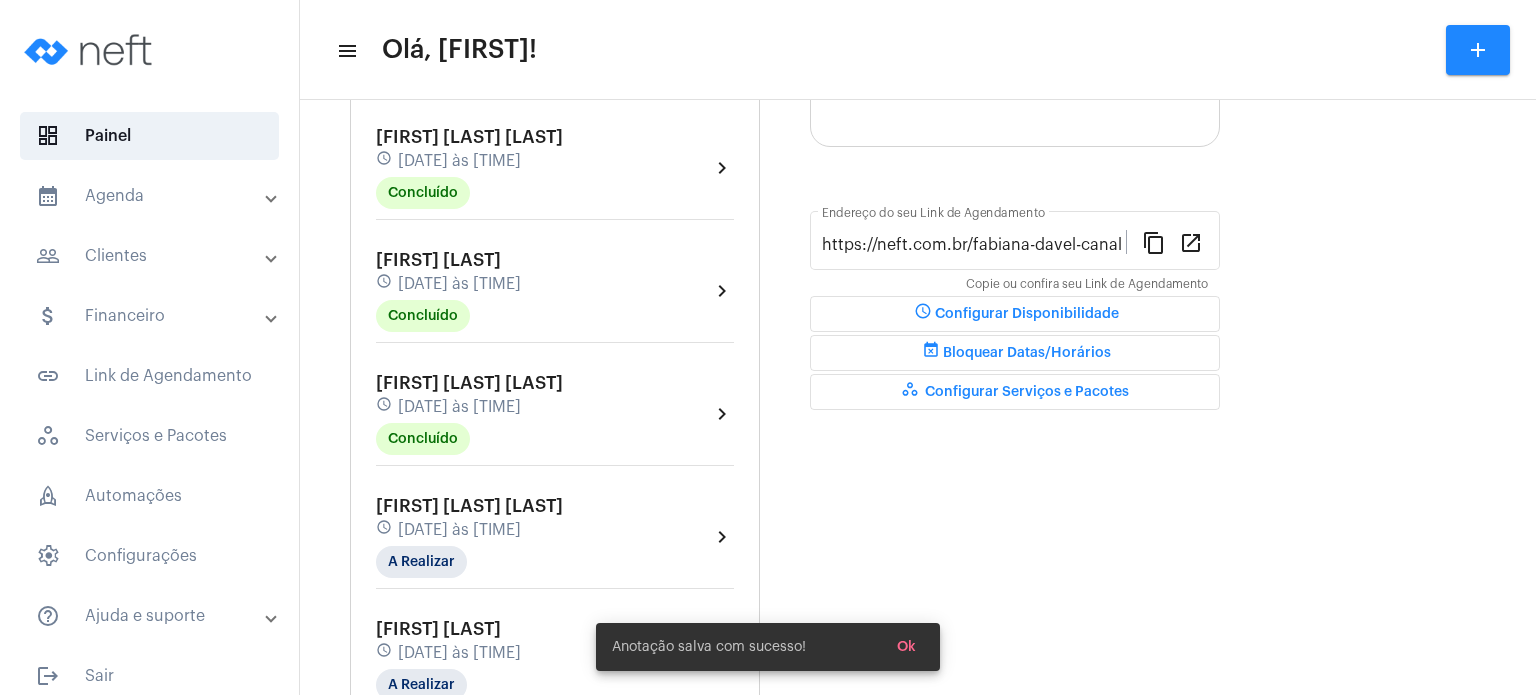 click on "[FIRST] [LAST]" 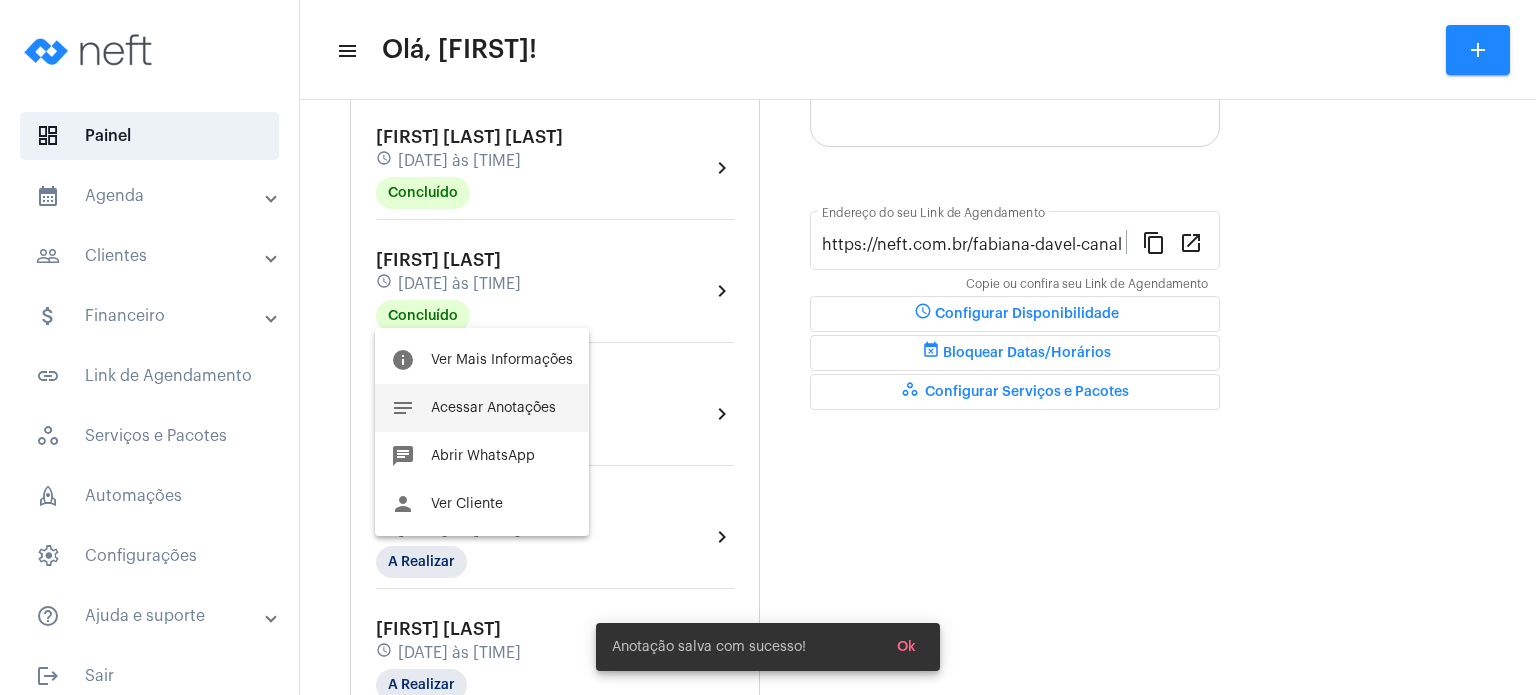 click on "Acessar Anotações" at bounding box center [493, 408] 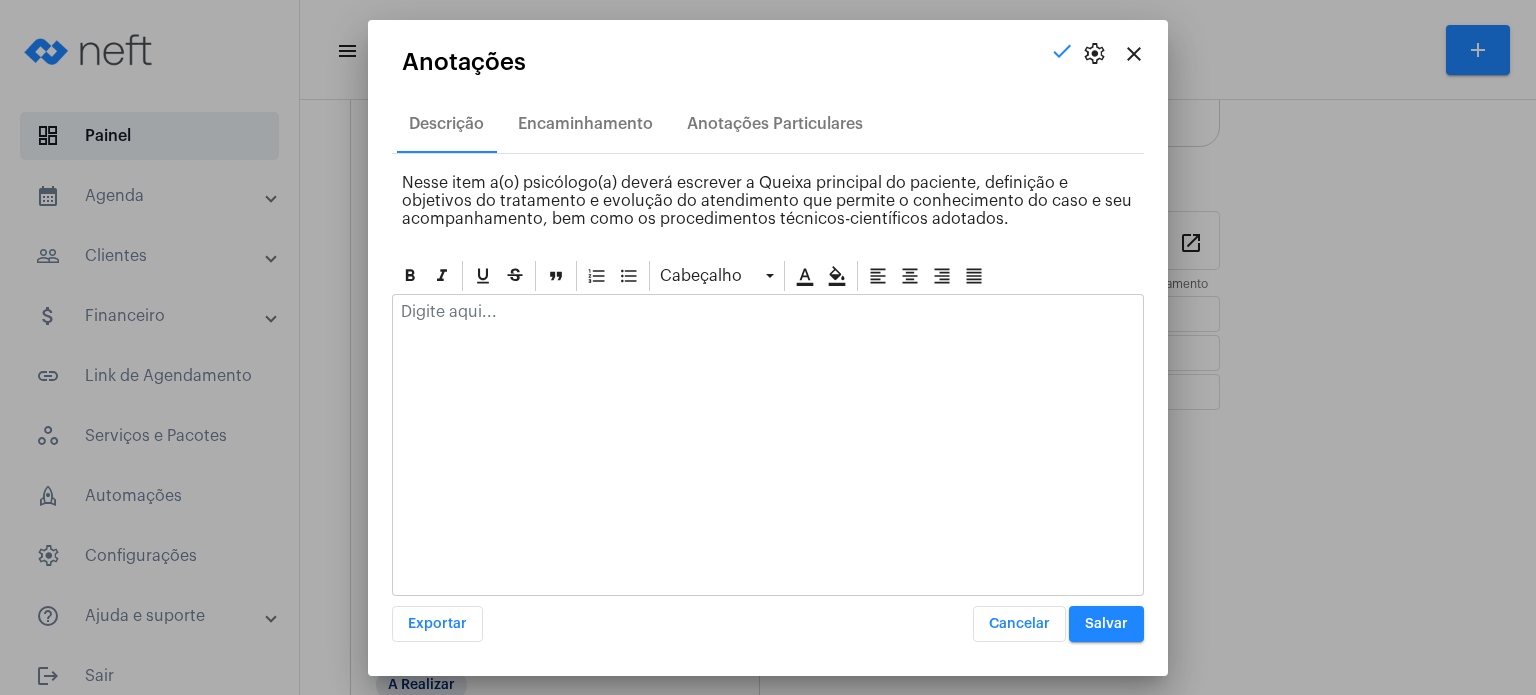 click 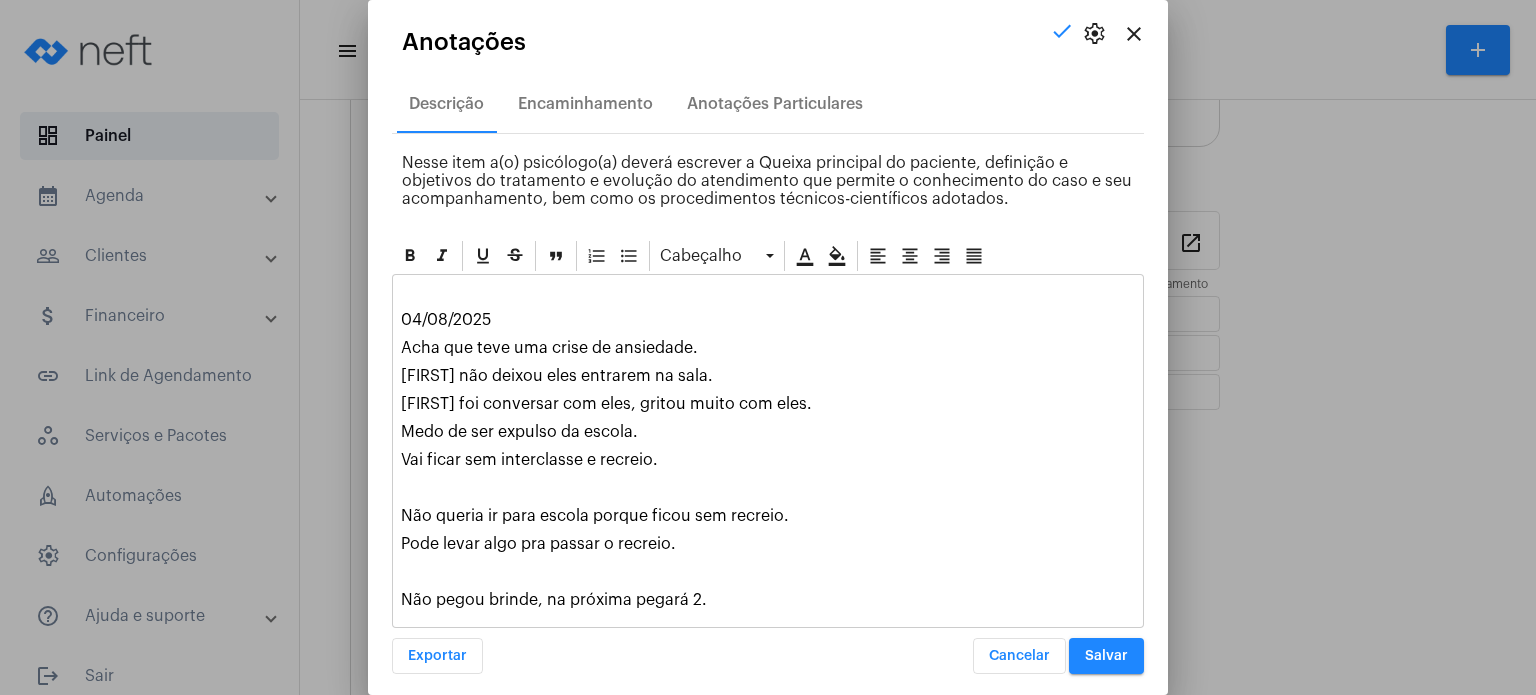 click on "Cabeçalho
04/08/2025 Acha que teve uma crise de ansiedade. [FIRST] não deixou eles entrarem na sala. [FIRST] foi conversar com eles, gritou muito com eles. Medo de ser expulso da escola. Vai ficar sem interclasse e recreio.   Não queria ir para escola porque ficou sem recreio. Pode levar algo pra passar o recreio.   Não pegou brinde, na próxima pegará 2. Exportar Cancelar Salvar" at bounding box center [768, 456] 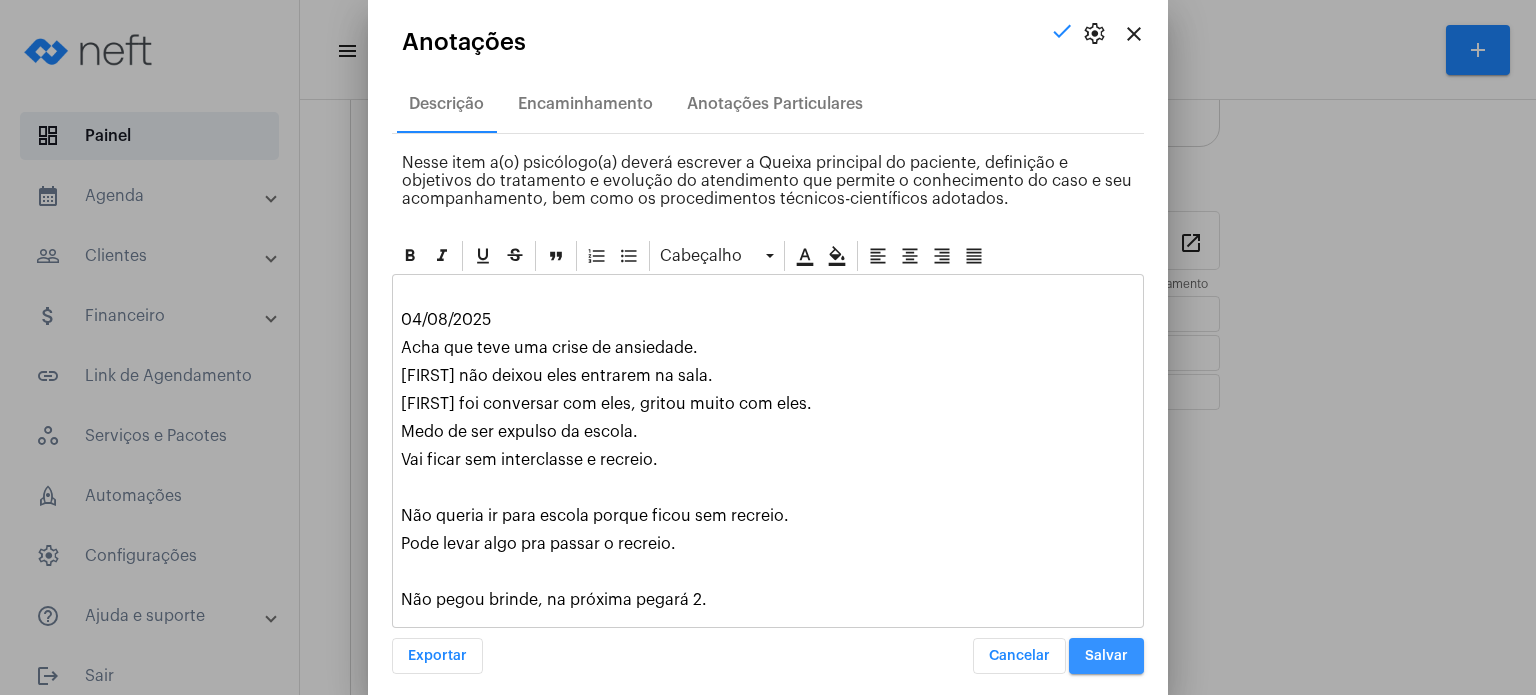 click on "Salvar" at bounding box center [1106, 656] 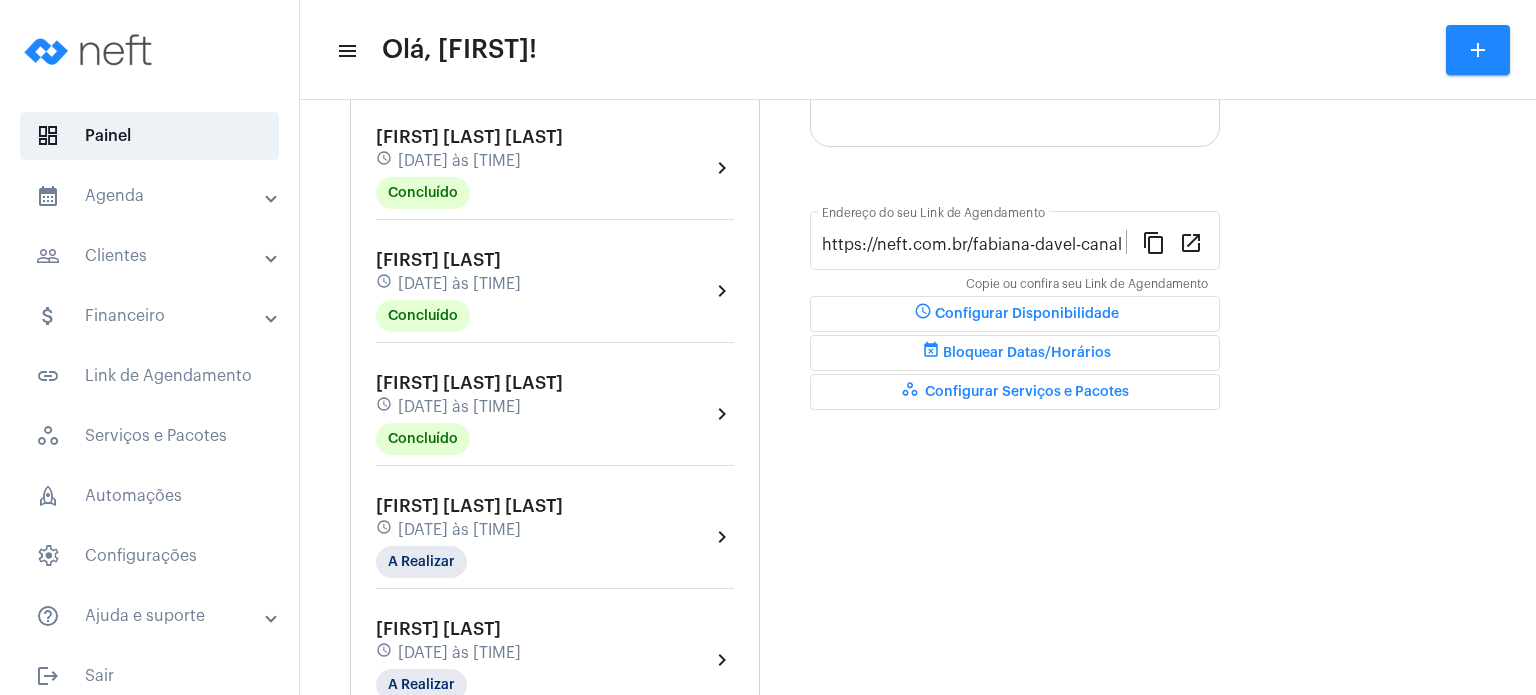 click on "schedule [DATE] às [TIME]" 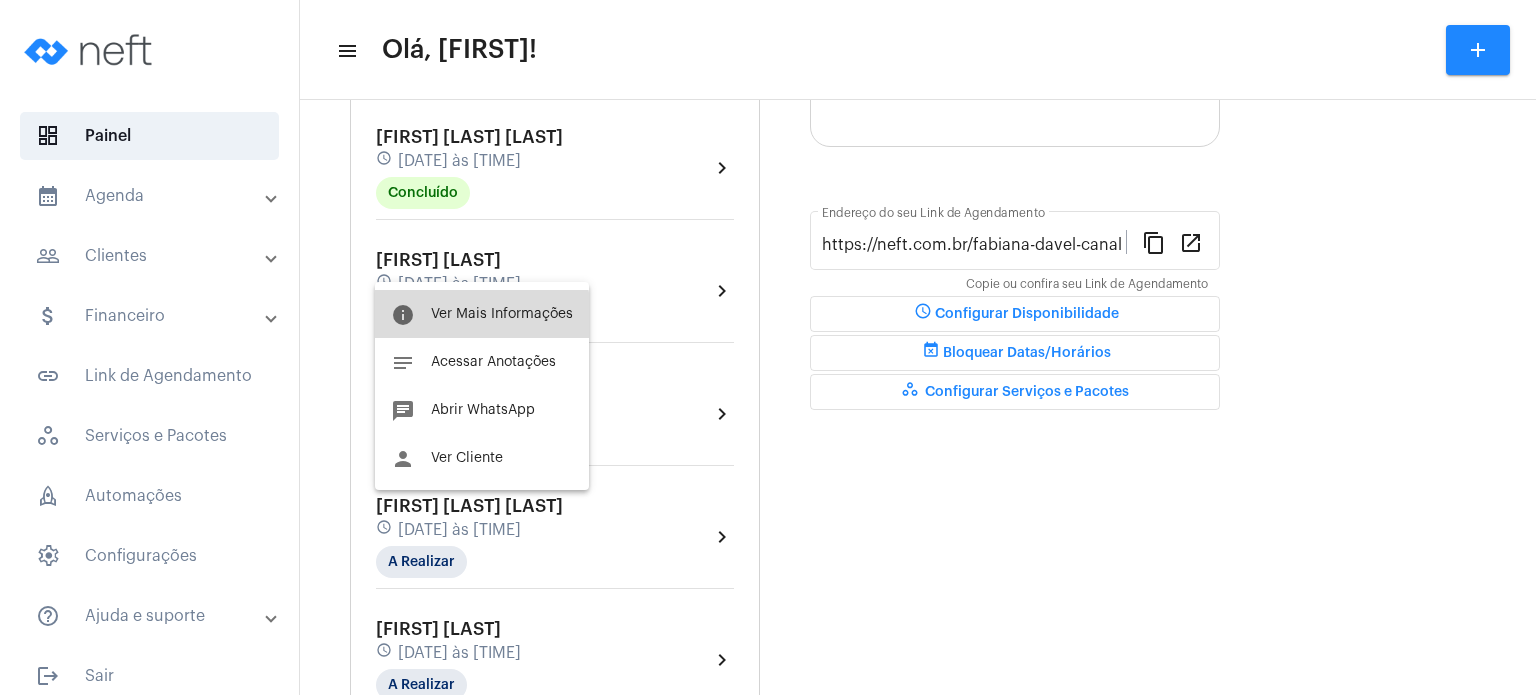 click on "info Ver Mais Informações" at bounding box center [482, 314] 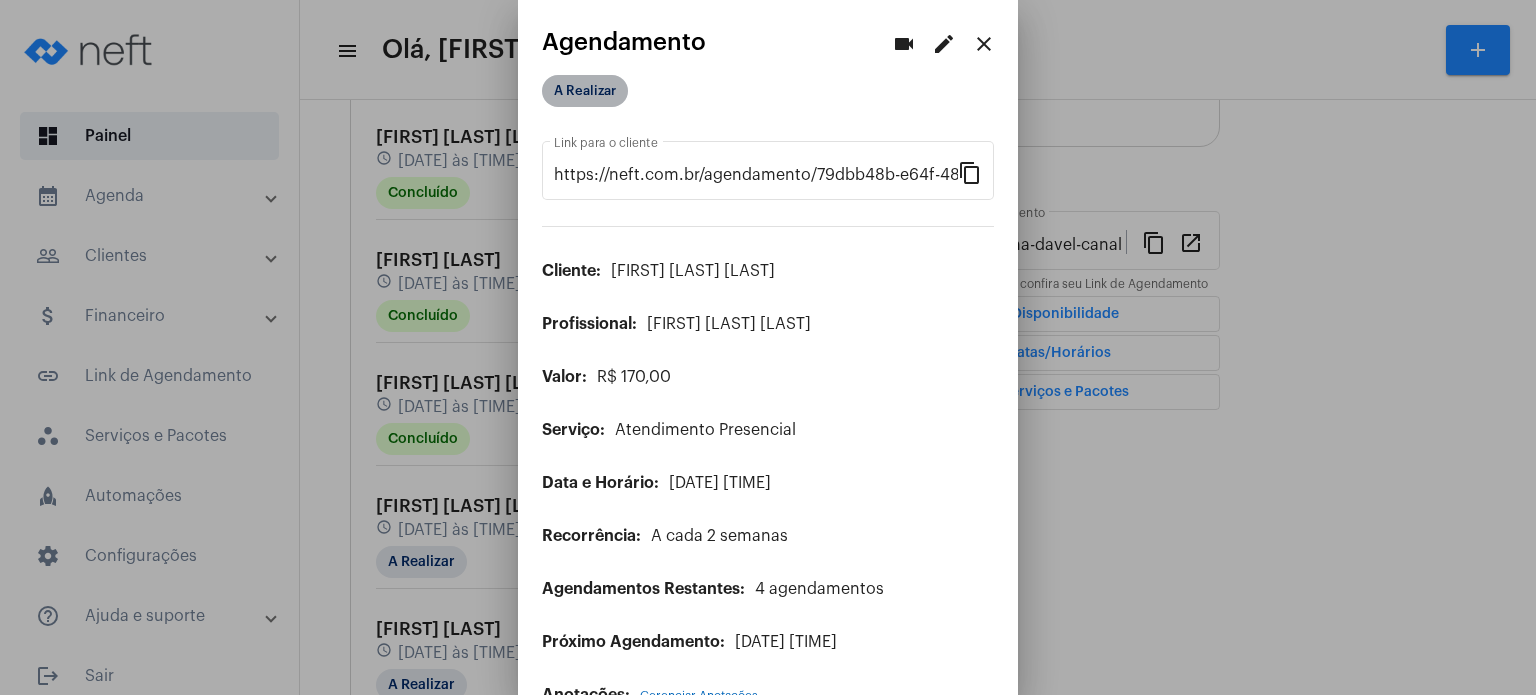 click on "A Realizar" at bounding box center (585, 91) 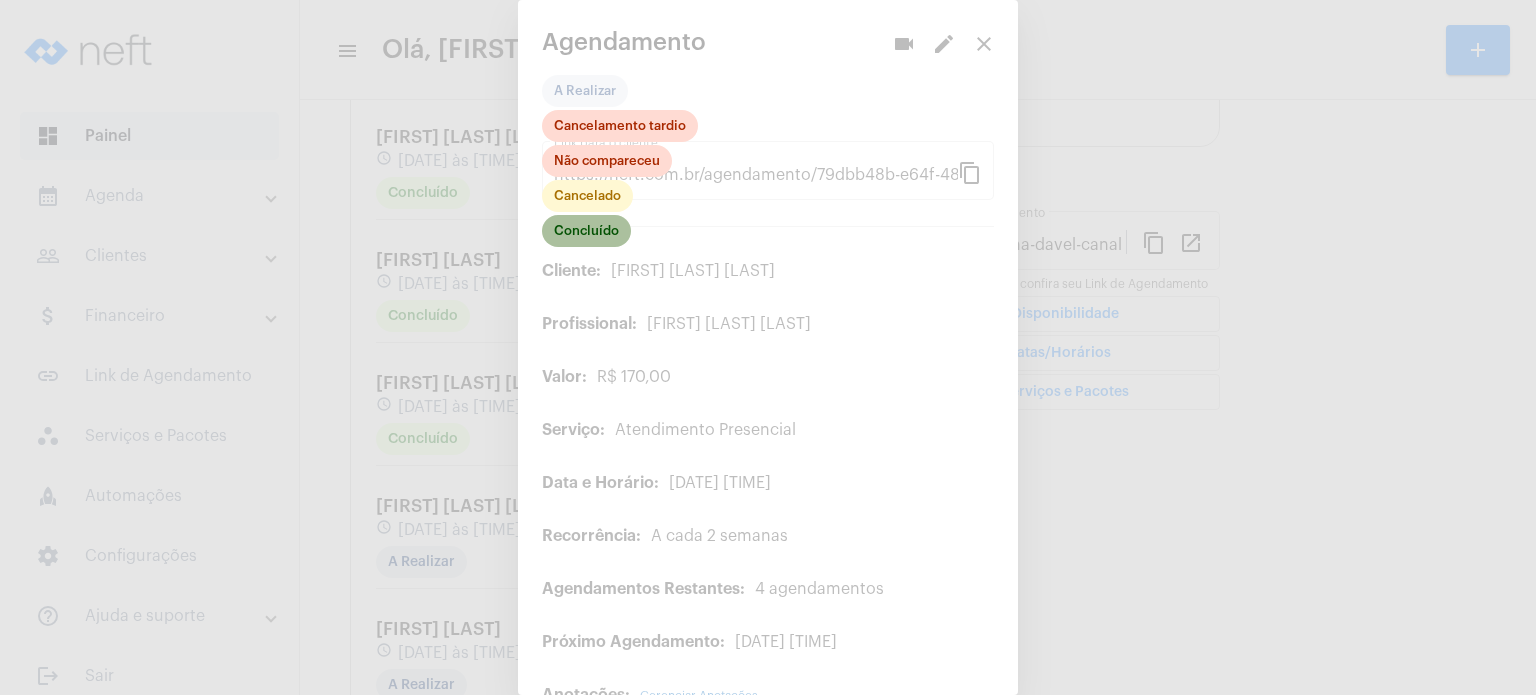 click on "Concluído" 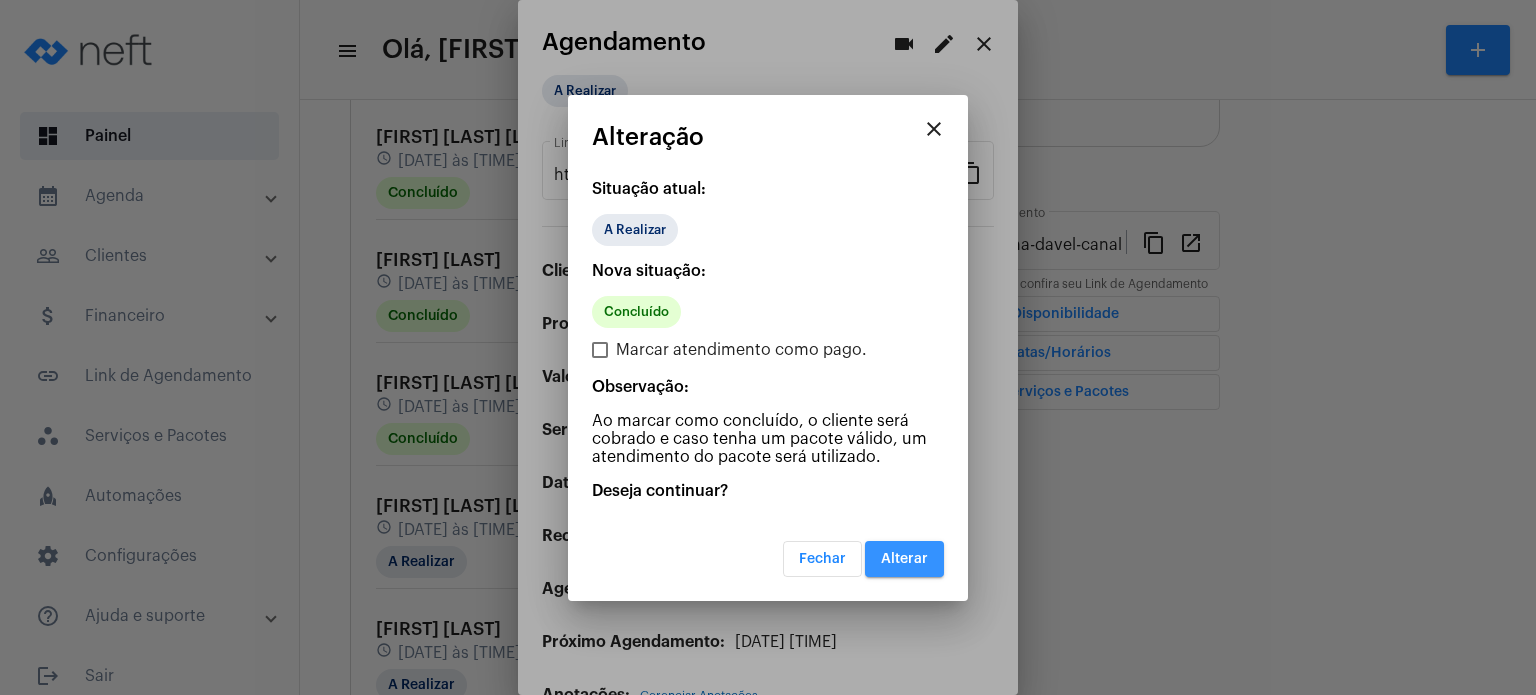 click on "Alterar" at bounding box center (904, 559) 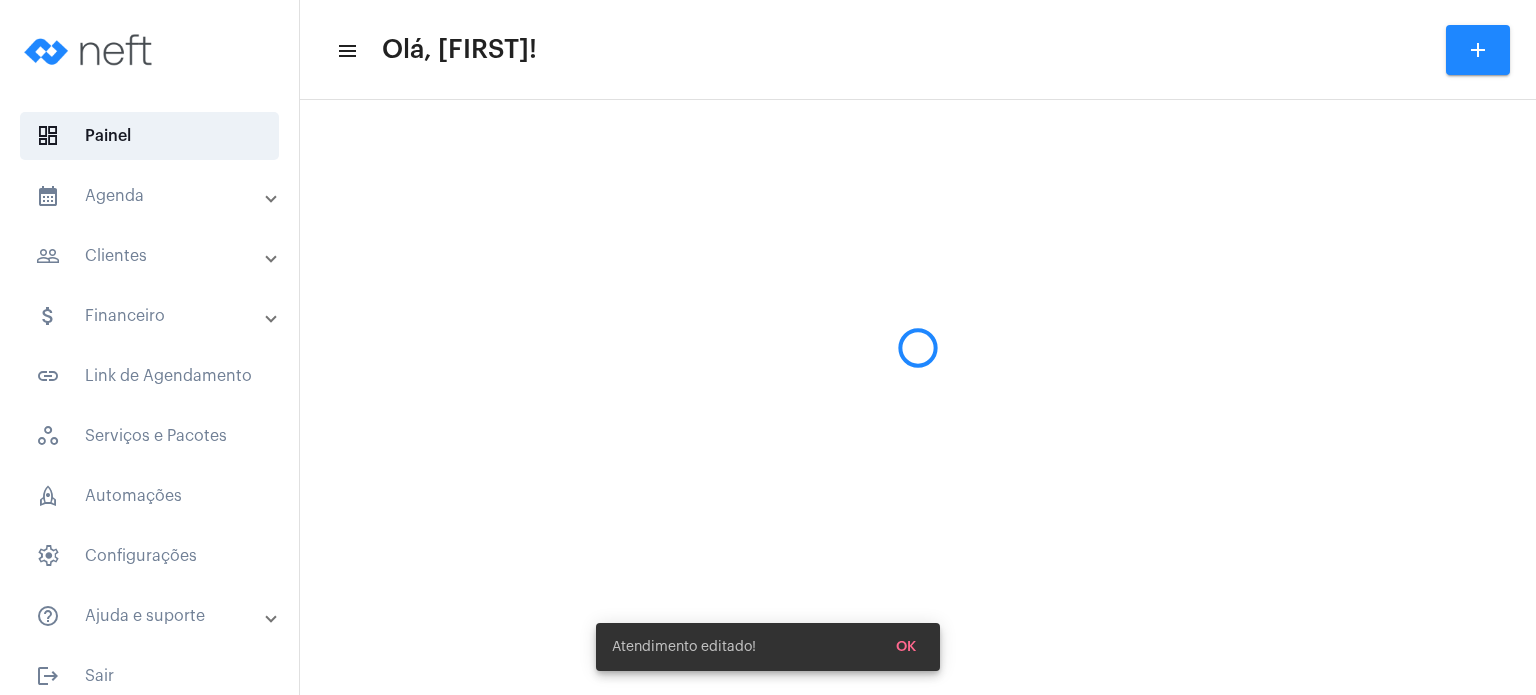 scroll, scrollTop: 0, scrollLeft: 0, axis: both 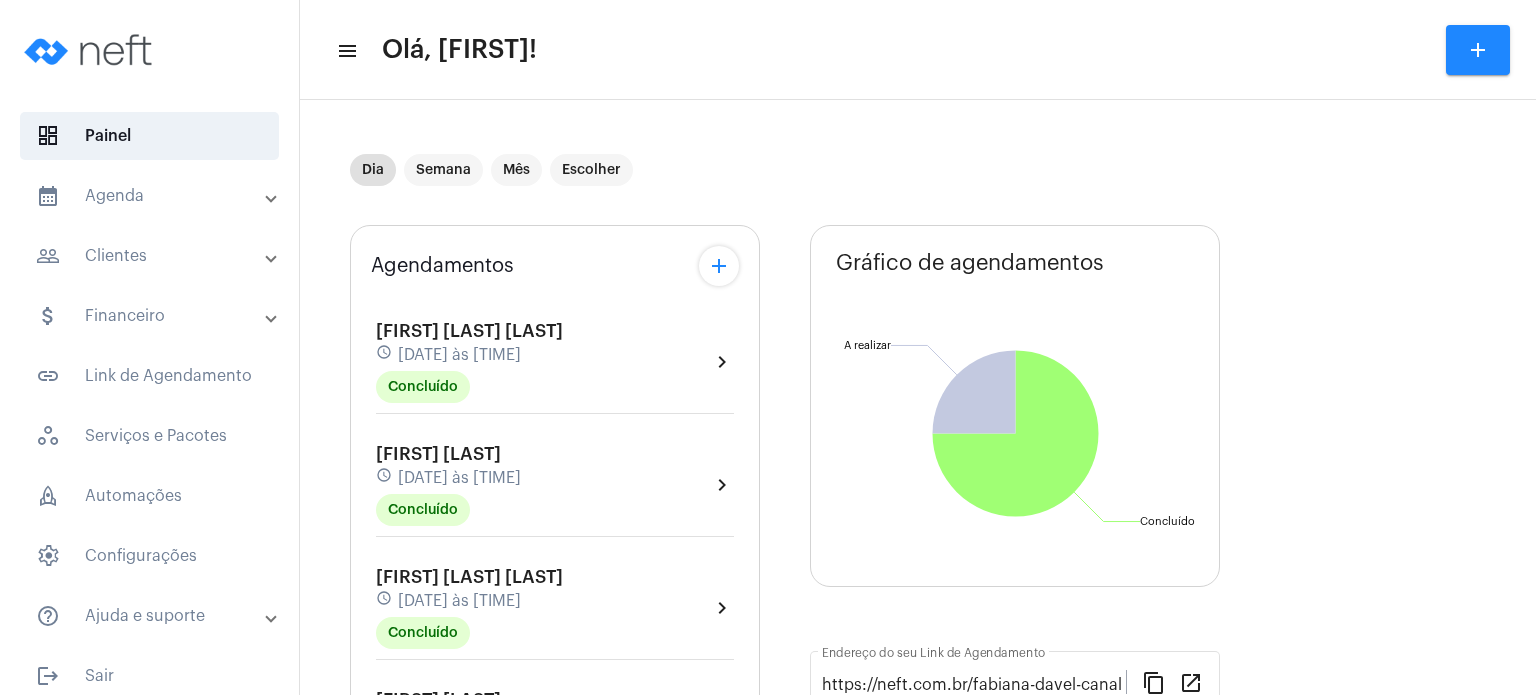 click on "calendar_month_outlined  Agenda" at bounding box center [151, 196] 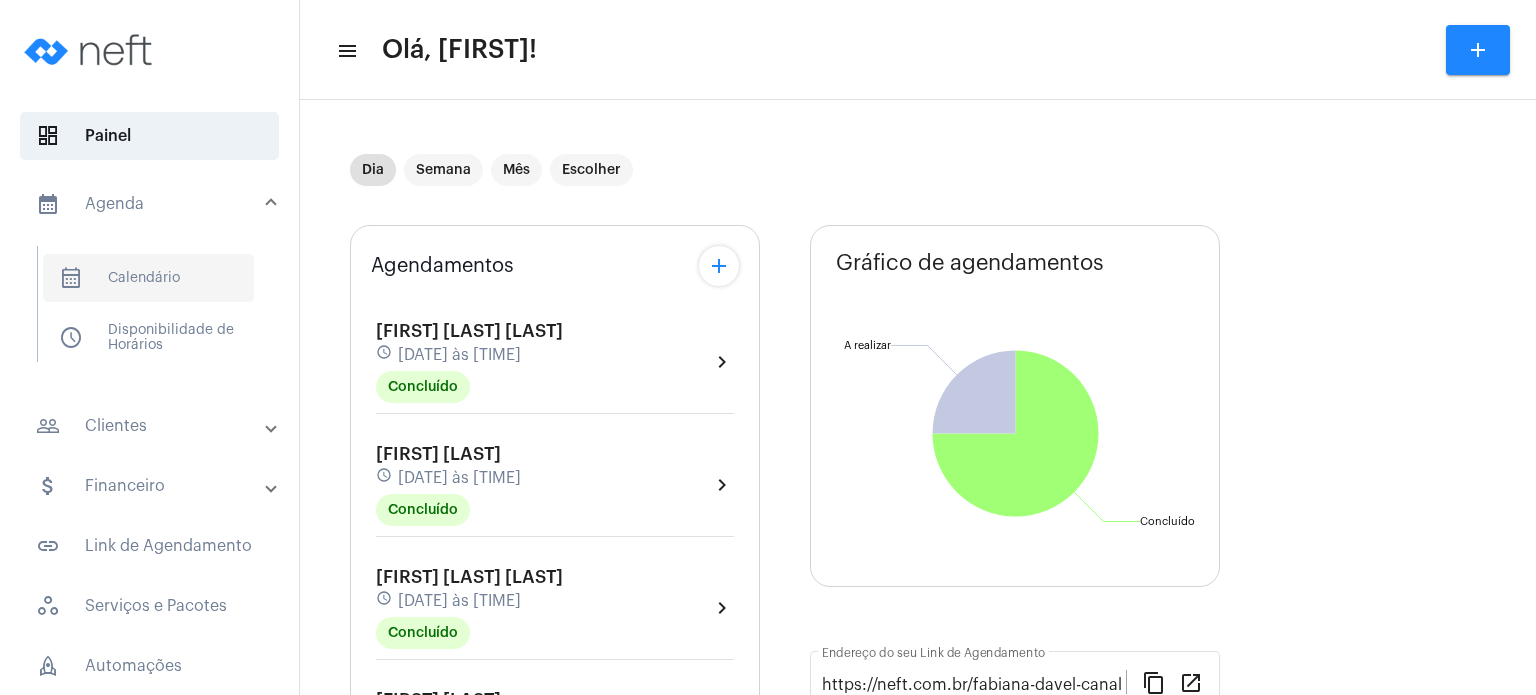 click on "calendar_month_outlined   Calendário" at bounding box center (148, 278) 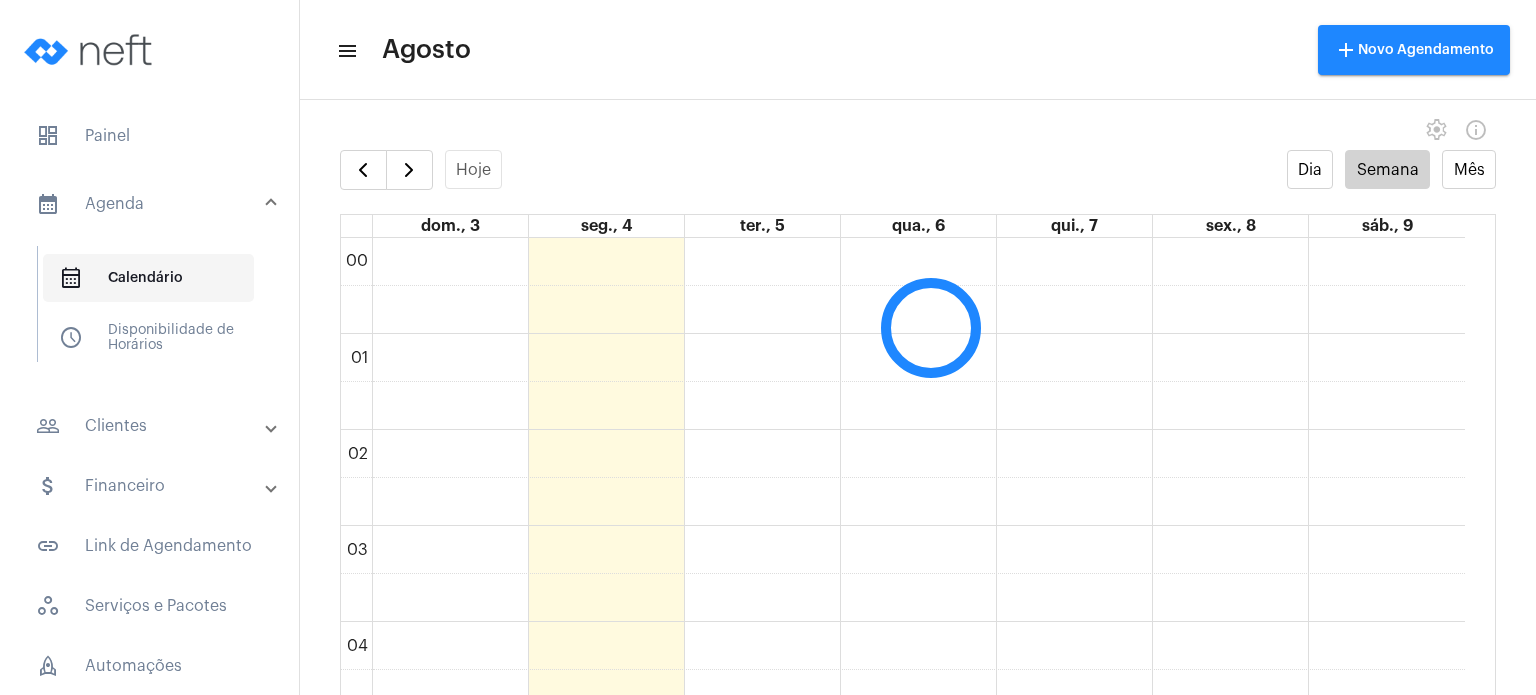 scroll, scrollTop: 576, scrollLeft: 0, axis: vertical 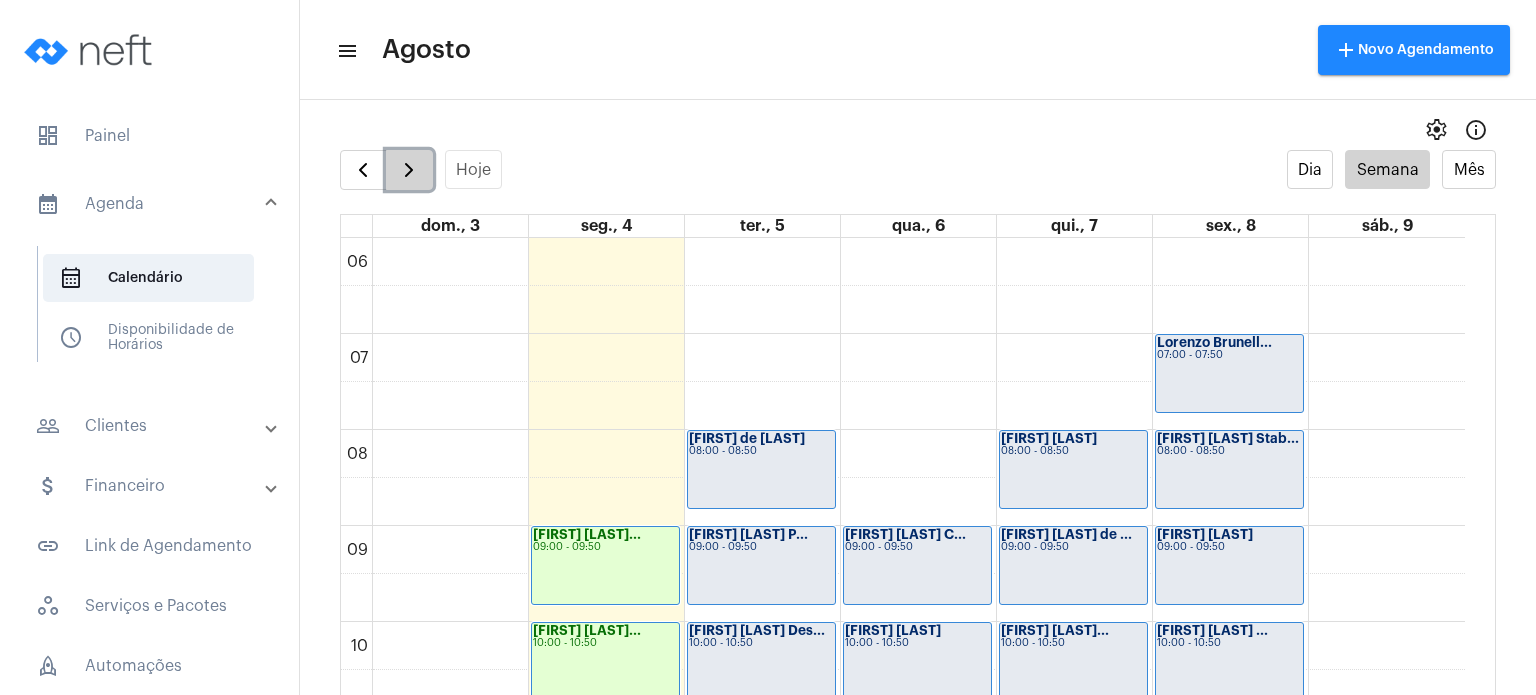 click 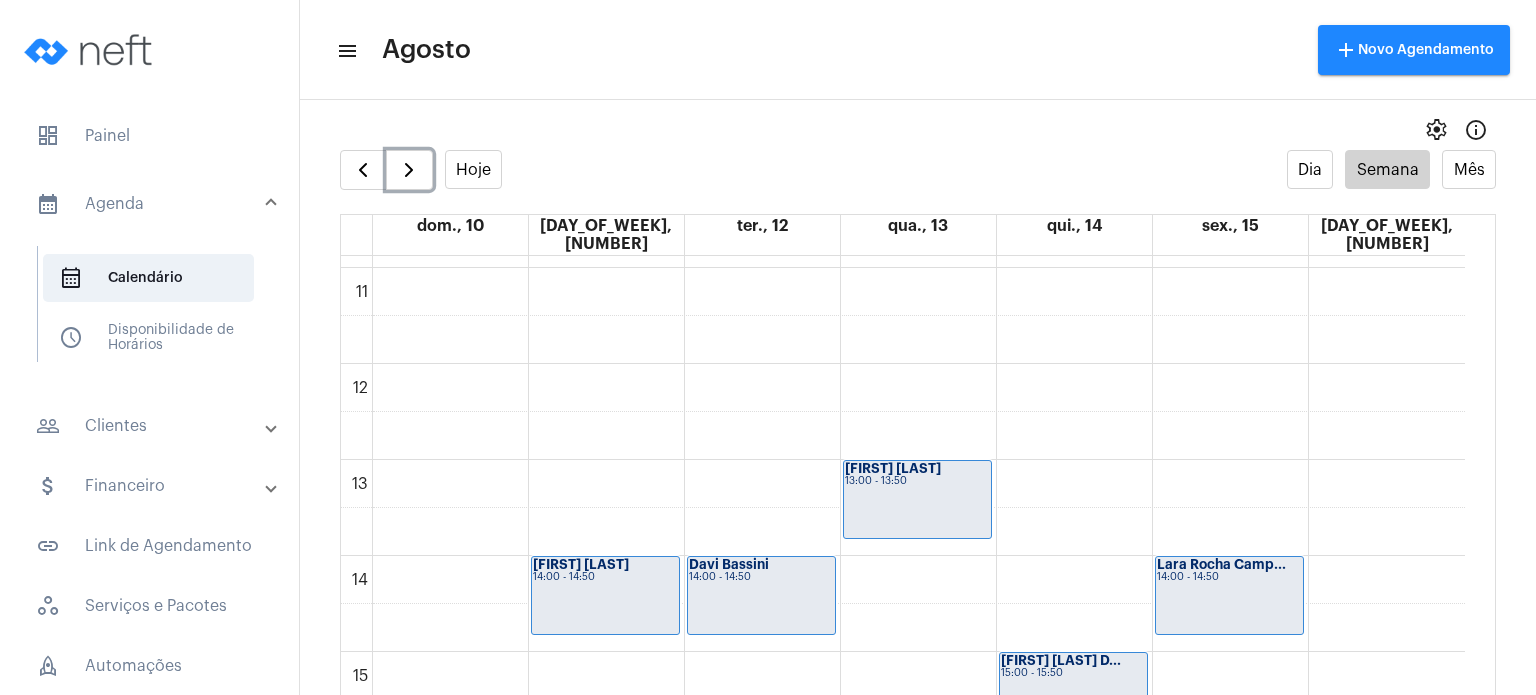 scroll, scrollTop: 1052, scrollLeft: 0, axis: vertical 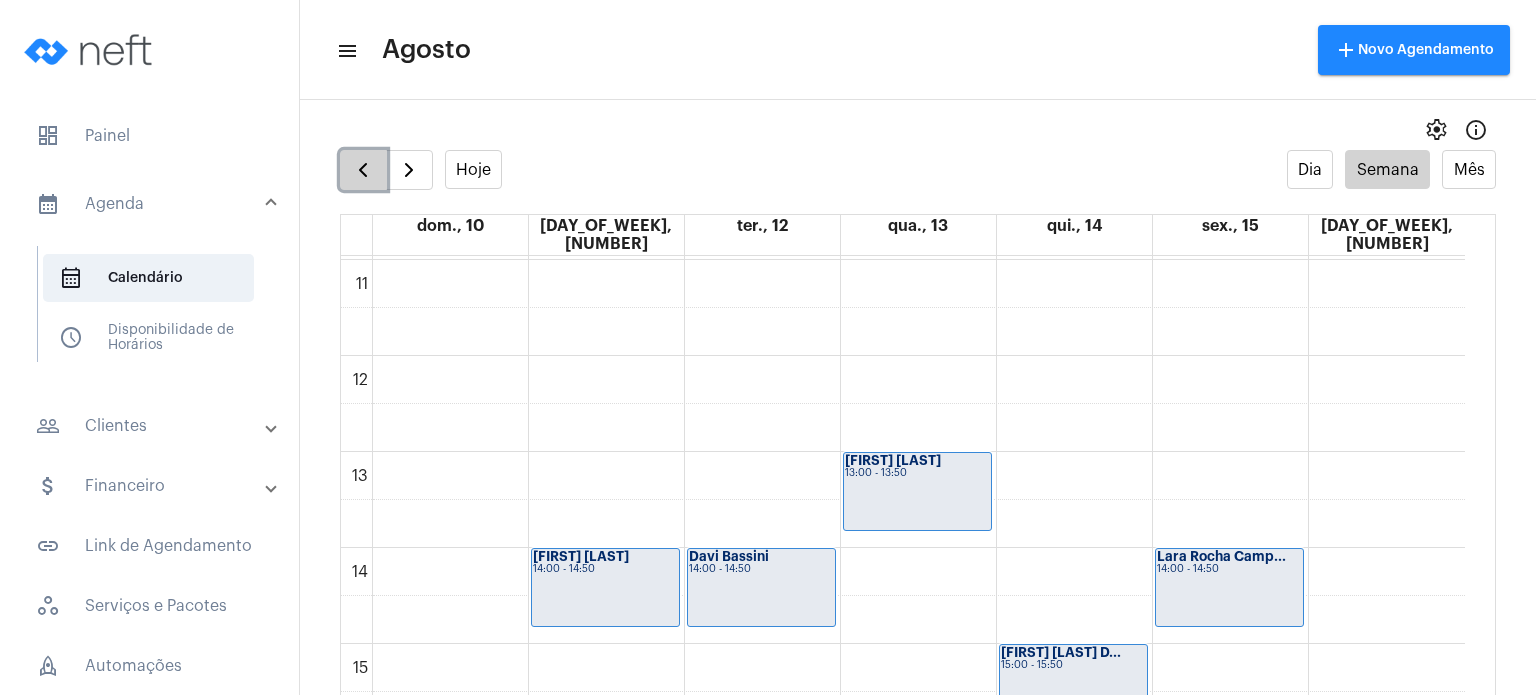 click 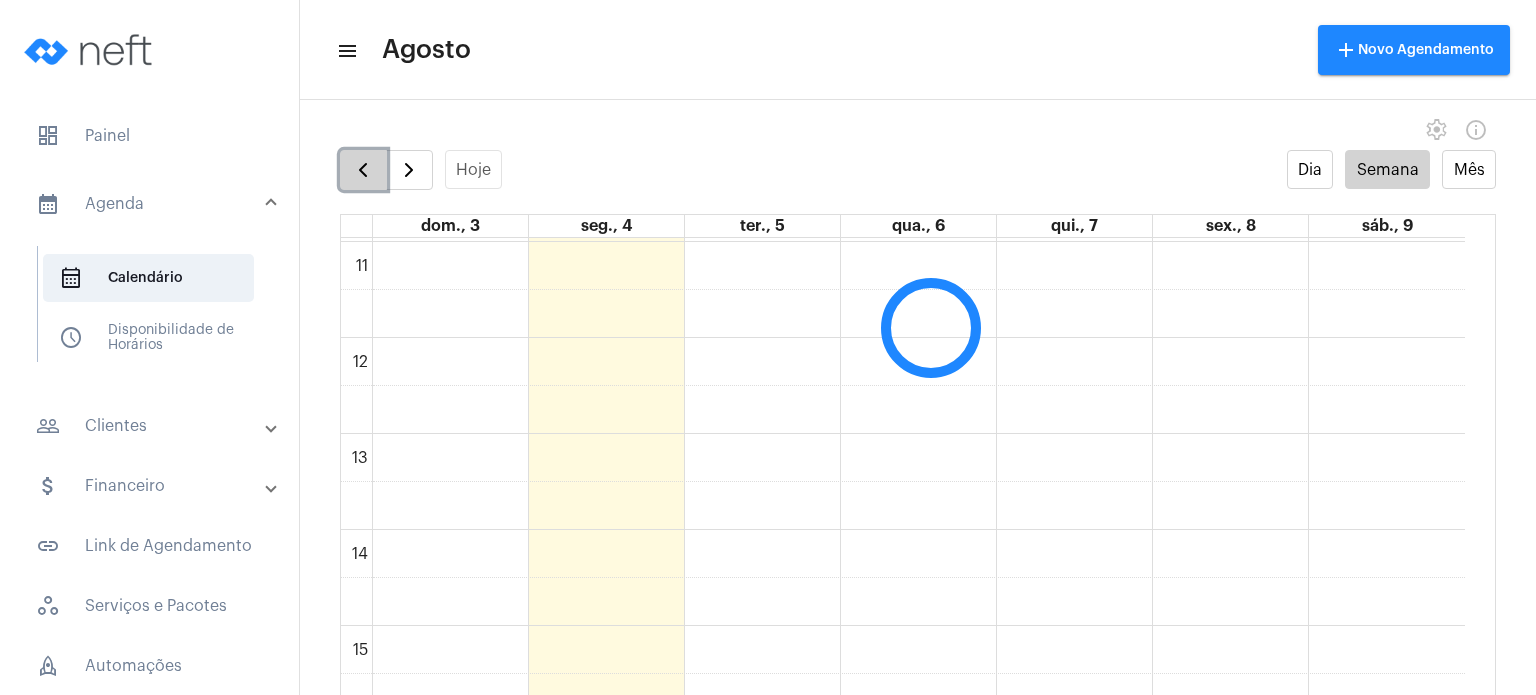 scroll, scrollTop: 576, scrollLeft: 0, axis: vertical 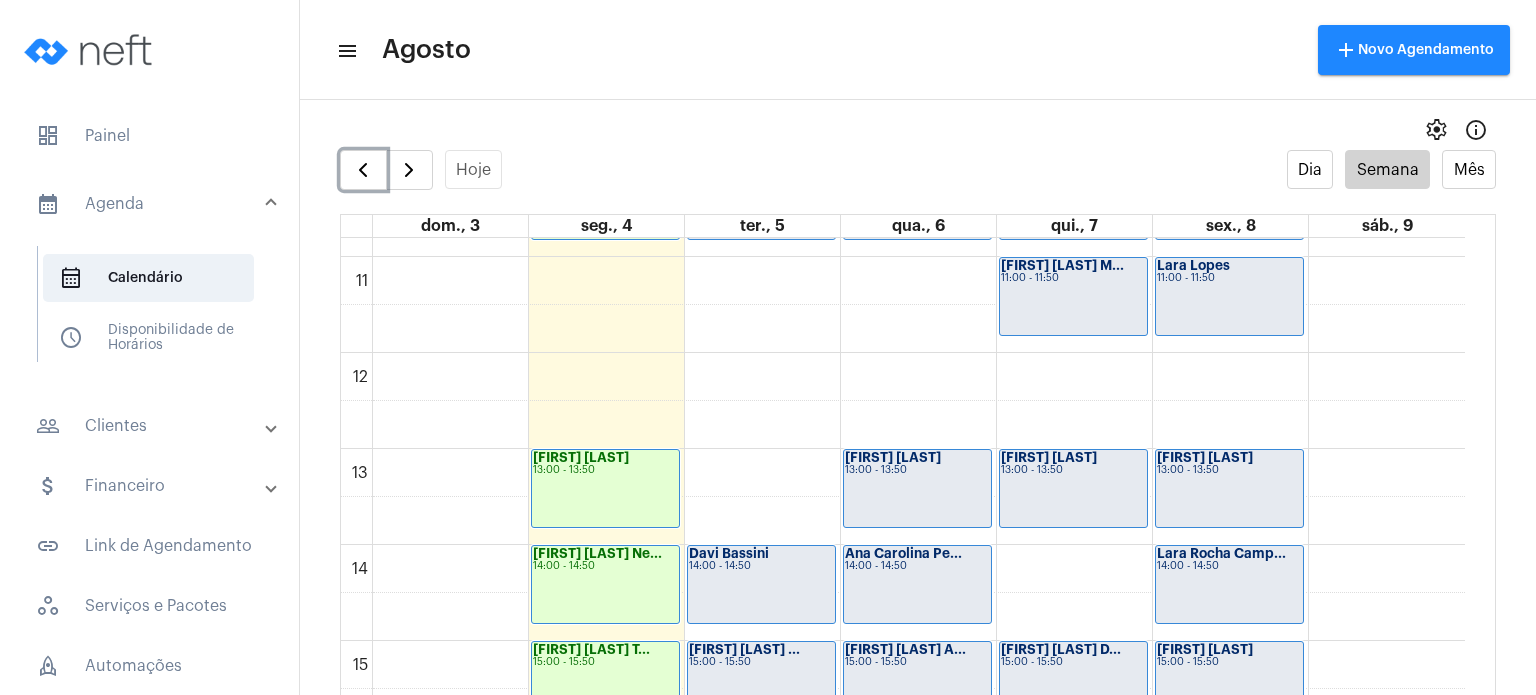 click on "[FIRST] [LAST] B...
[TIME] - [TIME]" 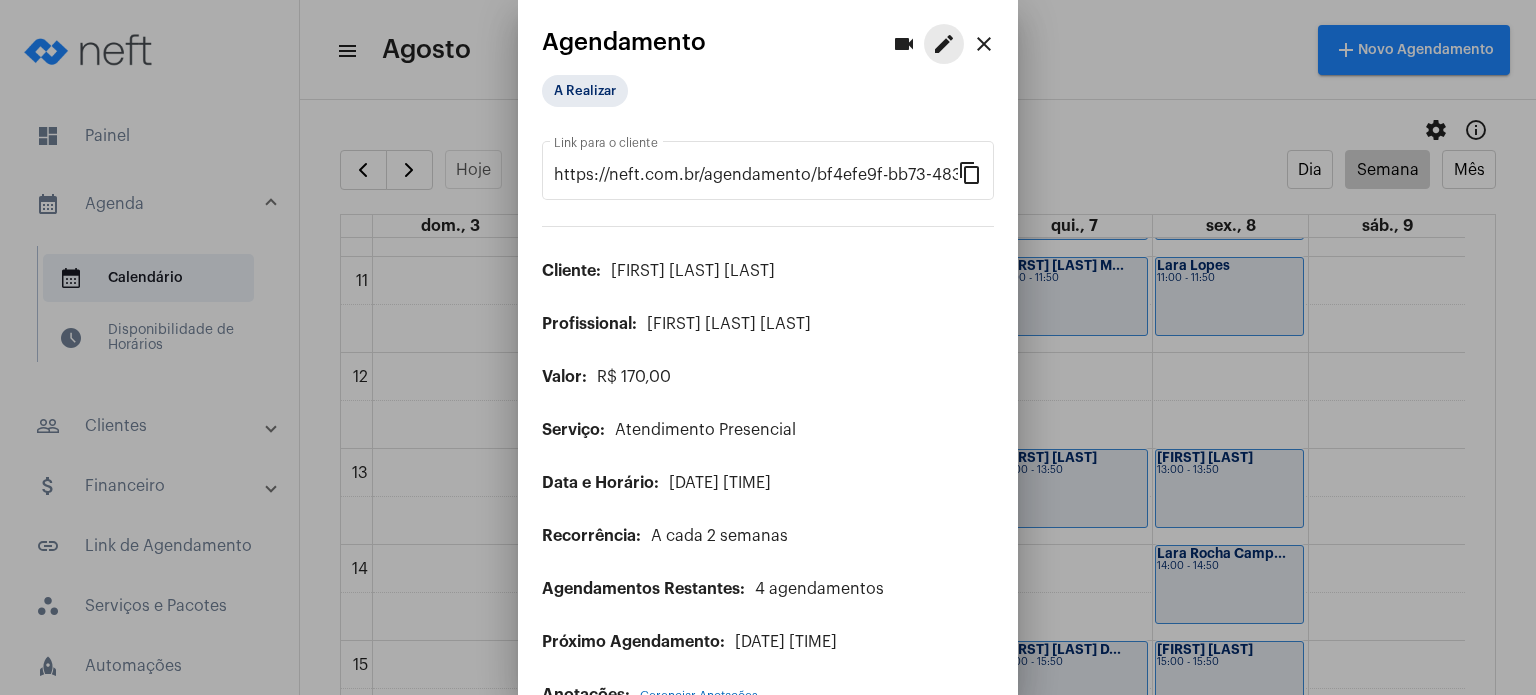 click on "edit" at bounding box center [944, 44] 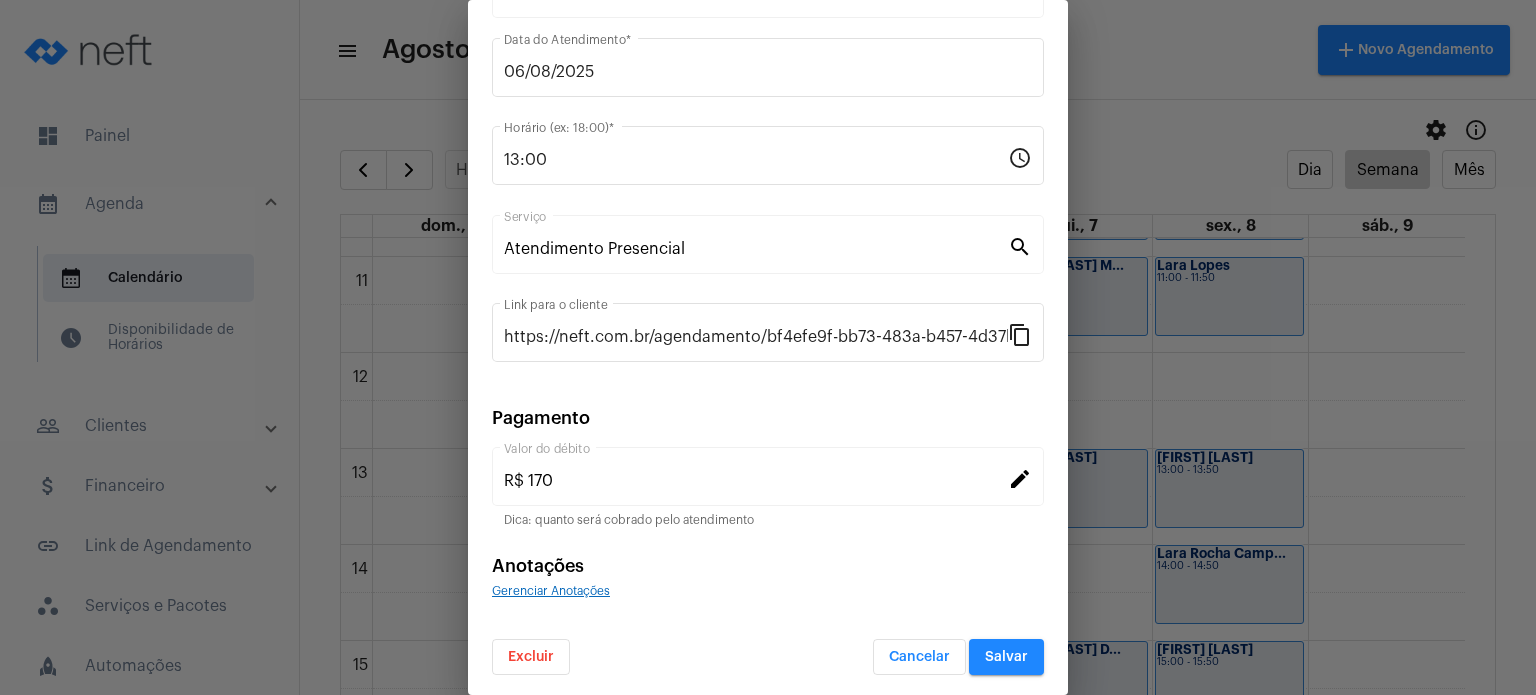 scroll, scrollTop: 163, scrollLeft: 0, axis: vertical 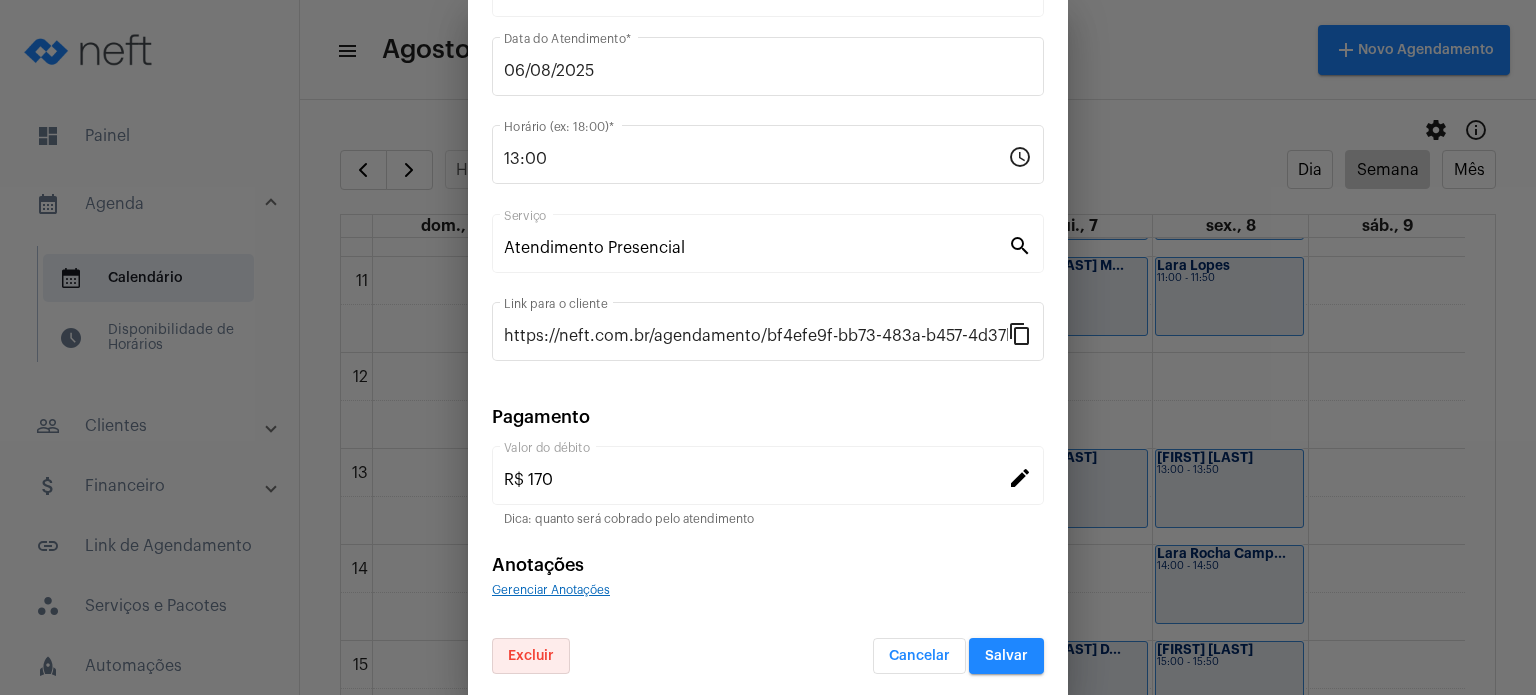 click on "Excluir" at bounding box center [531, 656] 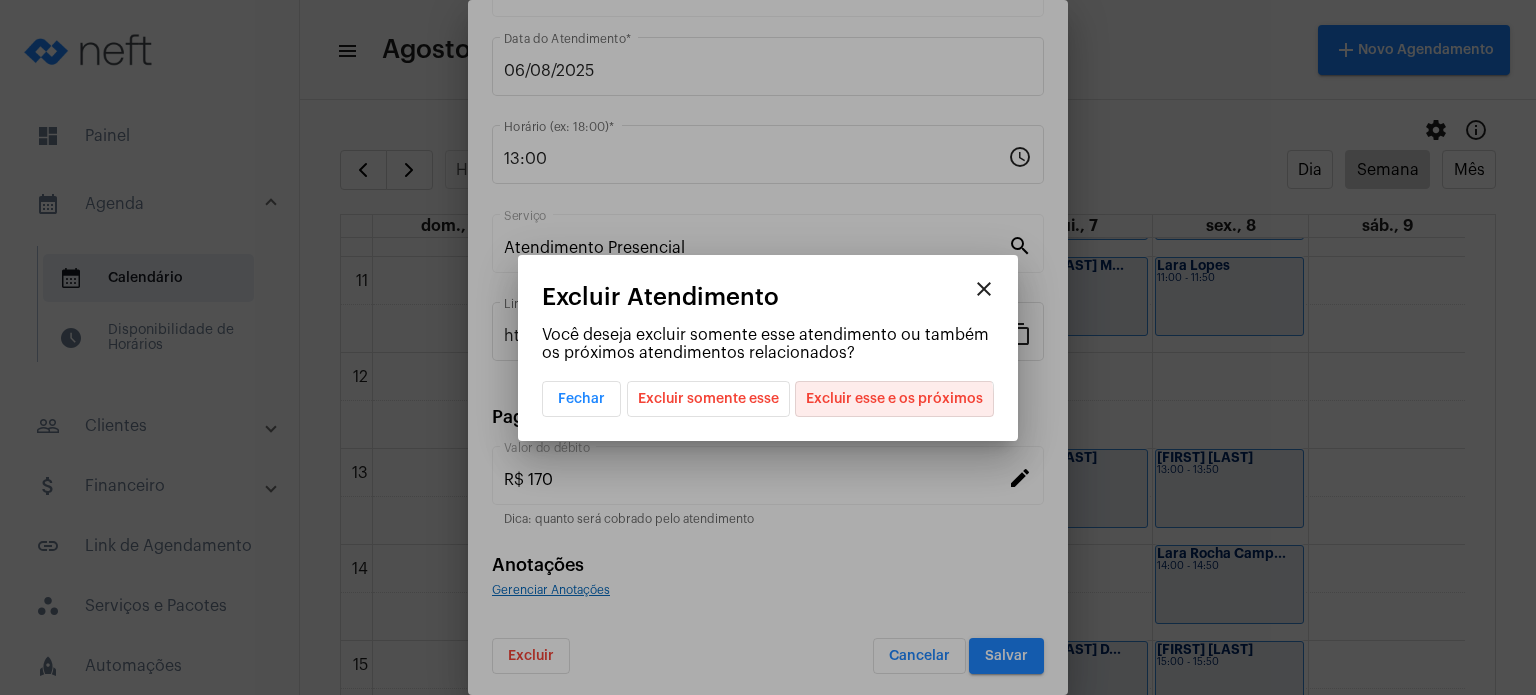 click on "Excluir esse e os próximos" at bounding box center (894, 399) 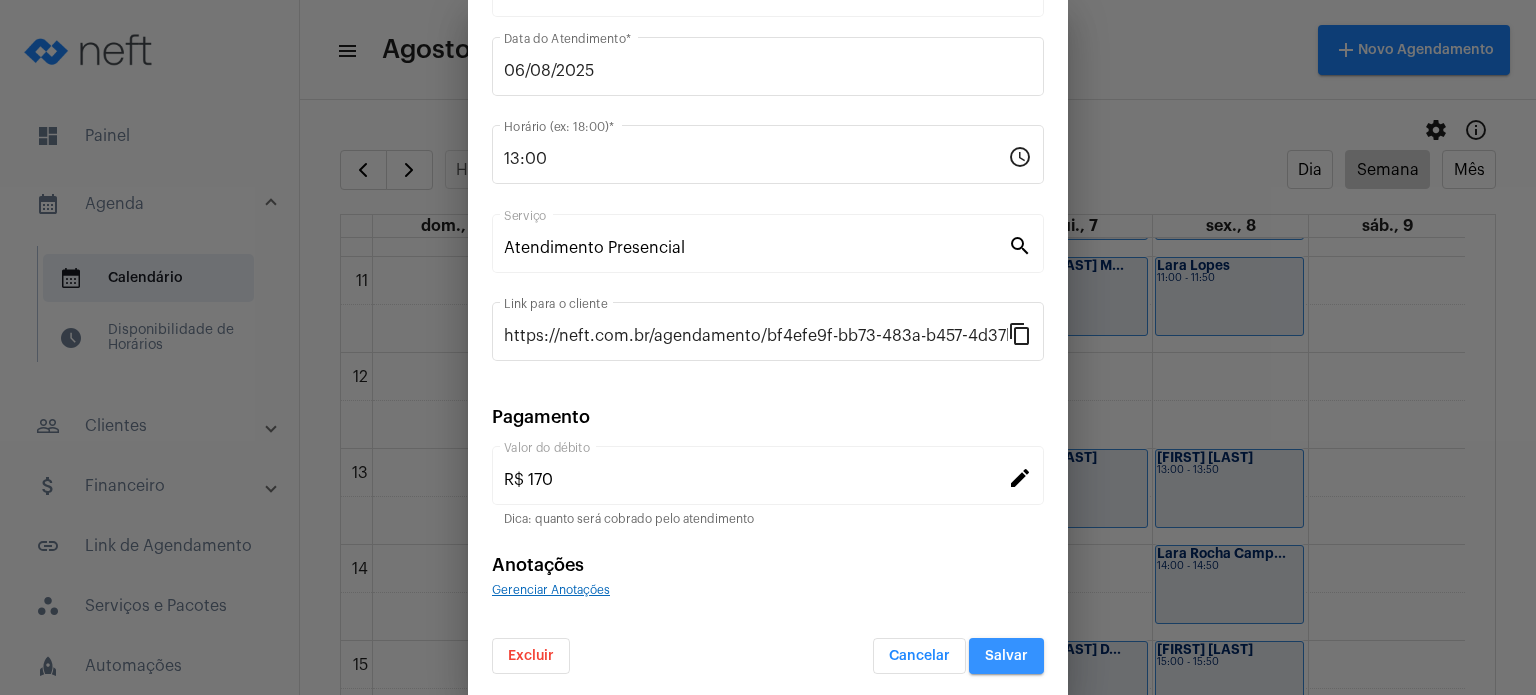click on "Salvar" at bounding box center [1006, 656] 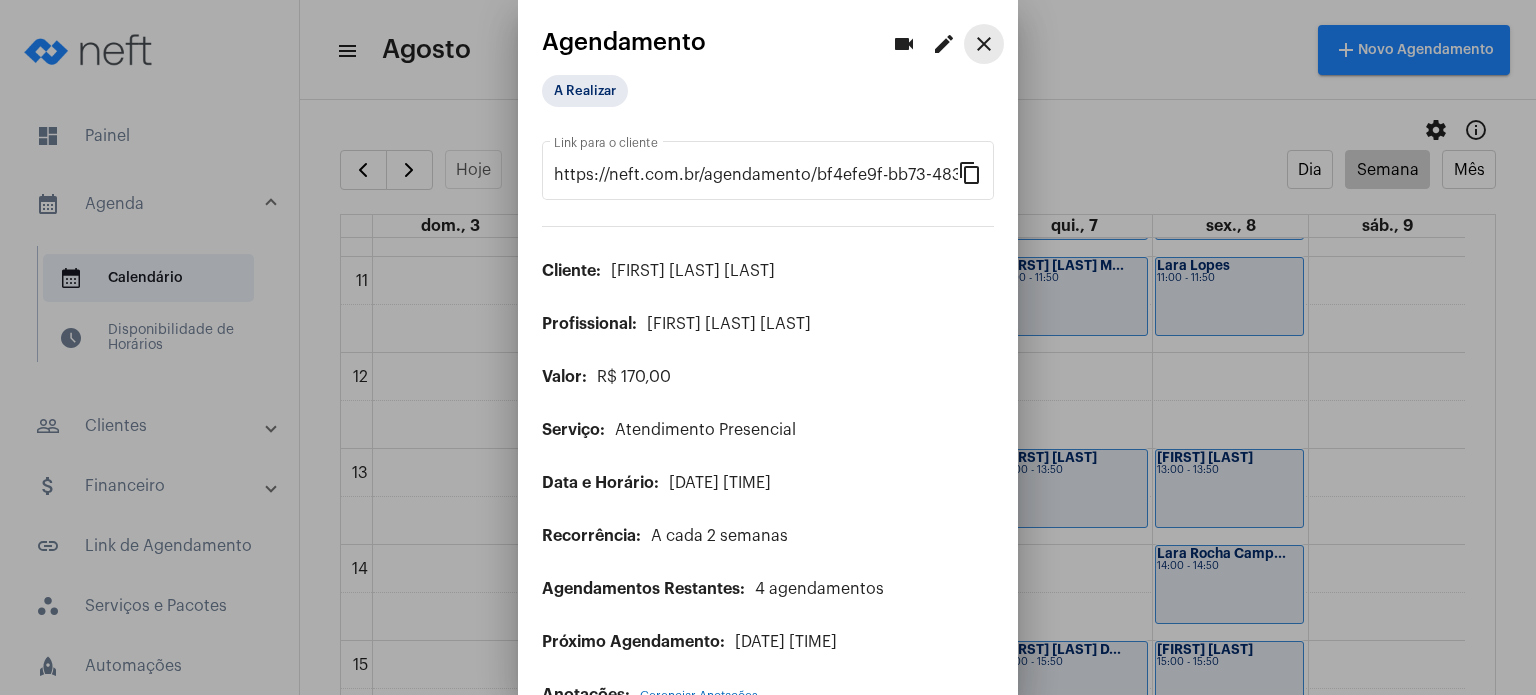 click on "close" at bounding box center (984, 44) 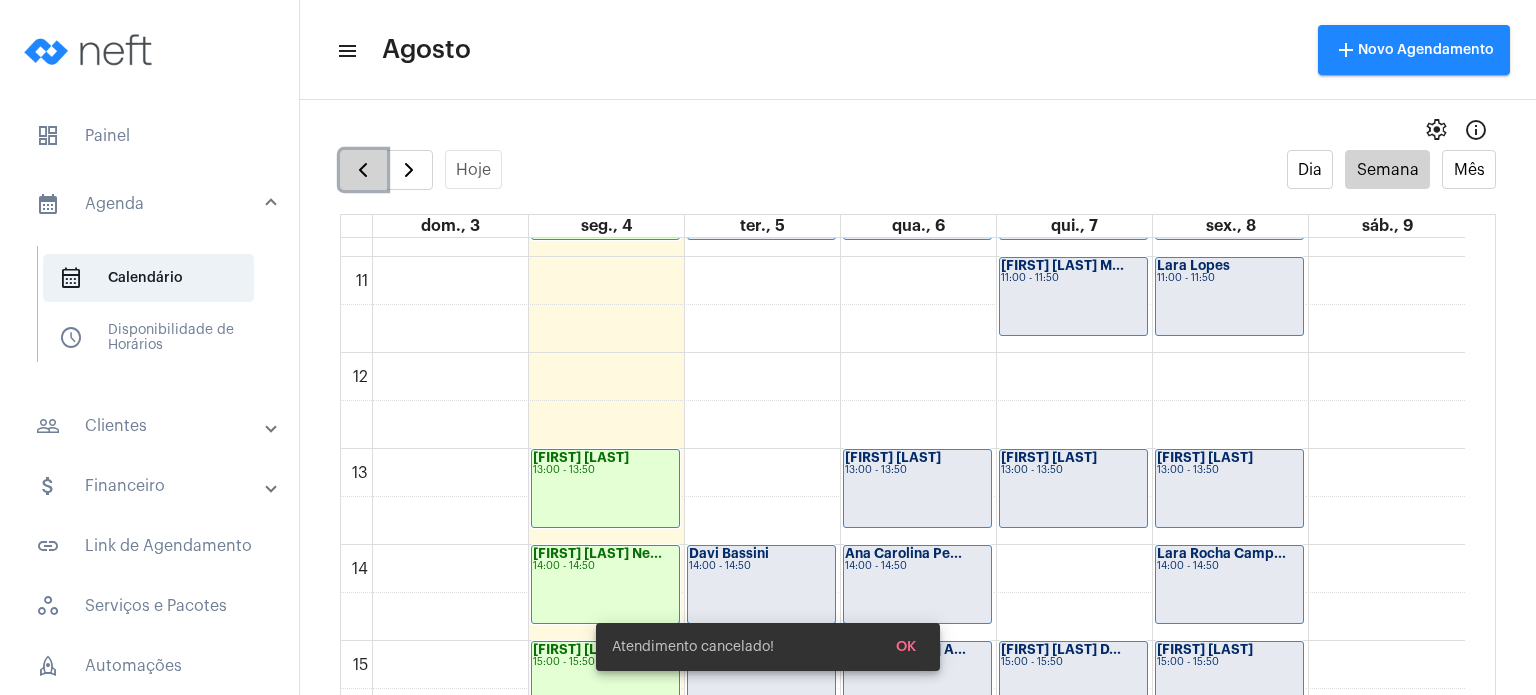 click 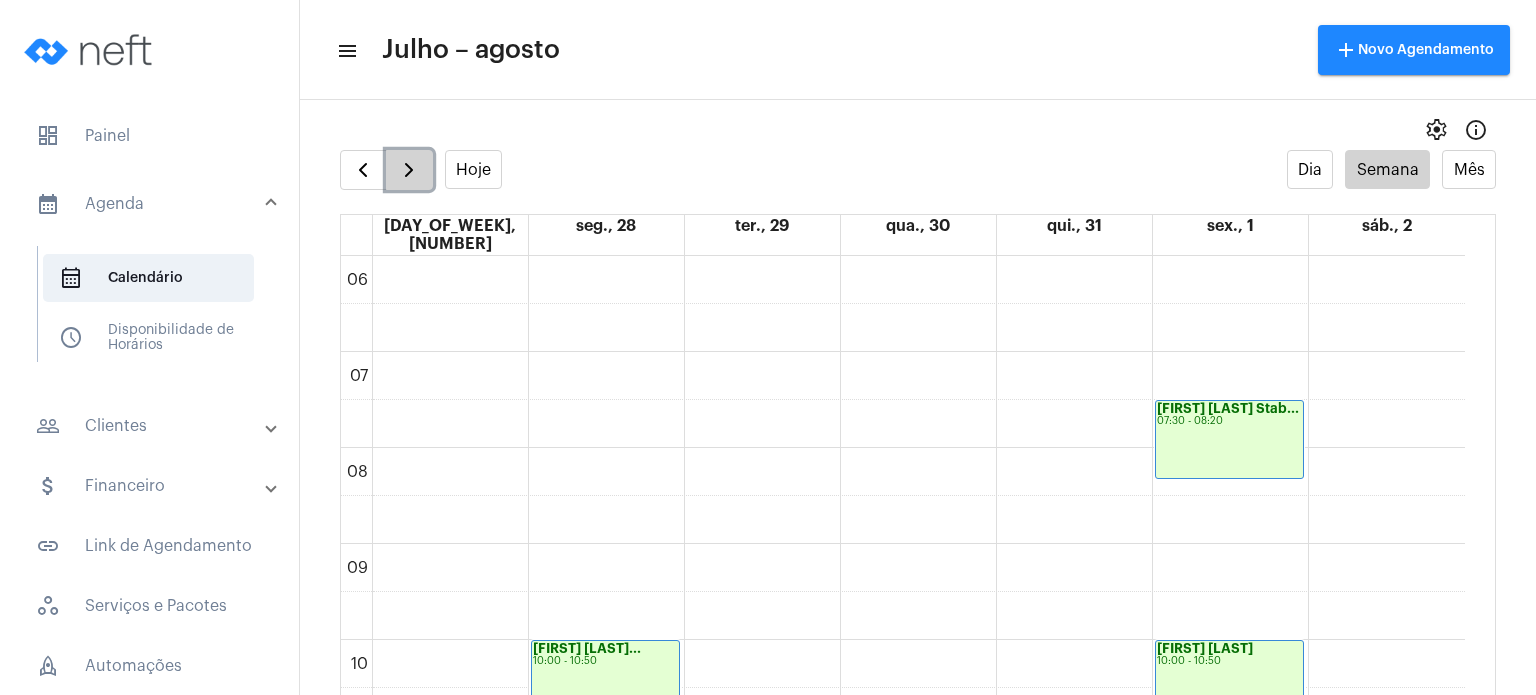 click 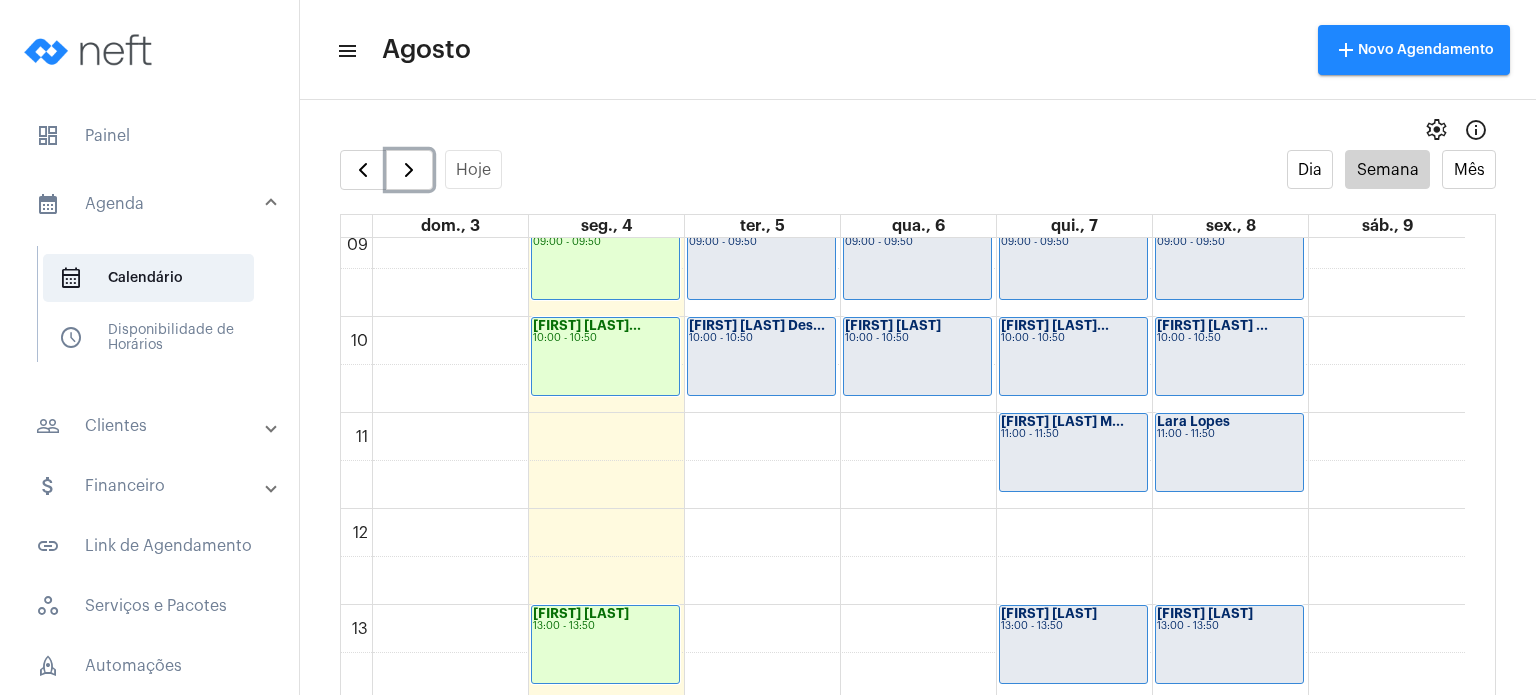 scroll, scrollTop: 961, scrollLeft: 0, axis: vertical 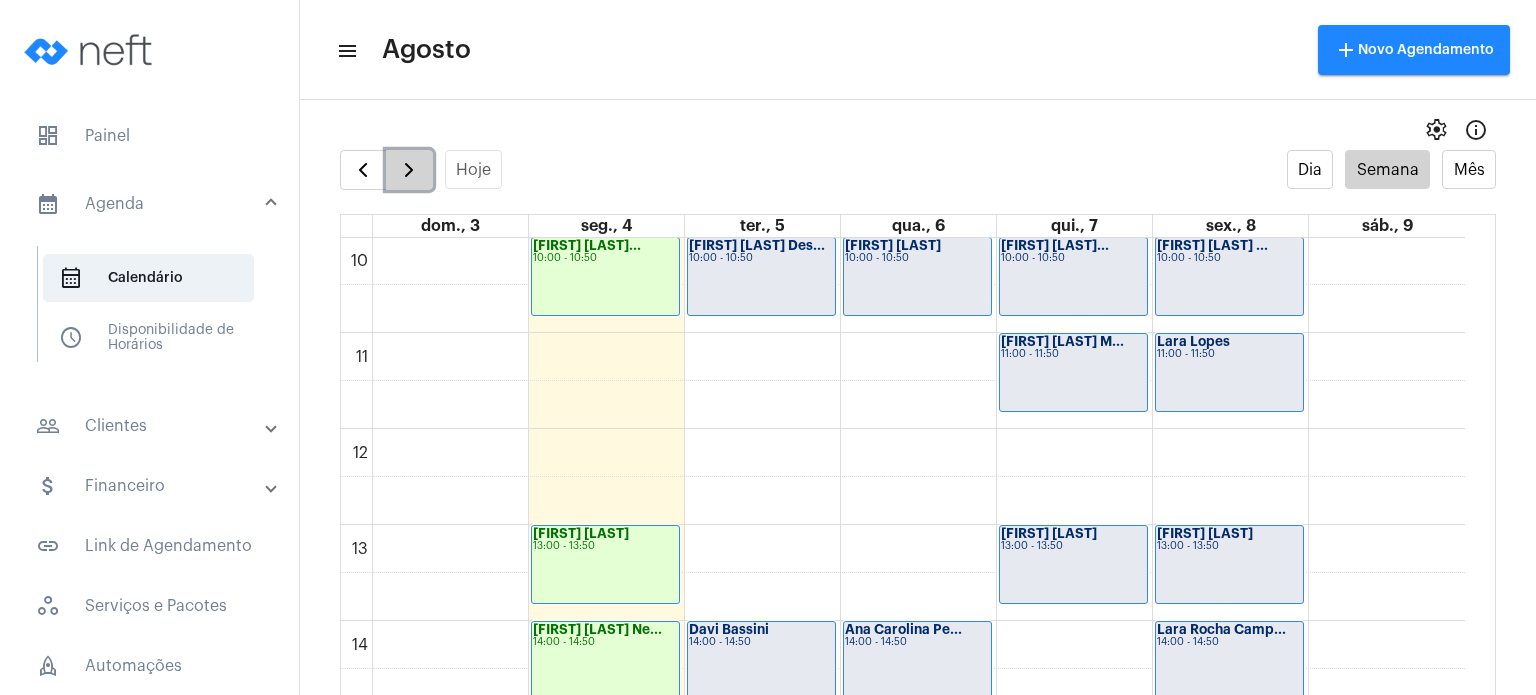 click 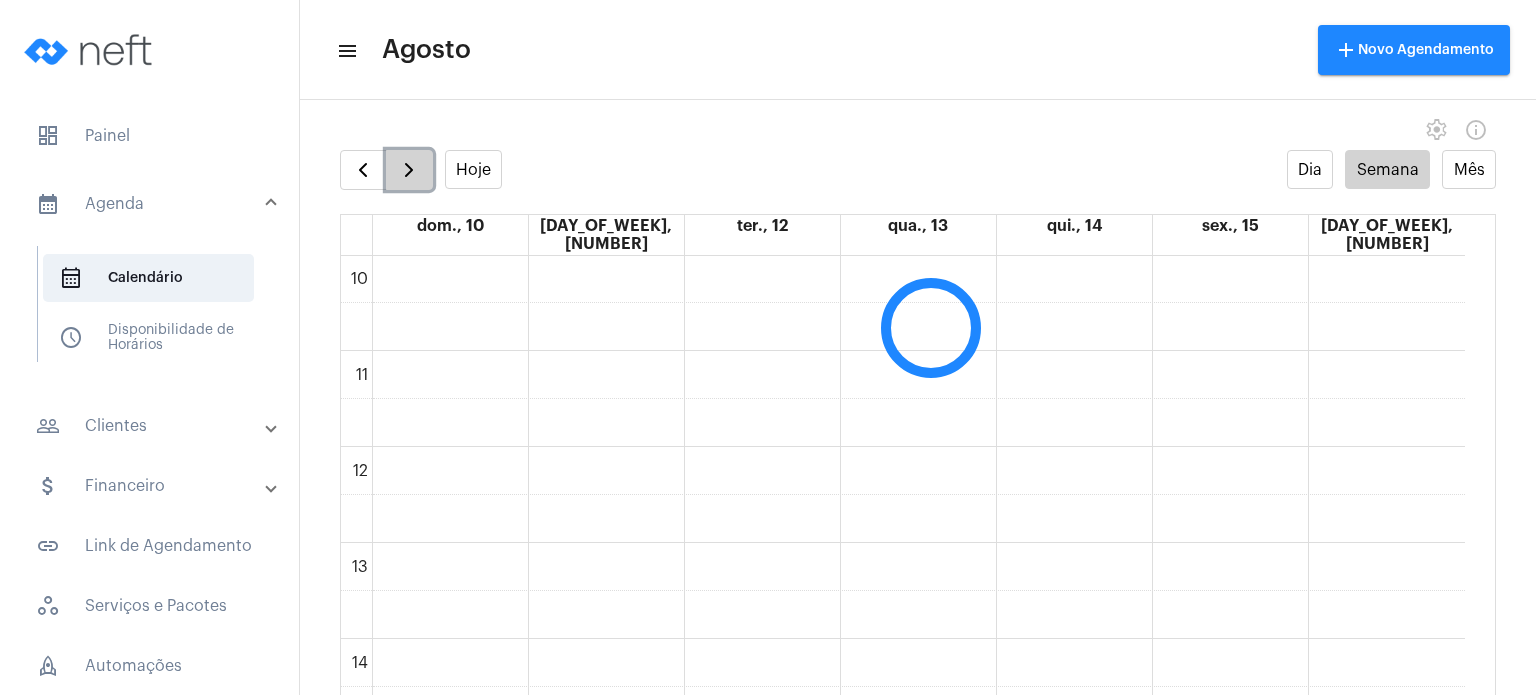 scroll, scrollTop: 576, scrollLeft: 0, axis: vertical 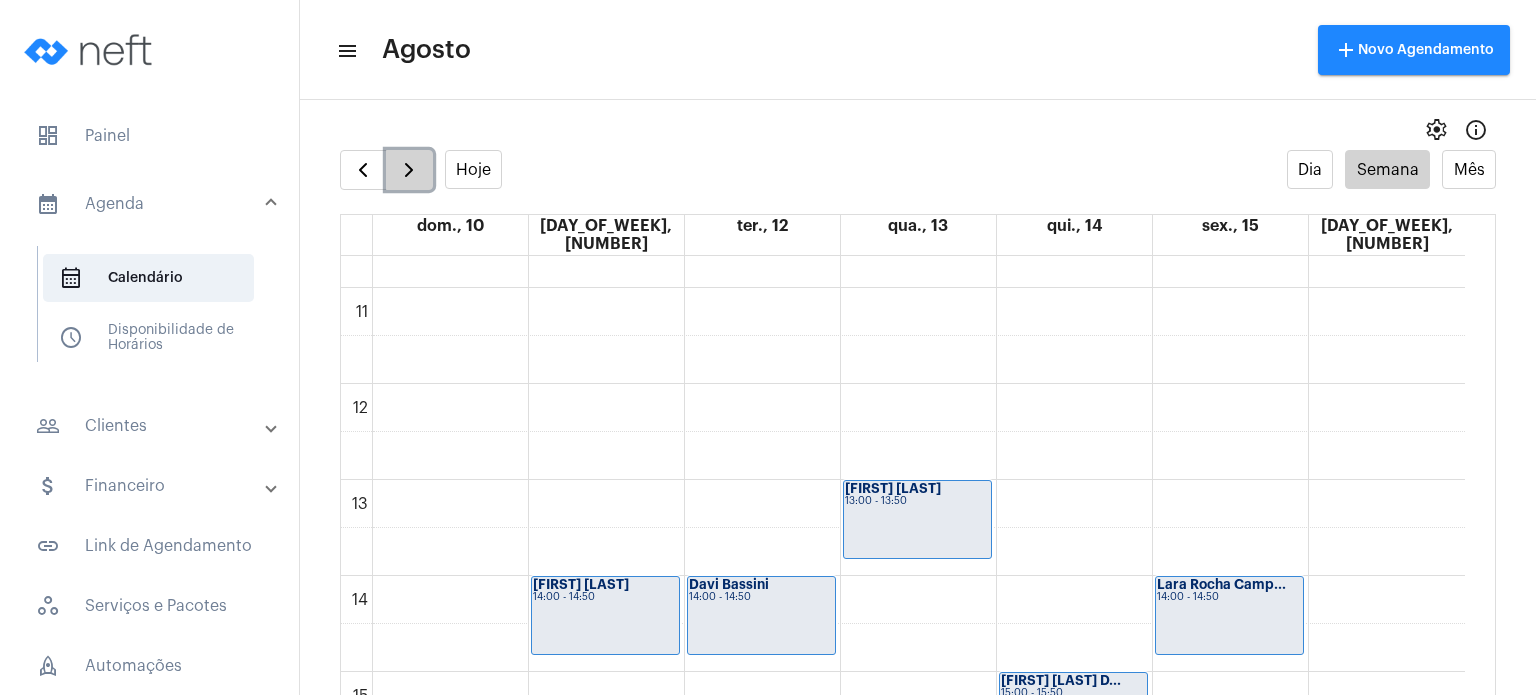 click 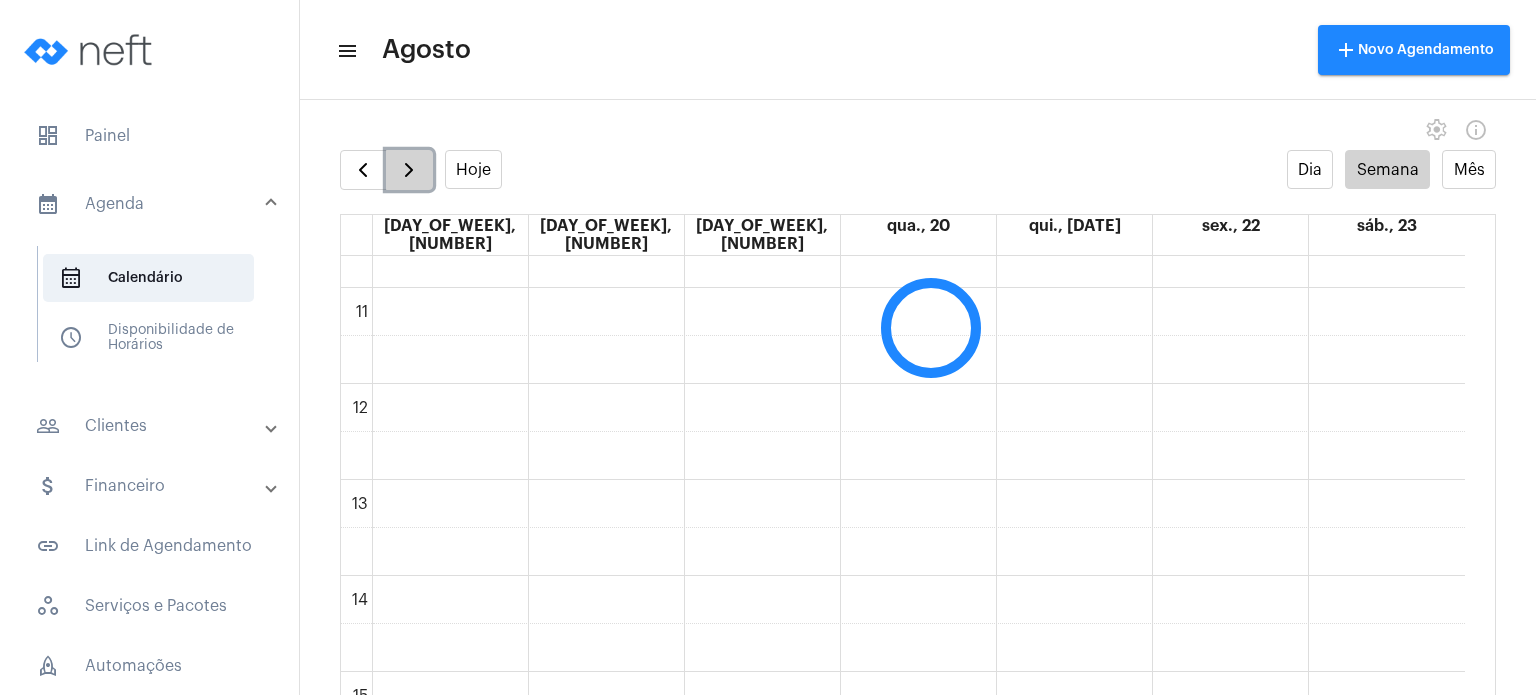 scroll, scrollTop: 576, scrollLeft: 0, axis: vertical 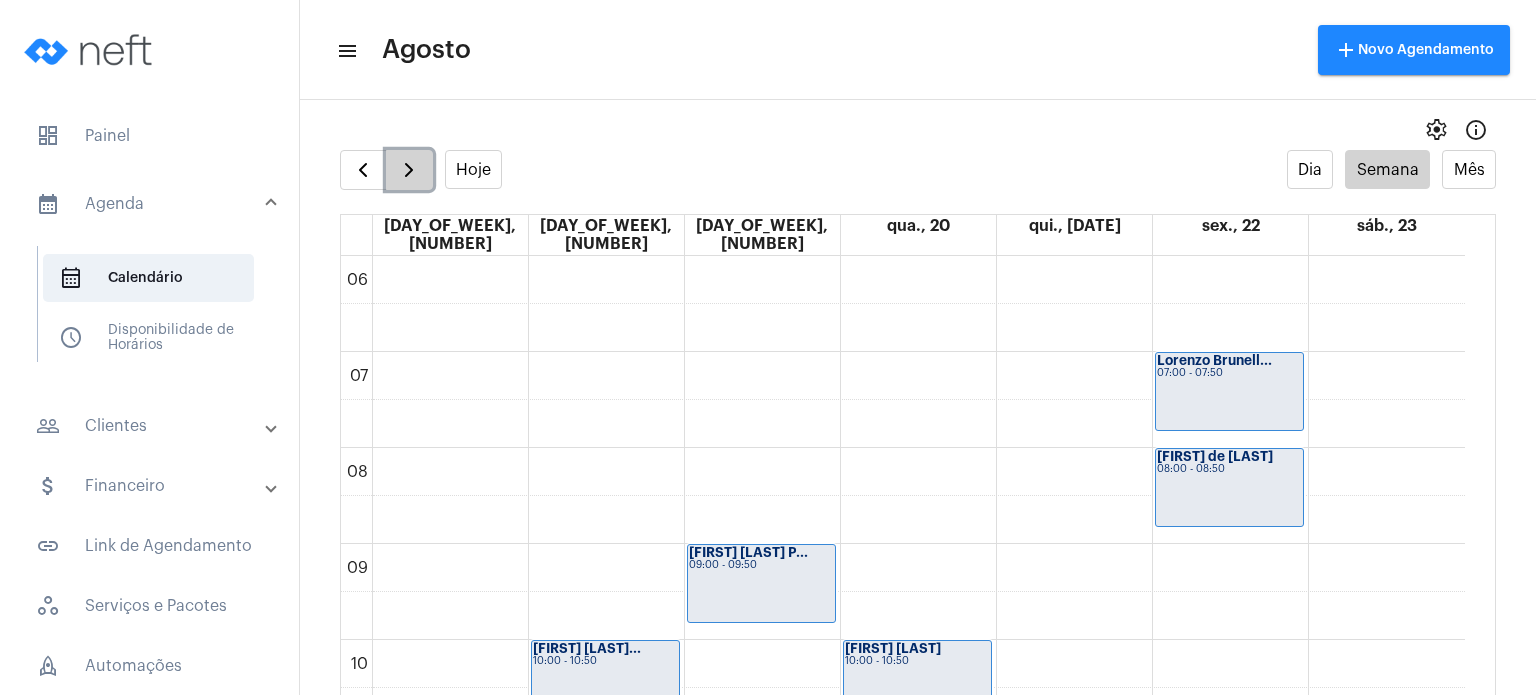 click 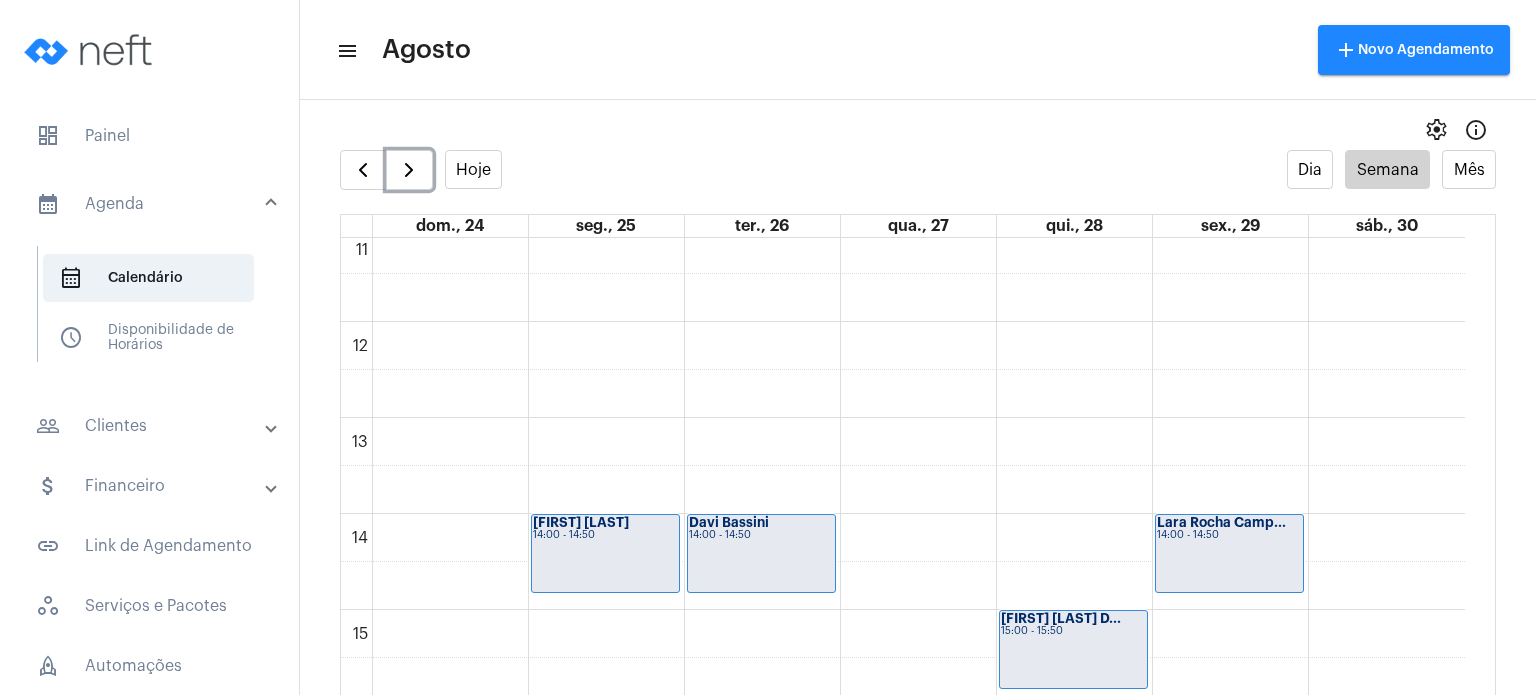 scroll, scrollTop: 1072, scrollLeft: 0, axis: vertical 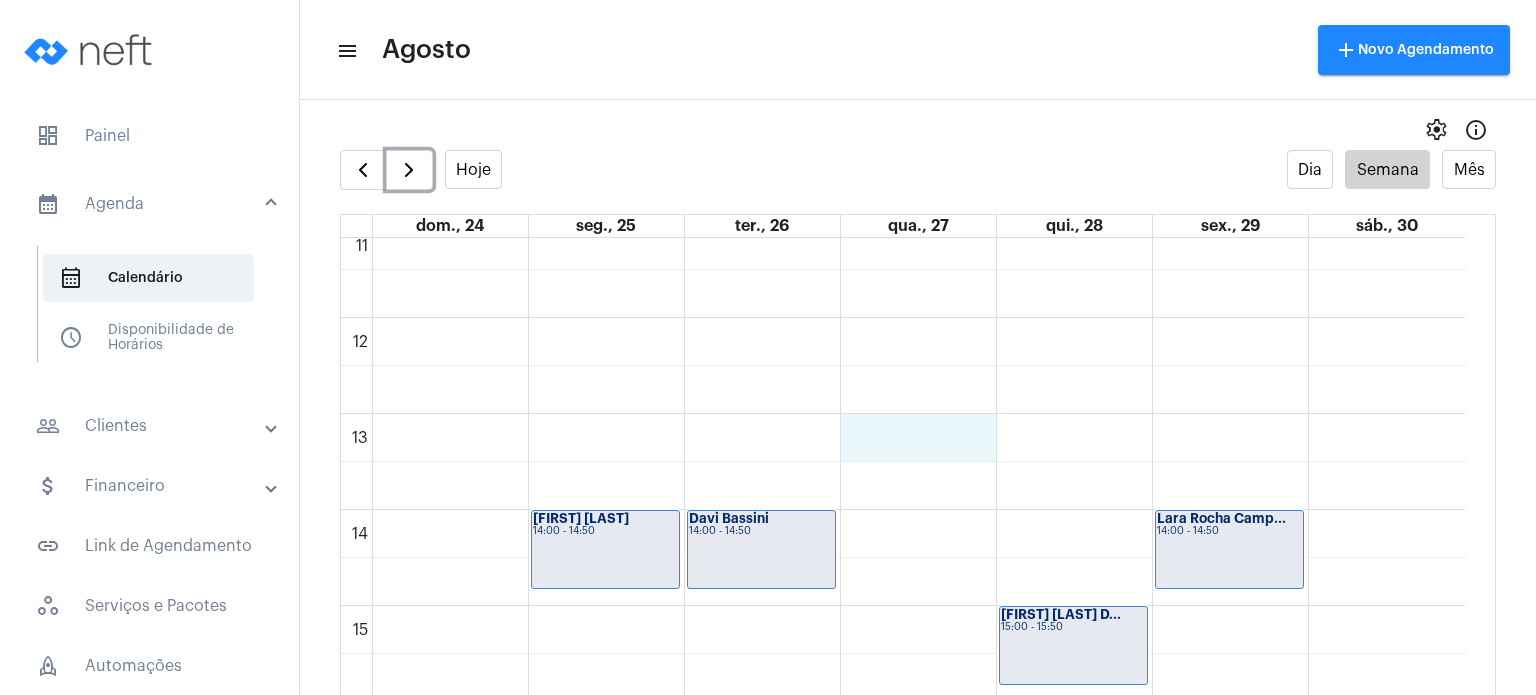 click on "00 01 02 03 04 05 06 07 08 09 10 11 12 13 14 15 16 17 18 19 20 21 22 23
[FIRST] [LAST]
[TIME] - [TIME]
[FIRST] [LAST]
[TIME] - [TIME]
[FIRST] [LAST] Bh...
[TIME] - [TIME]
[FIRST] [LAST] T...
[TIME] - [TIME]
[FIRST] [LAST] D...
[TIME] - [TIME]
[FIRST] [LAST]...
[TIME] - [TIME]
[FIRST] [LAST] d...
[TIME] - [TIME]
[FIRST] de [LAST]
[TIME] - [TIME]
[FIRST] [LAST] C...
[TIME] - [TIME]" 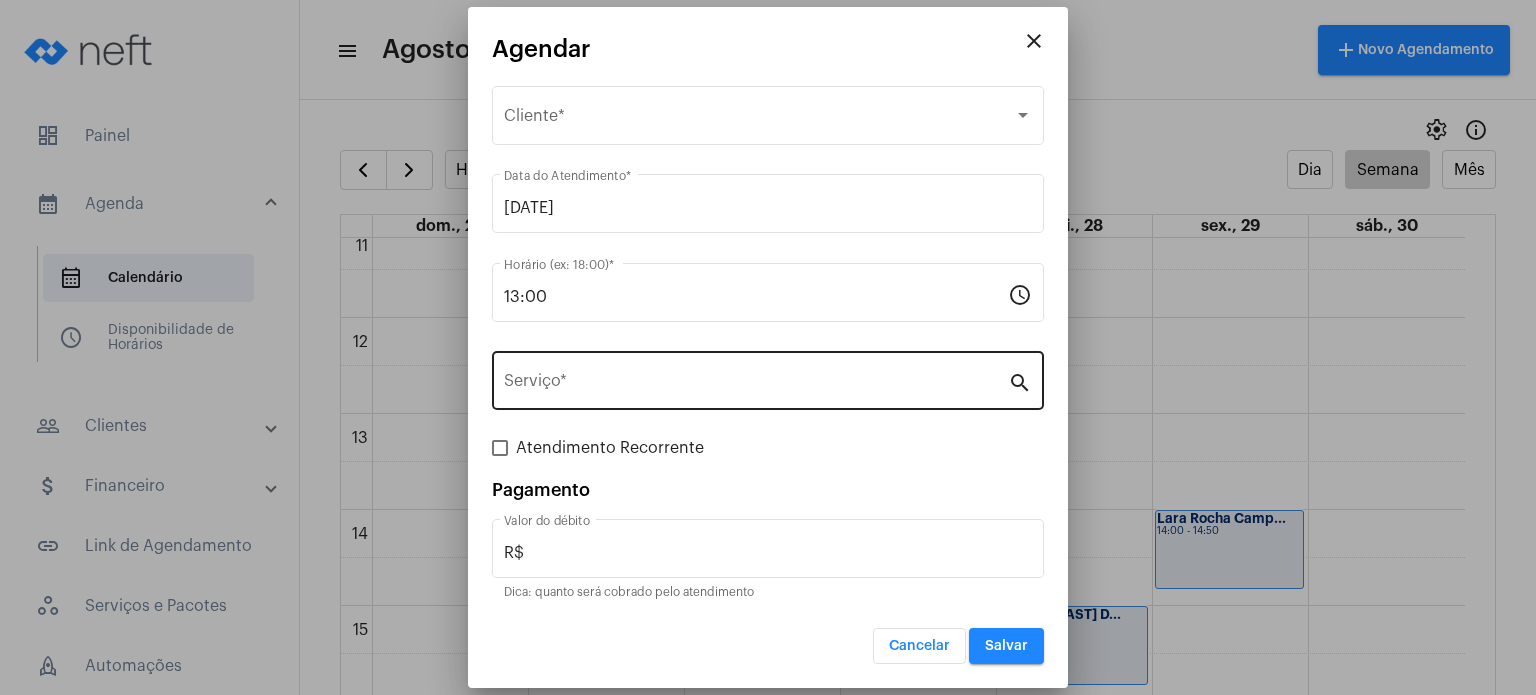 click on "Serviço  *" at bounding box center (756, 378) 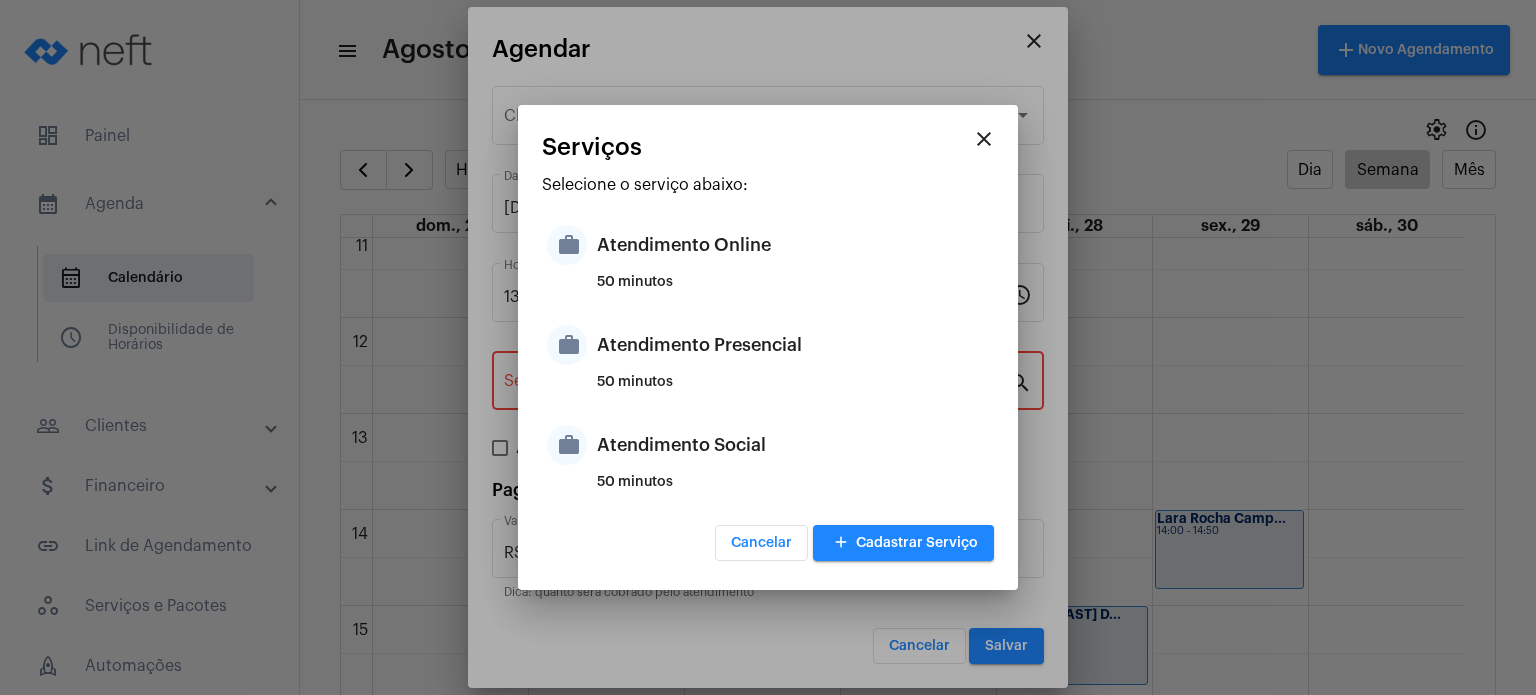 click on "50 minutos" at bounding box center (793, 390) 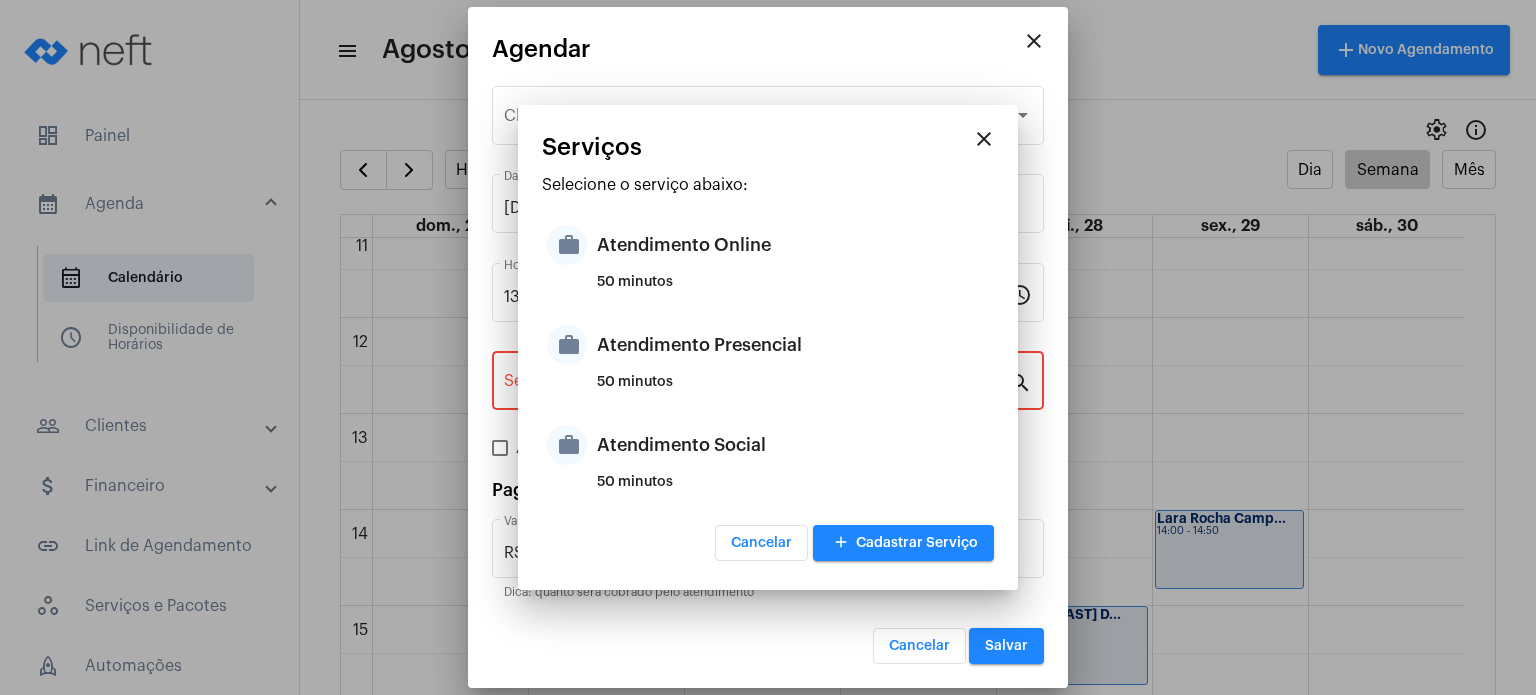 type on "Atendimento Presencial" 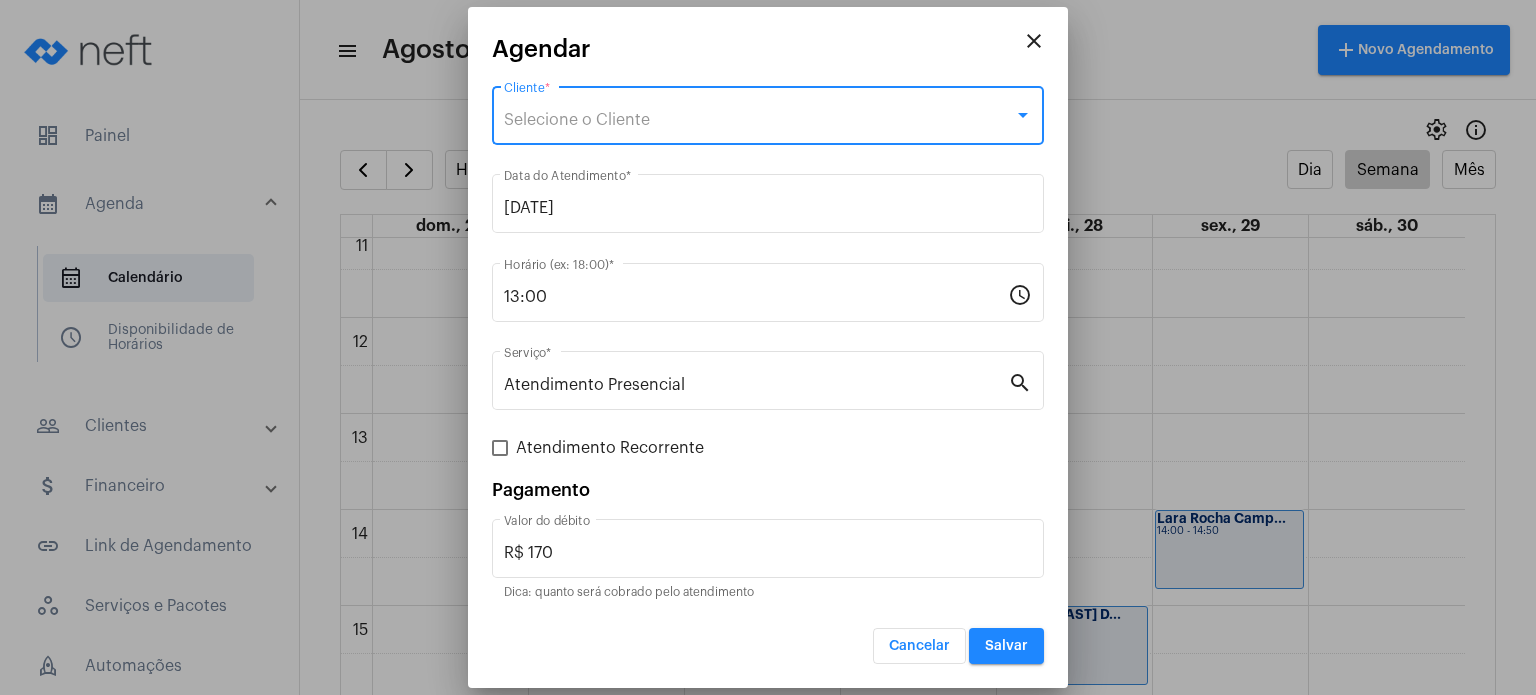 click on "Selecione o Cliente" at bounding box center [759, 120] 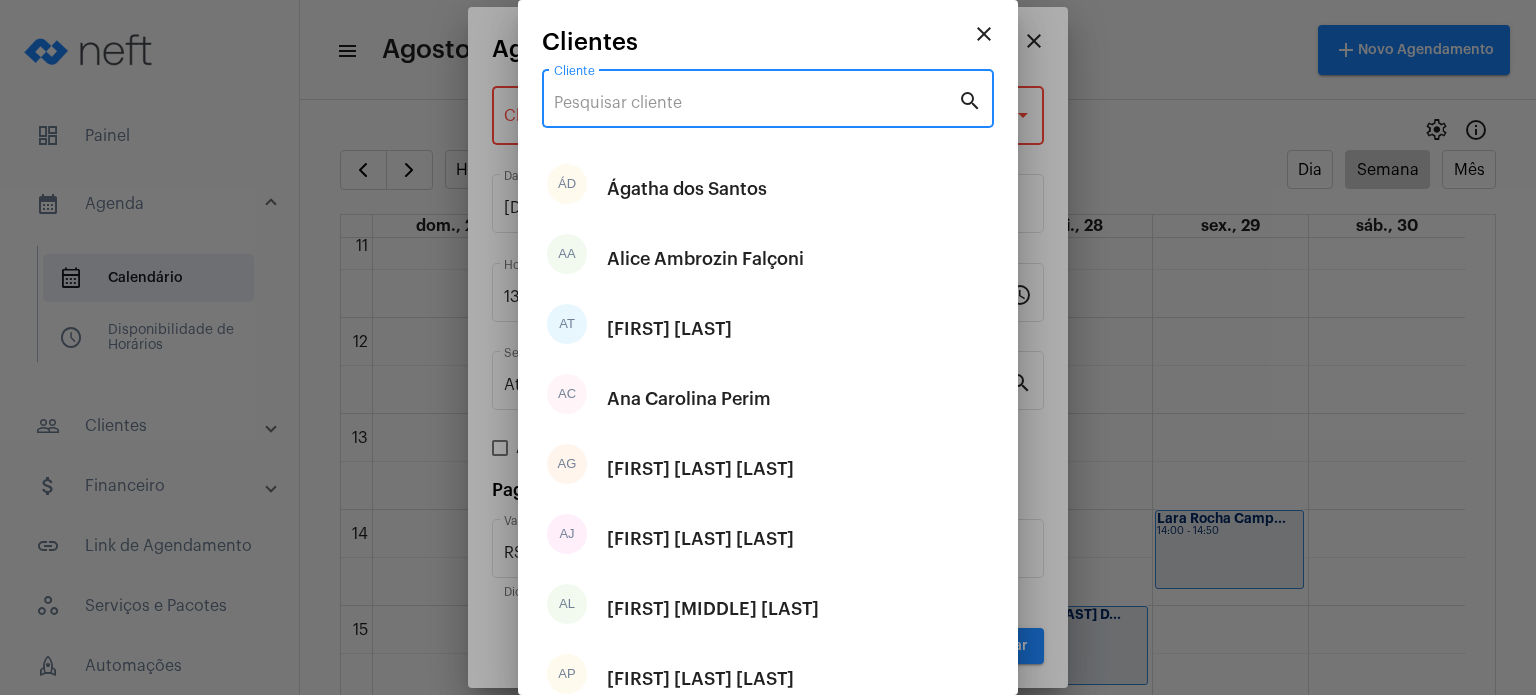 click on "Cliente" at bounding box center (756, 103) 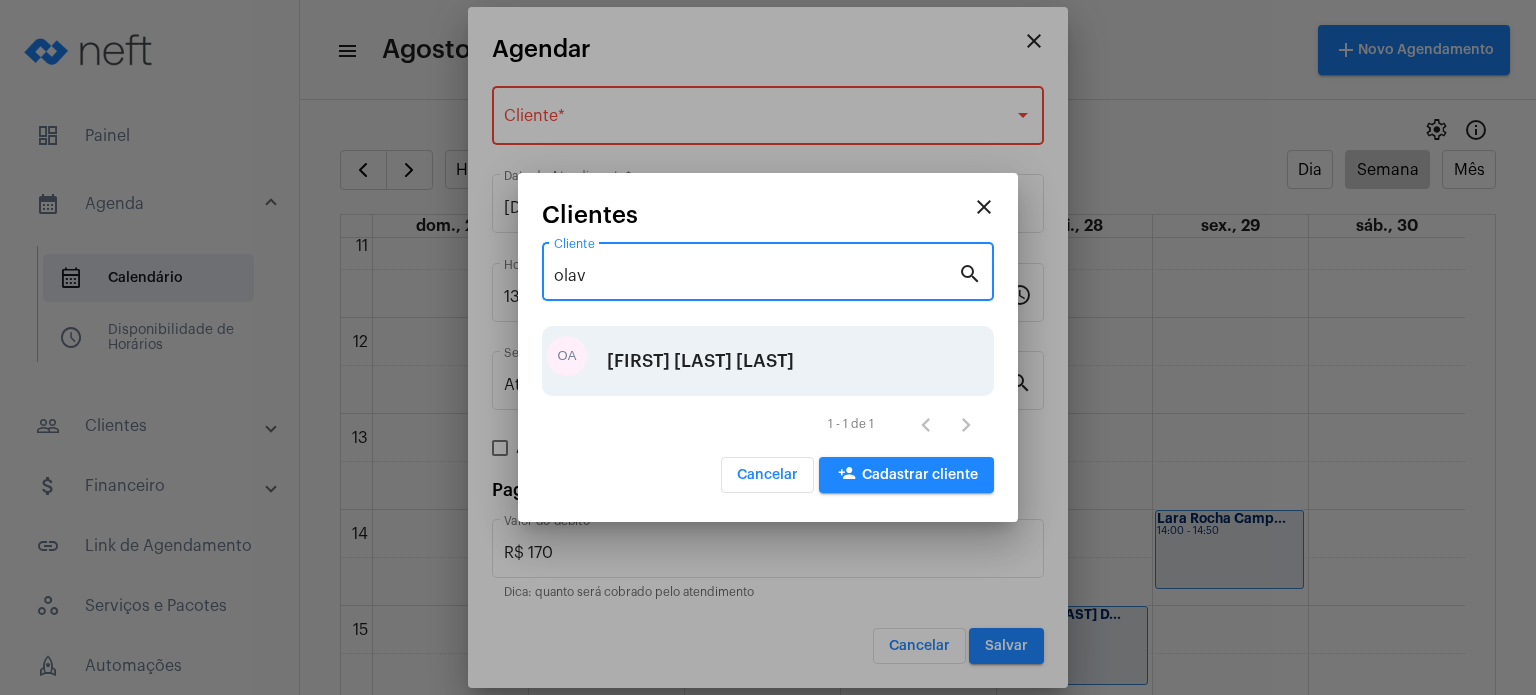 type on "olav" 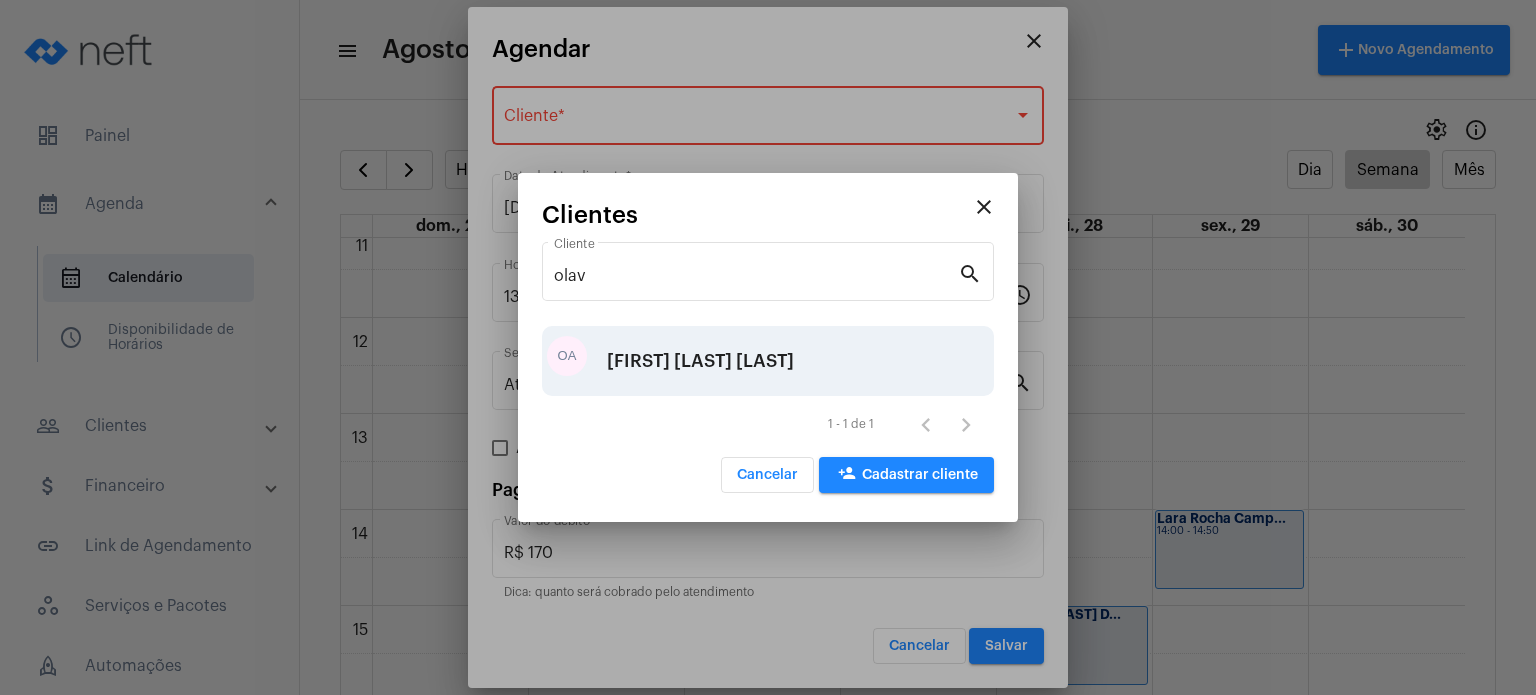 click on "[FIRST] [LAST] [LAST]" at bounding box center (700, 361) 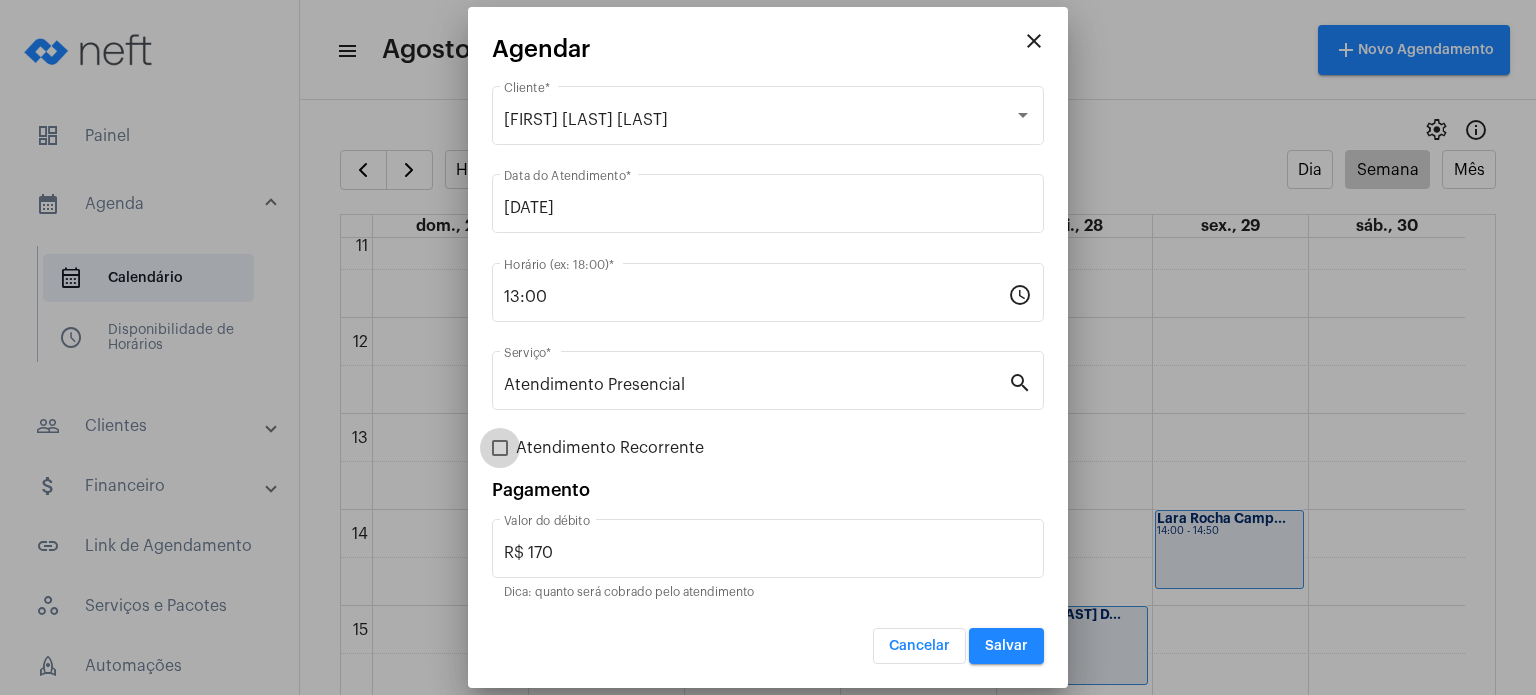 click on "Atendimento Recorrente" at bounding box center [610, 448] 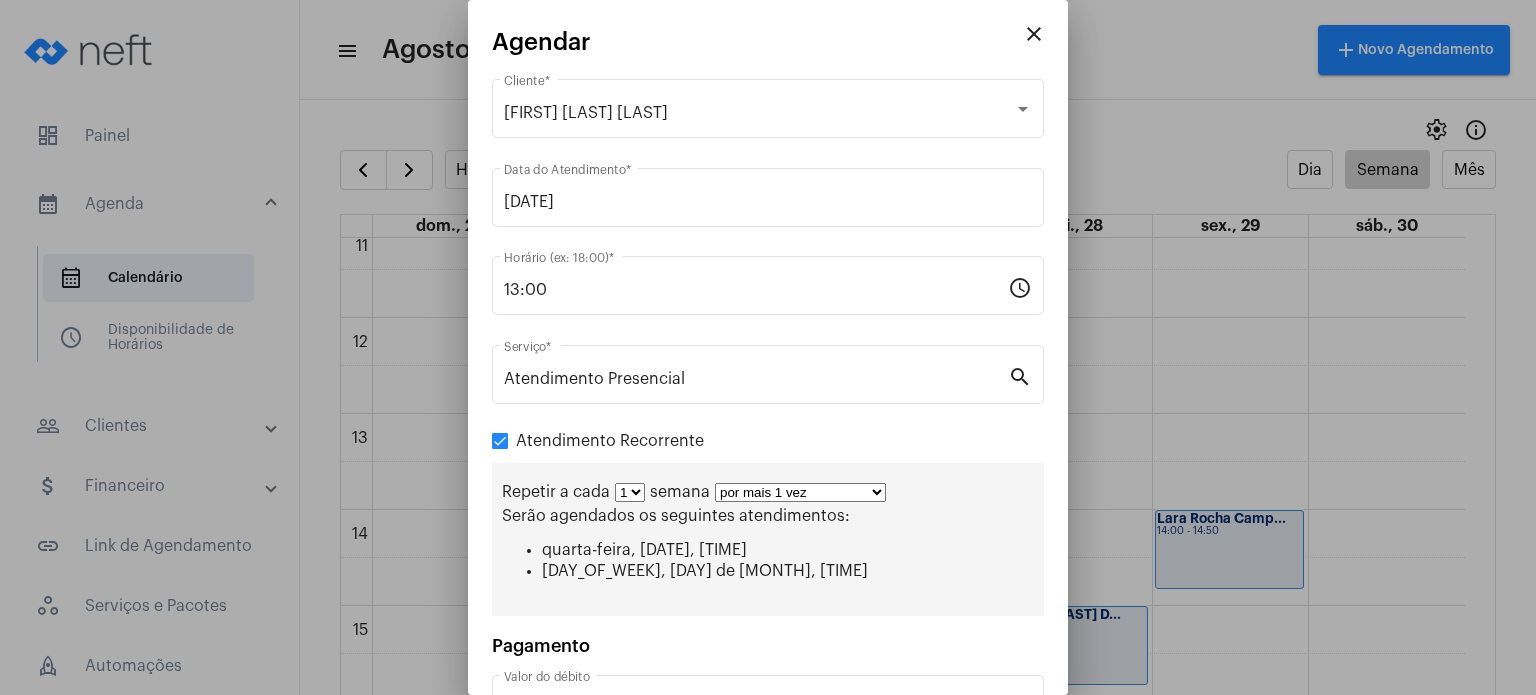 click on "1 2 3 4 5 6 7 8" at bounding box center [630, 492] 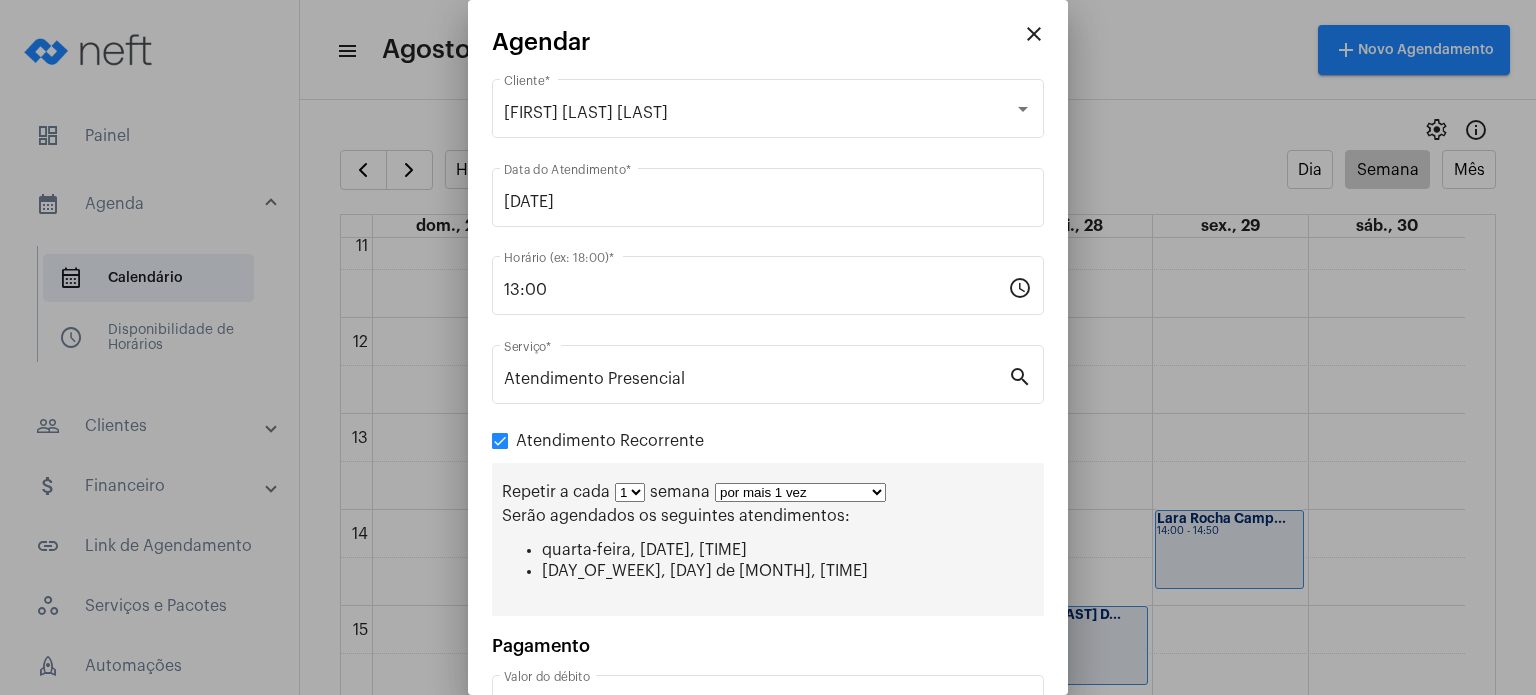 select on "1: 2" 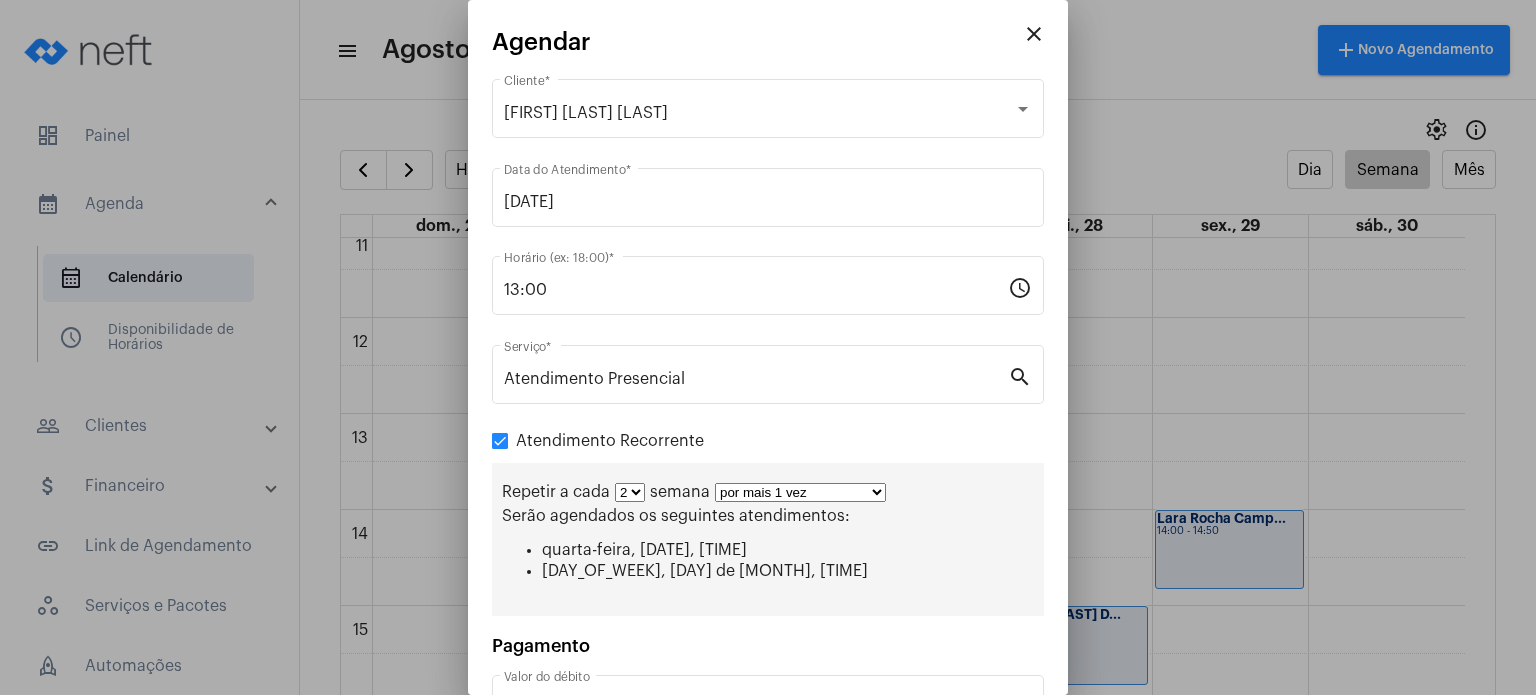 click on "1 2 3 4 5 6 7 8" at bounding box center (630, 492) 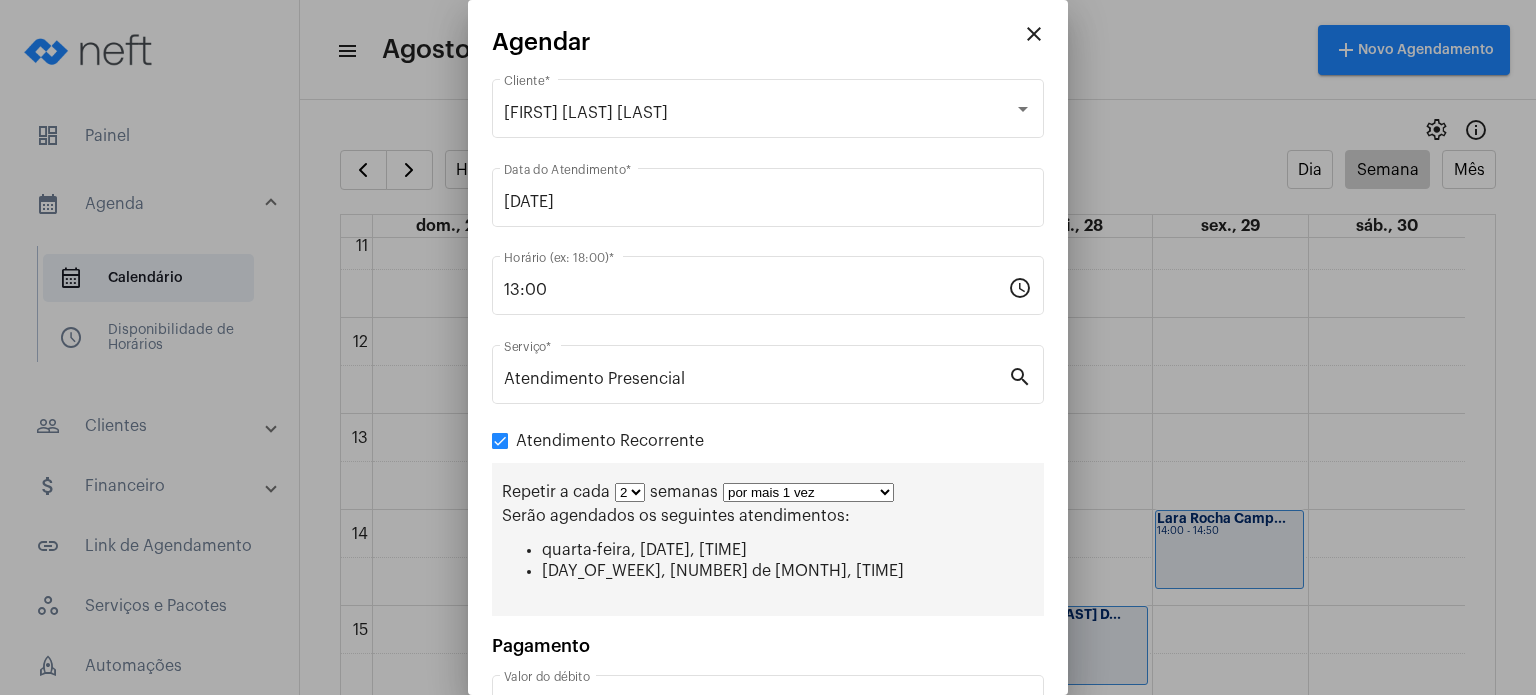 click on "por mais 1 vez por mais 2 vezes por mais 3 vezes por mais 4 vezes por mais 5 vezes por mais 6 vezes por mais 7 vezes por mais 8 vezes por mais 9 vezes por mais 10 vezes por tempo indeterminado" at bounding box center (808, 492) 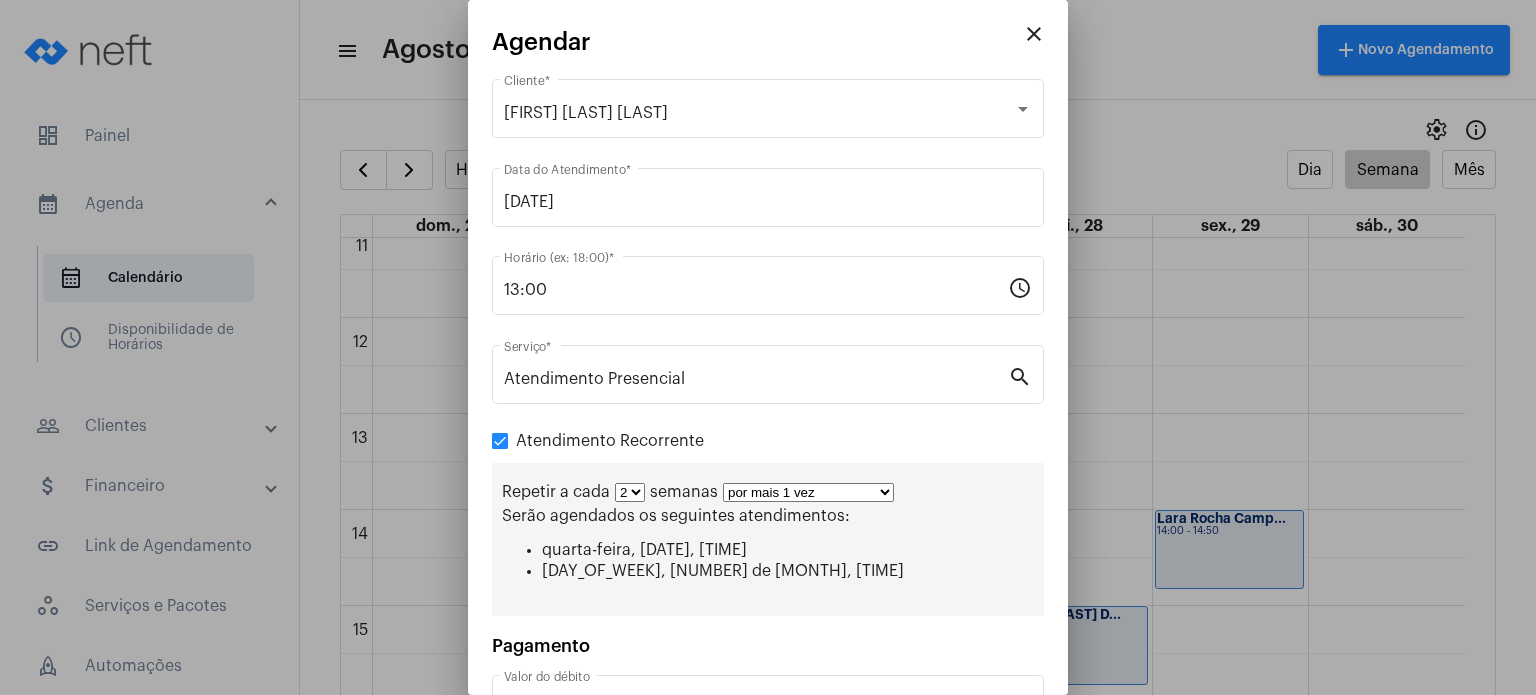 select on "2: 3" 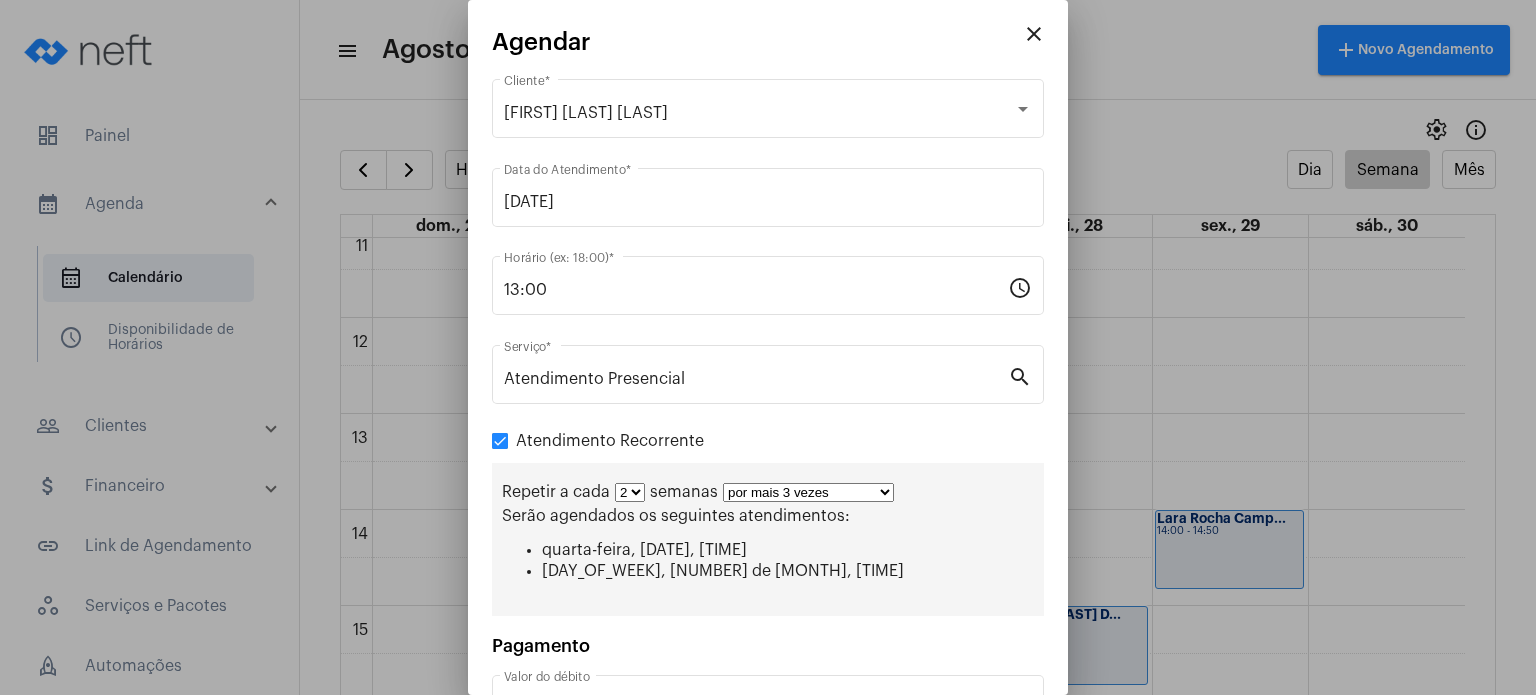 click on "por mais 1 vez por mais 2 vezes por mais 3 vezes por mais 4 vezes por mais 5 vezes por mais 6 vezes por mais 7 vezes por mais 8 vezes por mais 9 vezes por mais 10 vezes por tempo indeterminado" at bounding box center (808, 492) 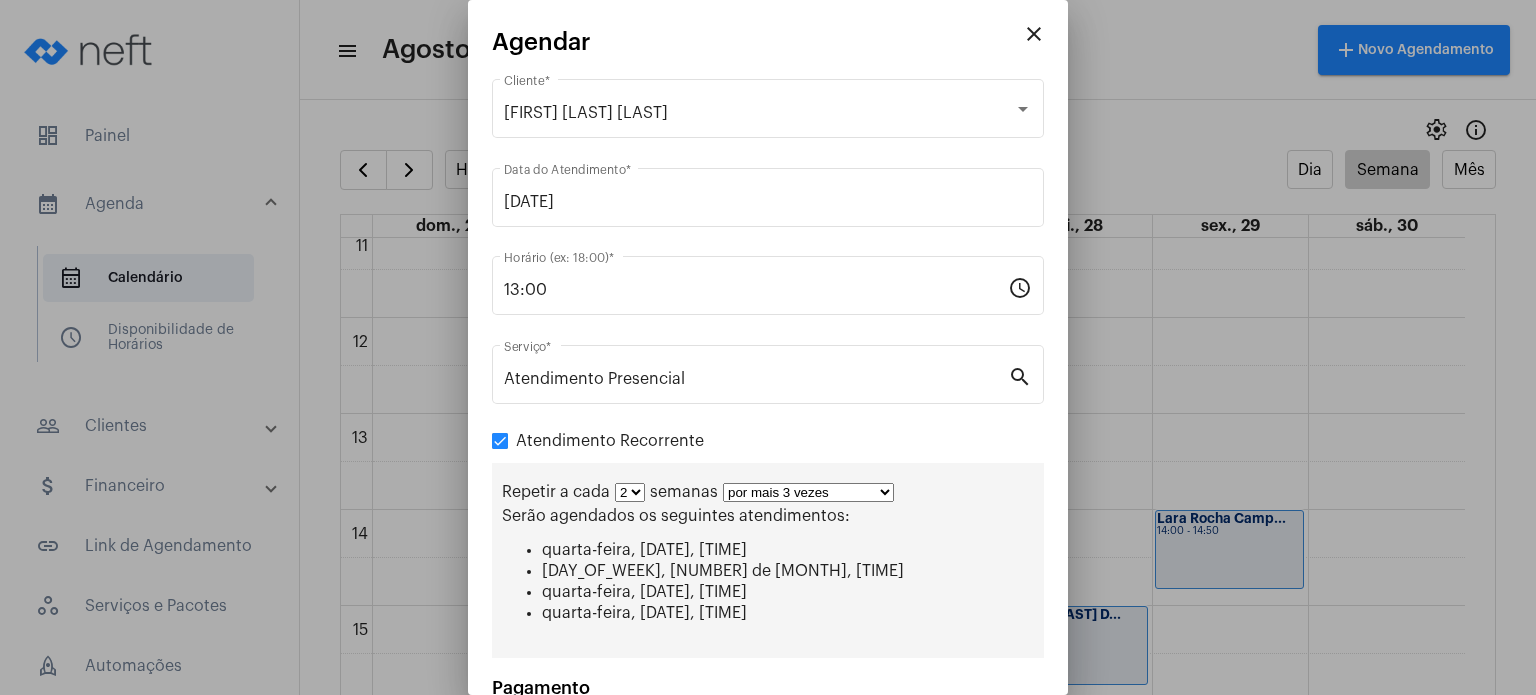 click on "close Agendar [FIRST] [LAST] Cliente  * [DATE] Data do Atendimento  * [TIME] Horário (ex: [TIME])  * schedule Atendimento Presencial Serviço  * search   Atendimento Recorrente Repetir a cada 1 2 3 4 5 6 7 8 semanas por mais 1 vez por mais 2 vezes por mais 3 vezes por mais 4 vezes por mais 5 vezes por mais 6 vezes por mais 7 vezes por mais 8 vezes por mais 9 vezes por mais 10 vezes por tempo indeterminado Serão agendados os seguintes atendimentos: quarta-feira, [DATE], [TIME] quarta-feira, [DATE], [TIME] quarta-feira, [DATE], [TIME] quarta-feira, [DATE], [TIME] Pagamento R$ 170 Valor do débito Dica: quanto será cobrado pelo atendimento Cancelar Salvar" at bounding box center (768, 347) 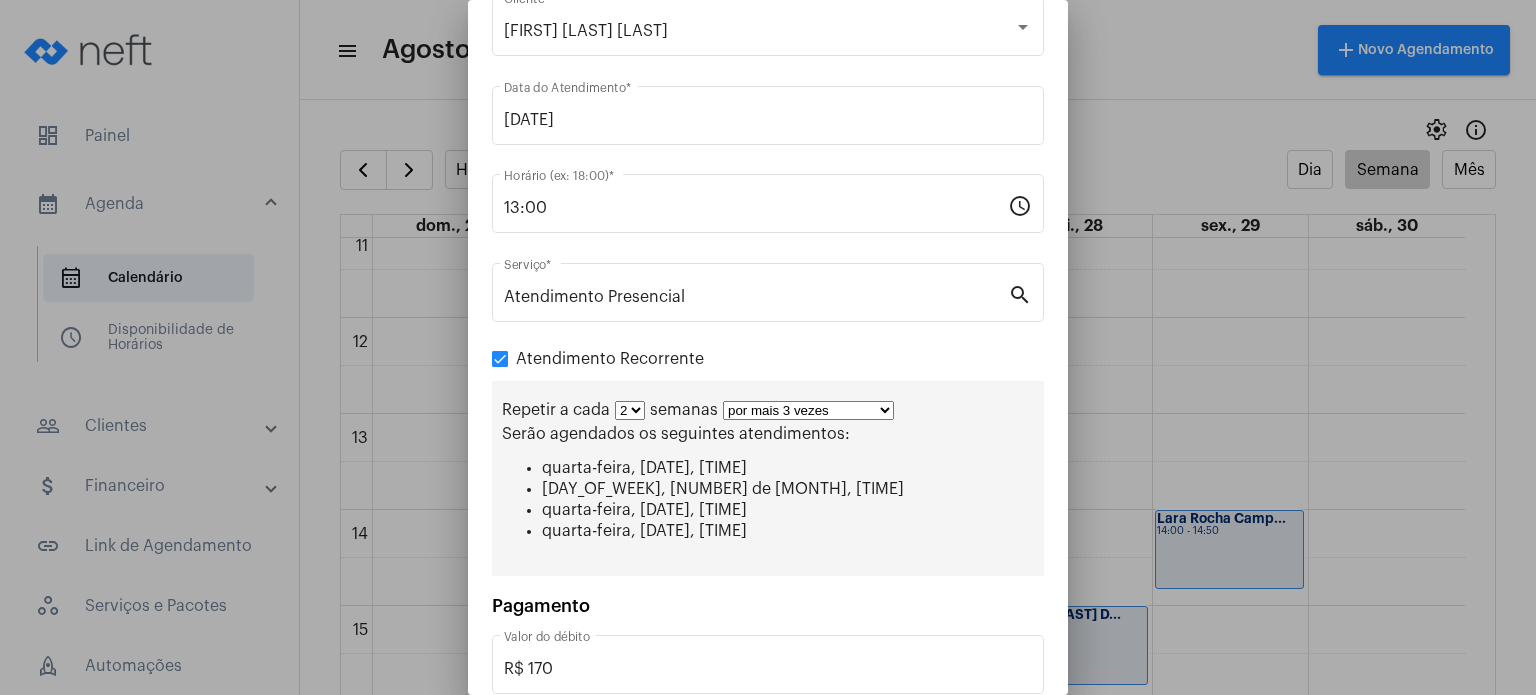 scroll, scrollTop: 188, scrollLeft: 0, axis: vertical 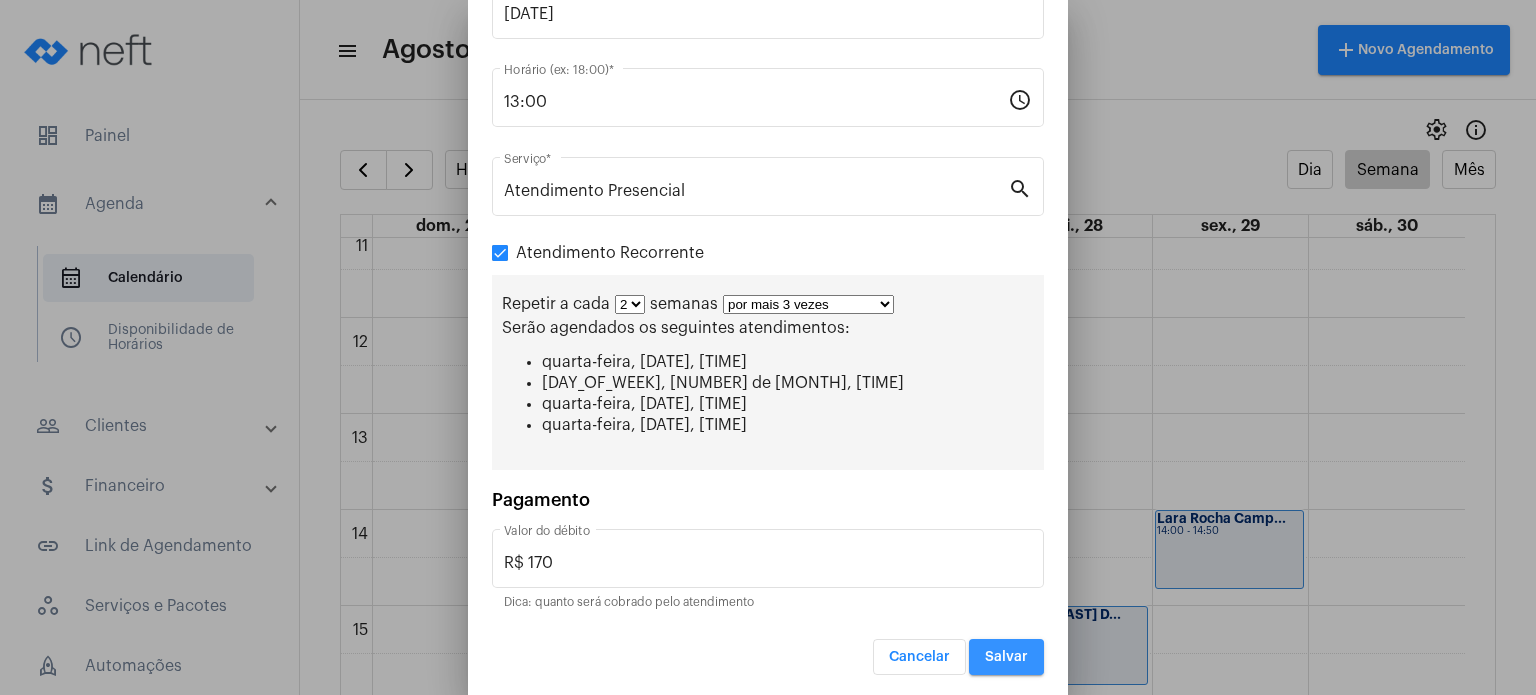 click on "Salvar" at bounding box center [1006, 657] 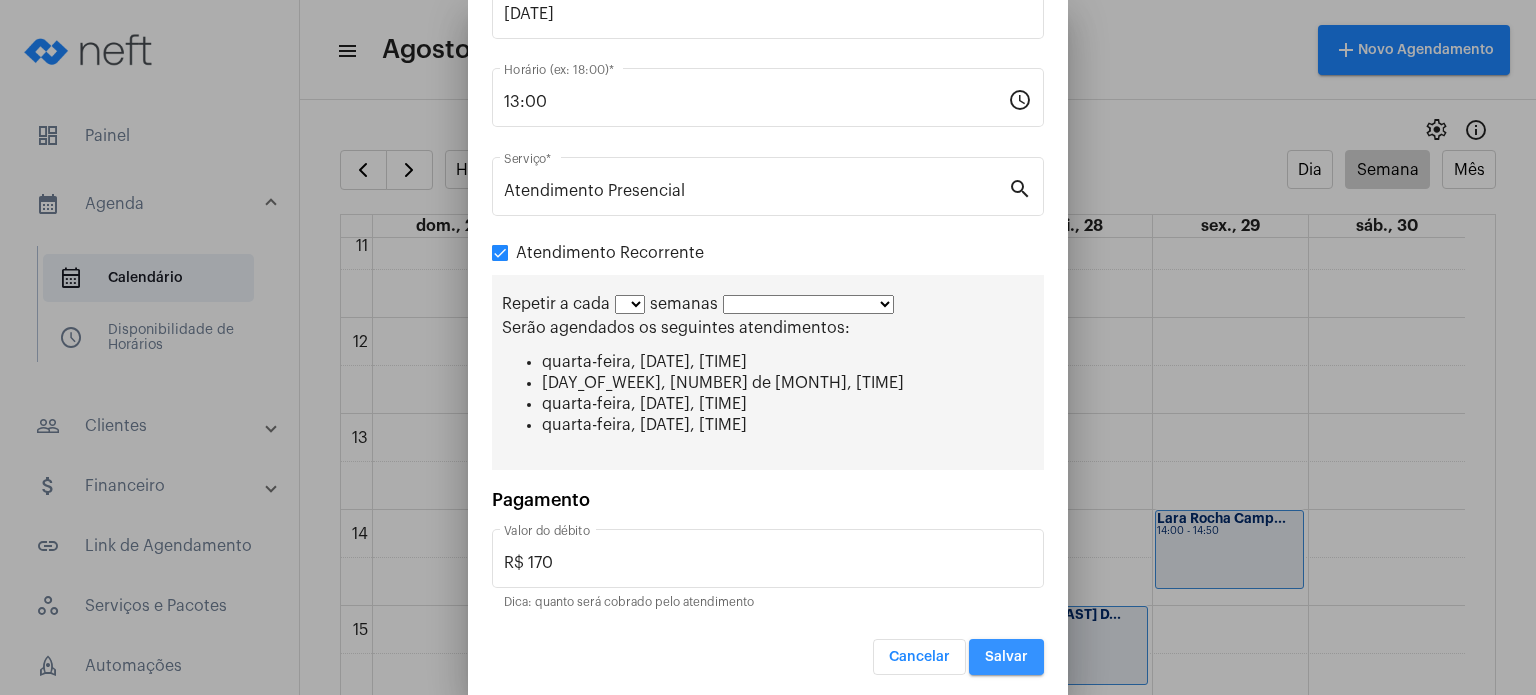 scroll, scrollTop: 0, scrollLeft: 0, axis: both 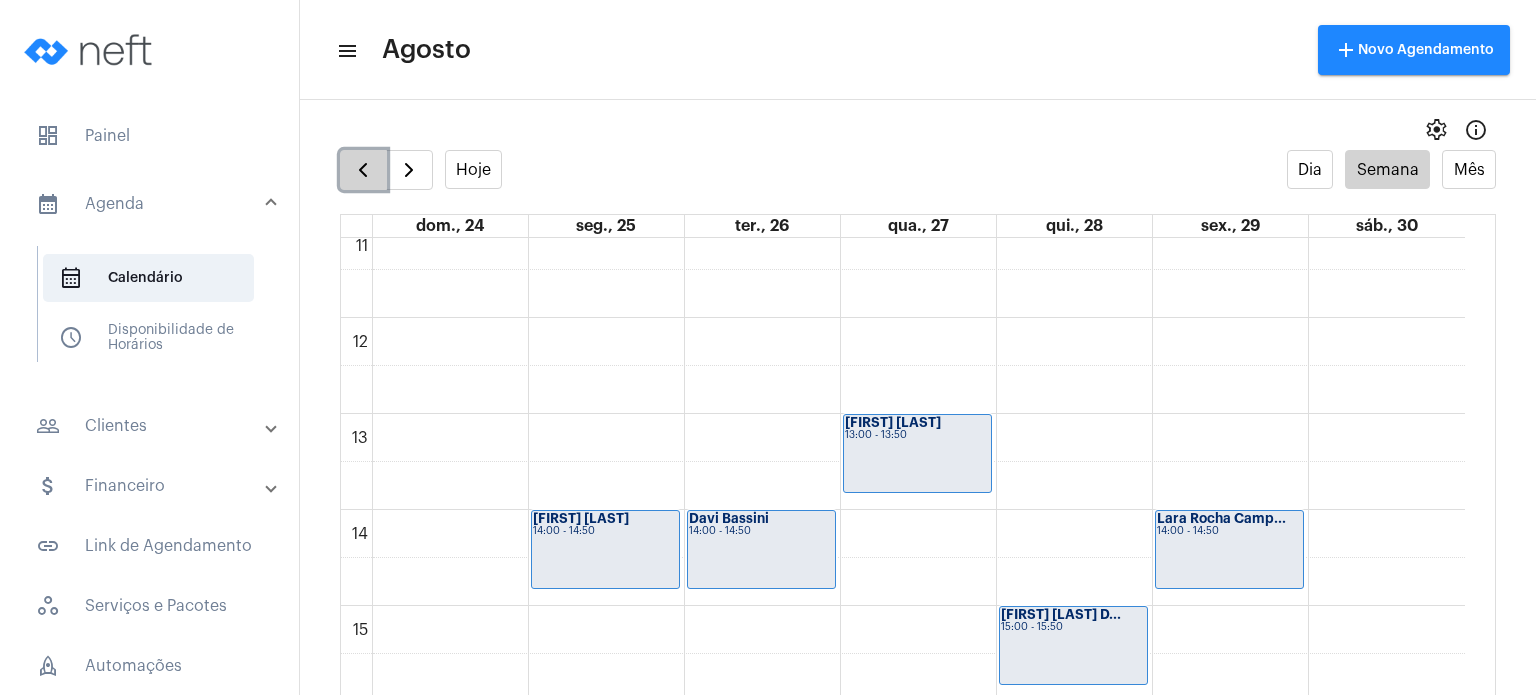 click 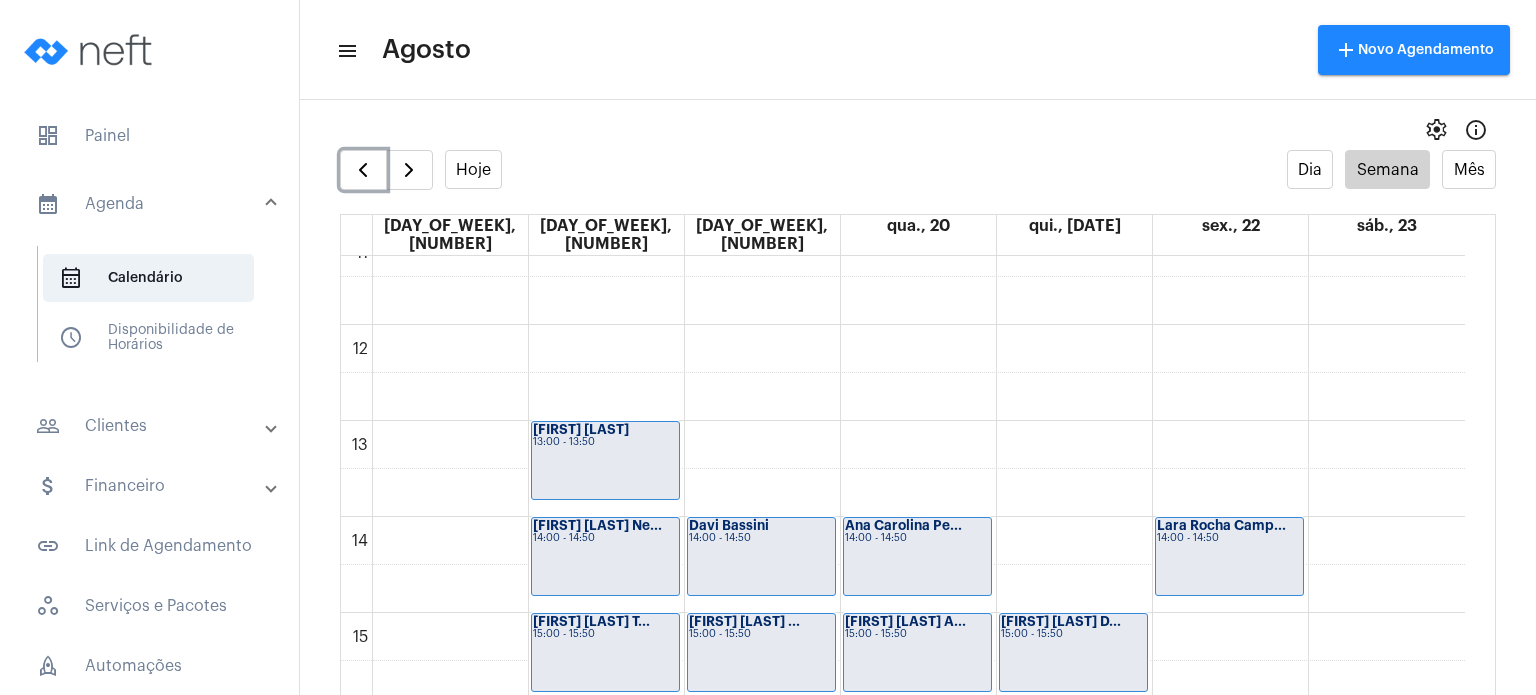 scroll, scrollTop: 1087, scrollLeft: 0, axis: vertical 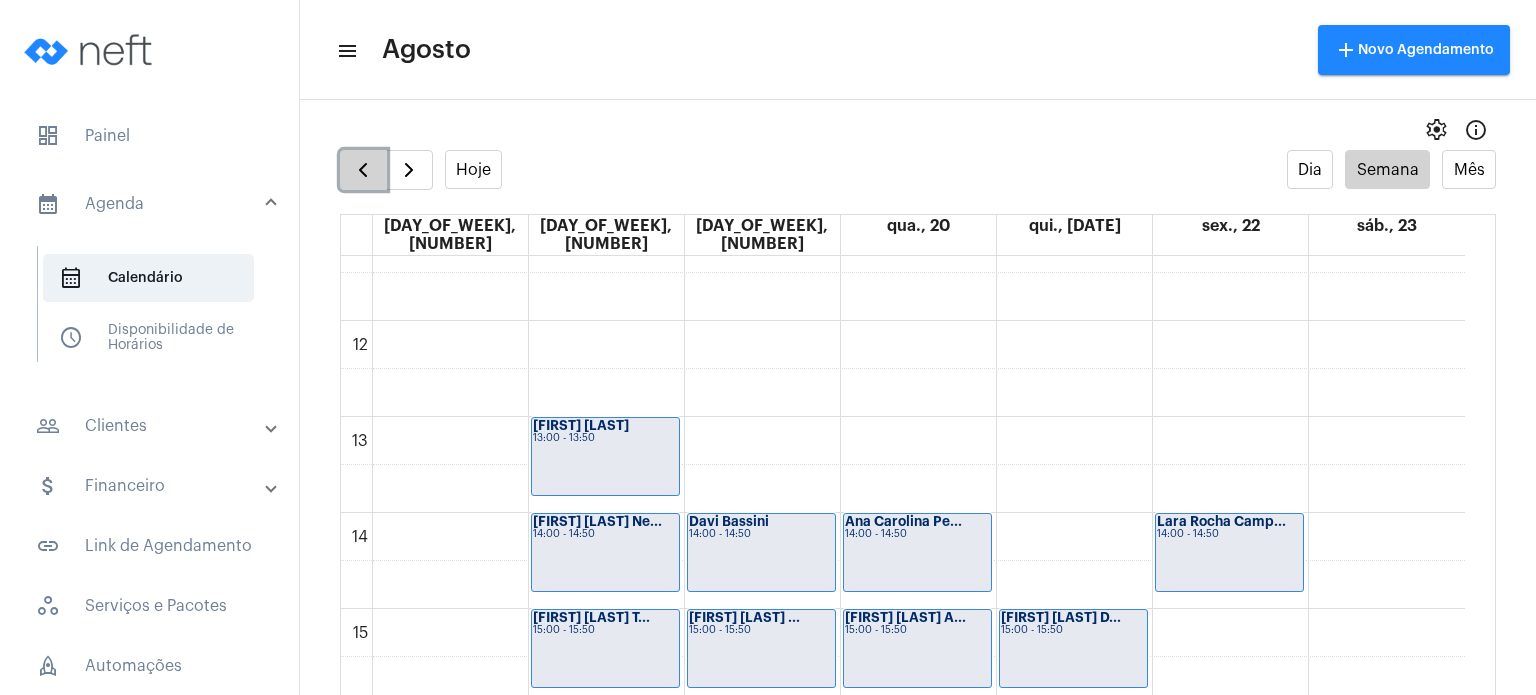click 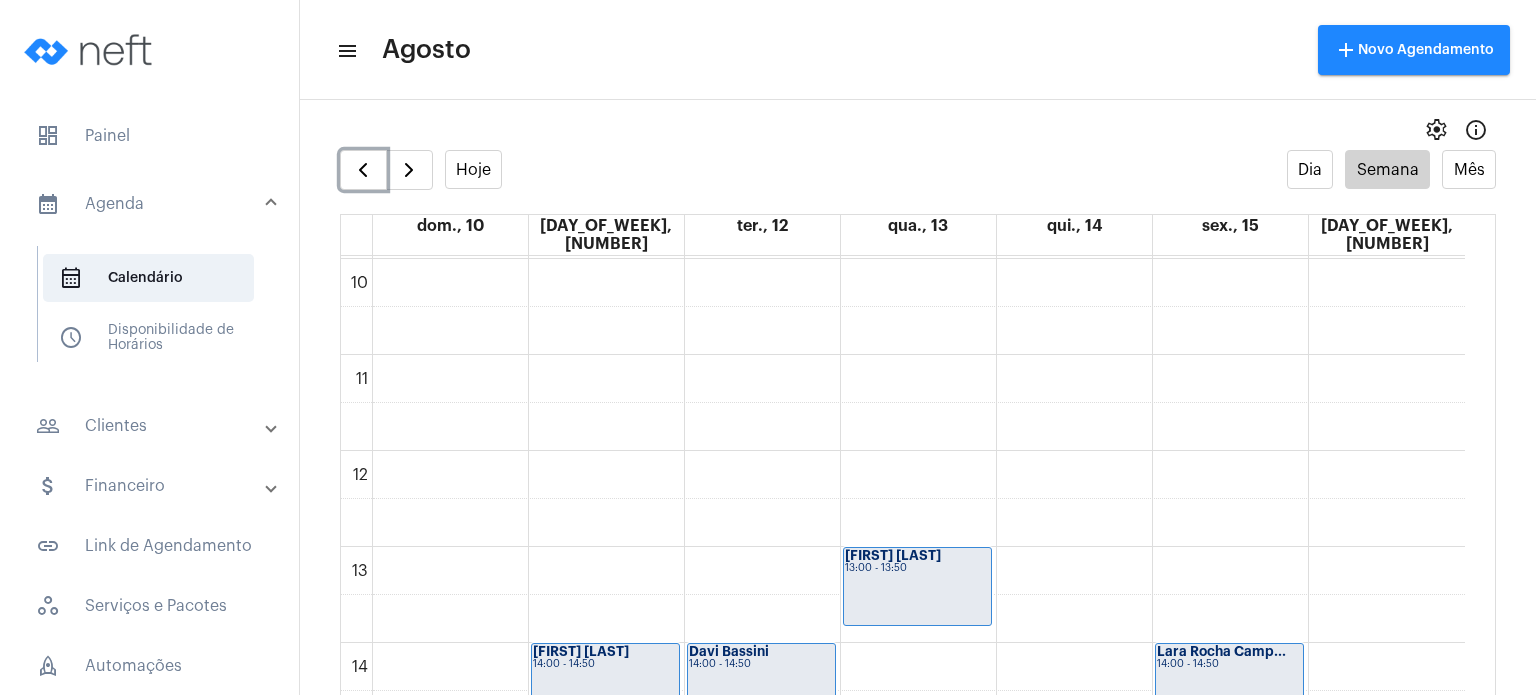 scroll, scrollTop: 1072, scrollLeft: 0, axis: vertical 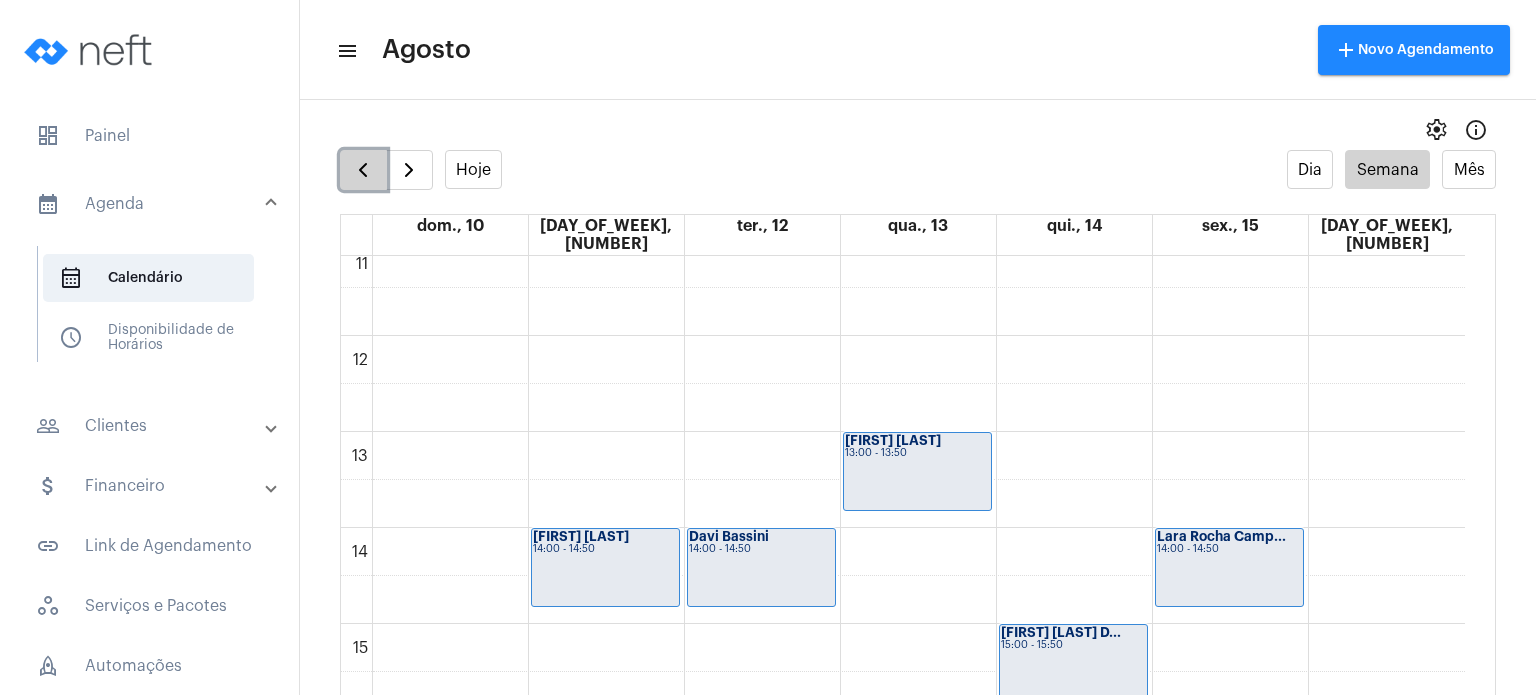 click 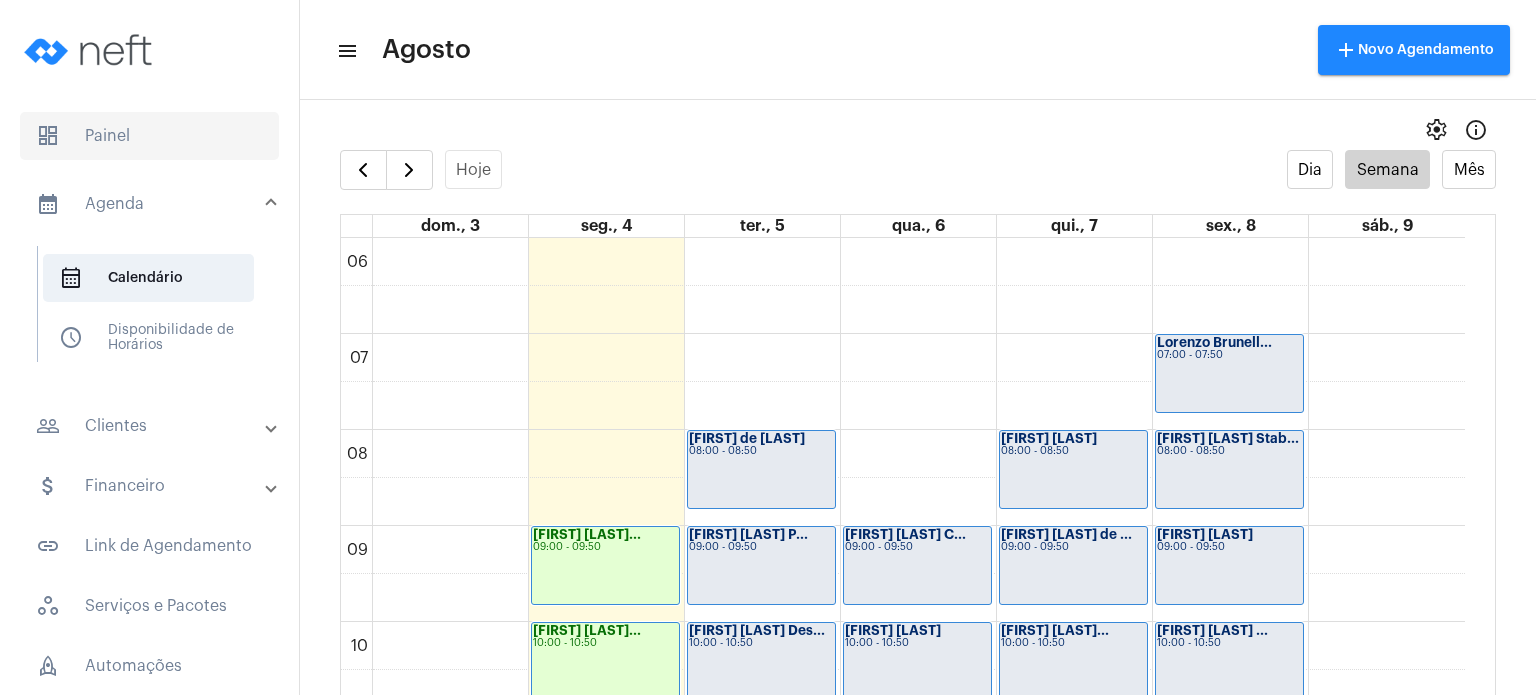 click on "dashboard   Painel" 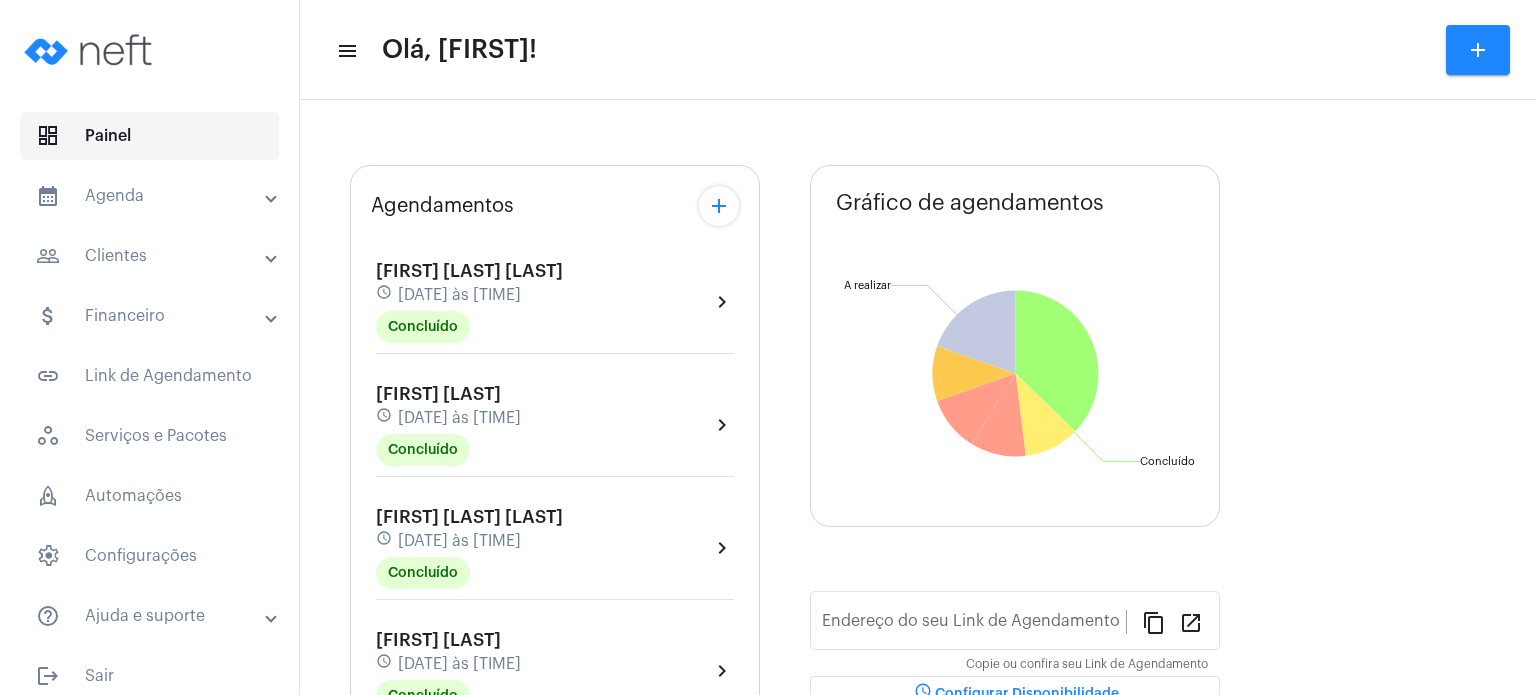 type on "https://neft.com.br/fabiana-davel-canal" 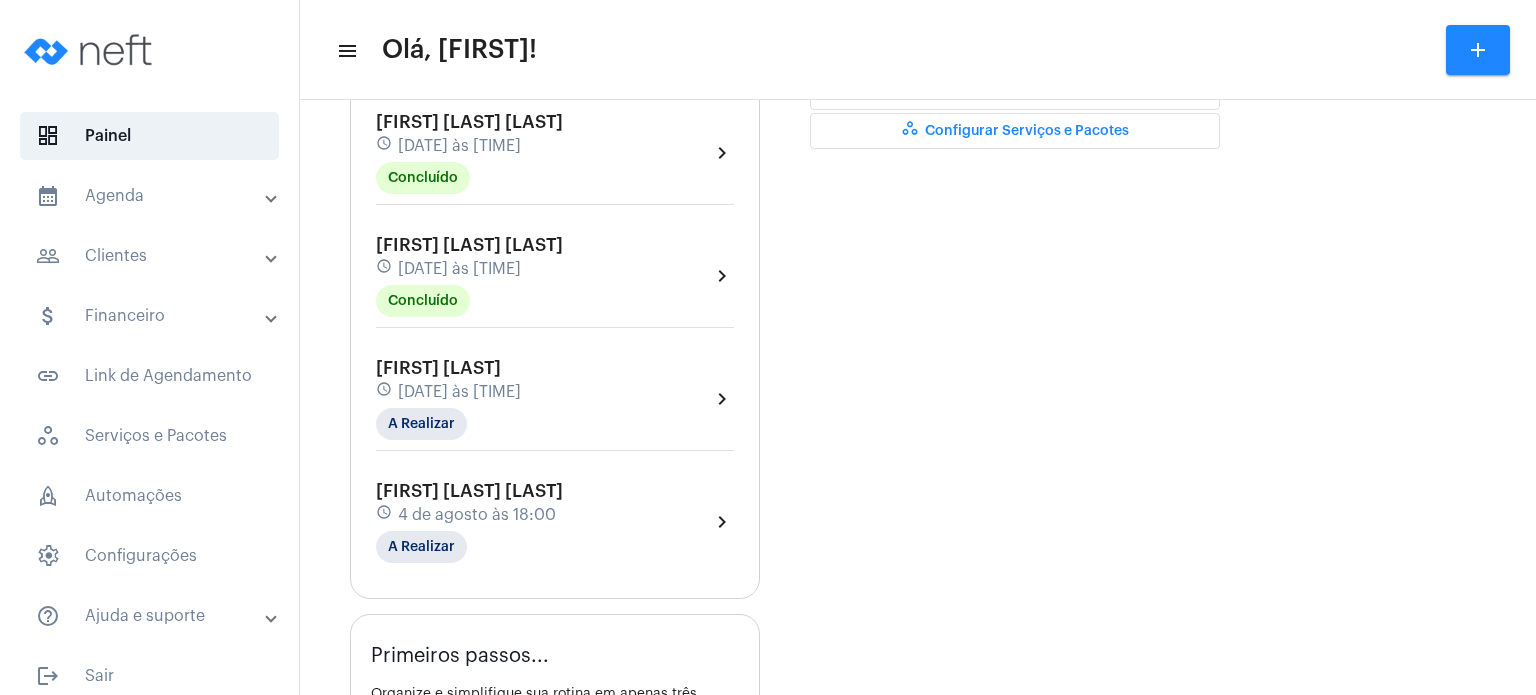 scroll, scrollTop: 741, scrollLeft: 0, axis: vertical 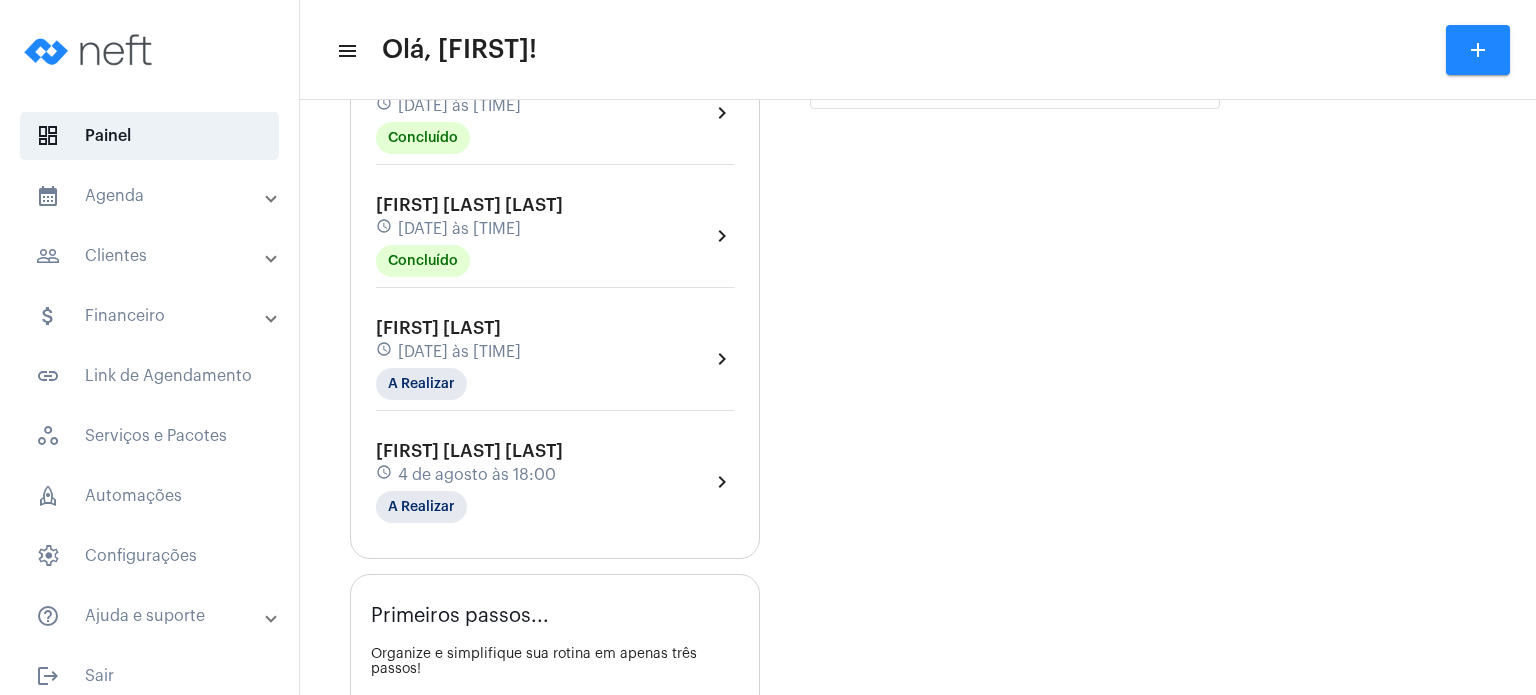 click on "[DATE] às [TIME]" 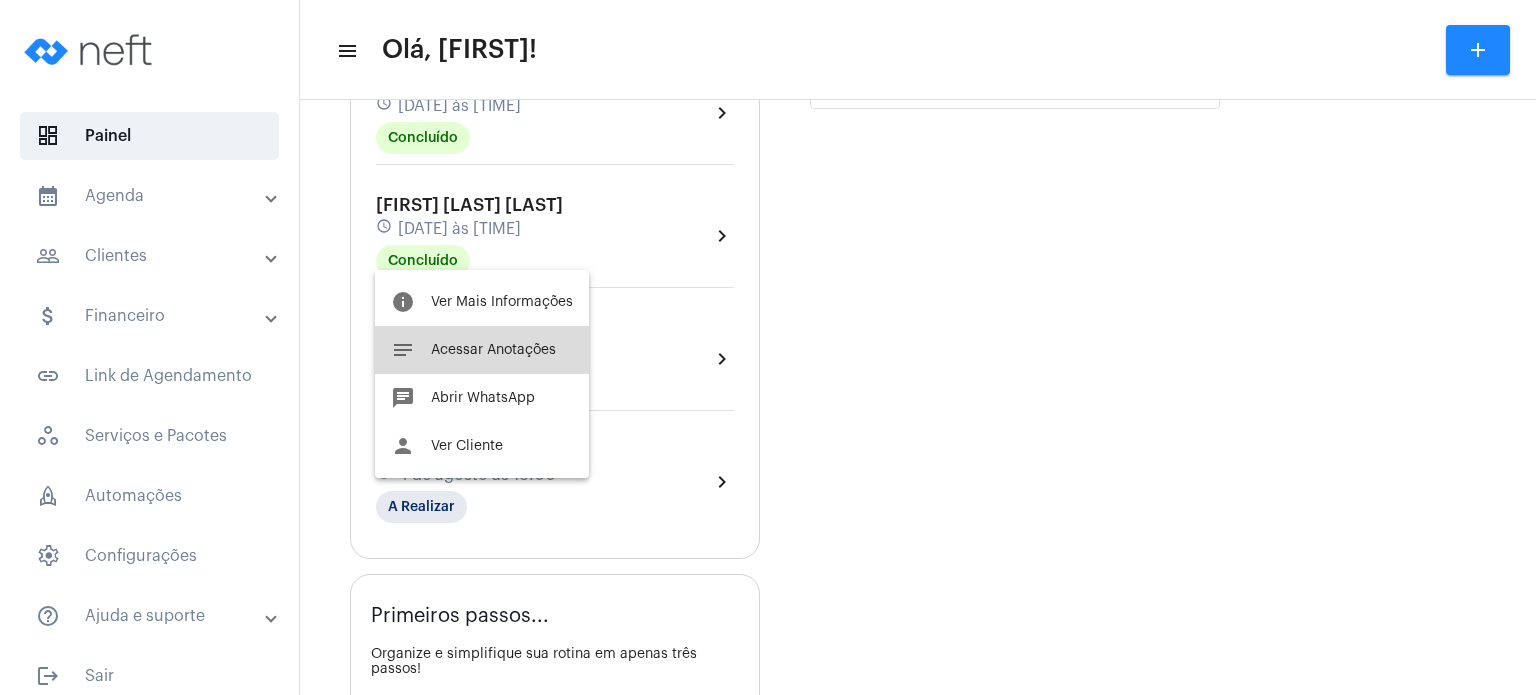 click on "Acessar Anotações" at bounding box center [493, 350] 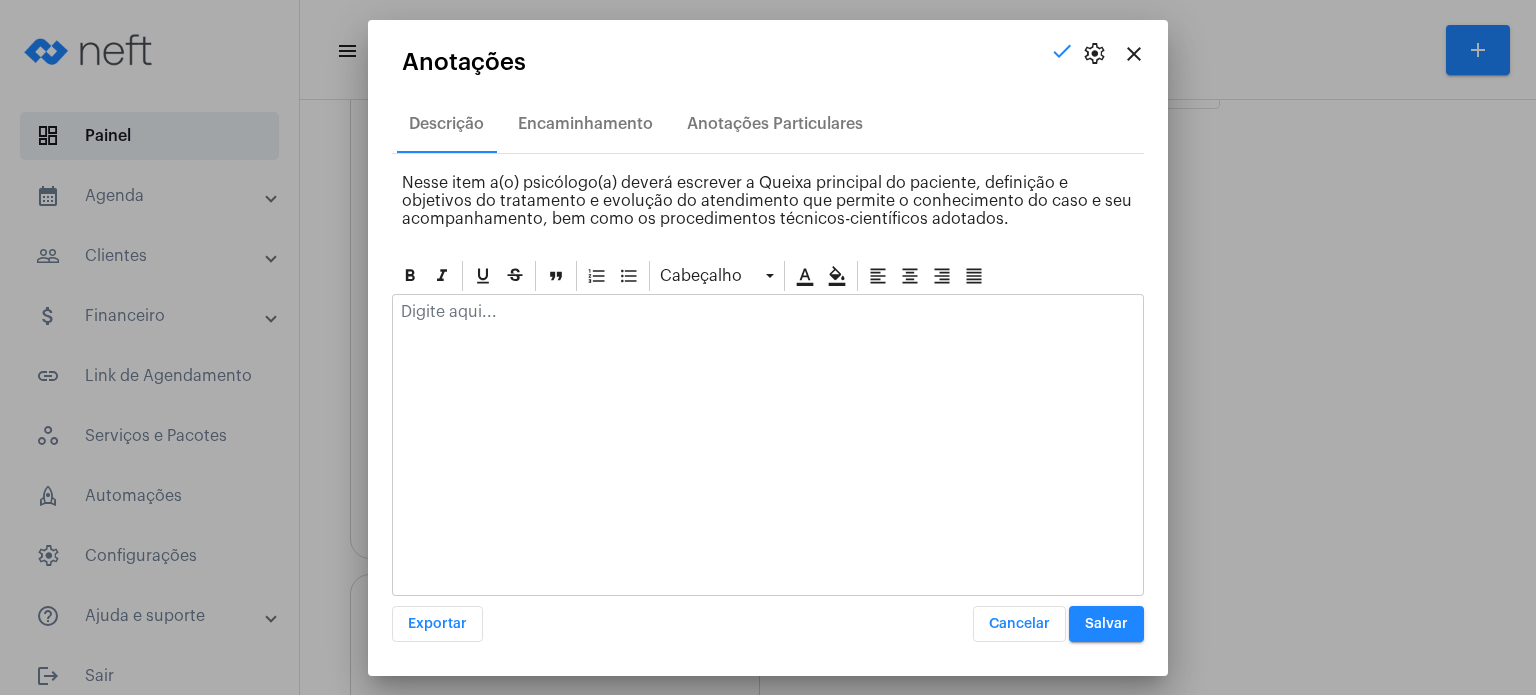 click 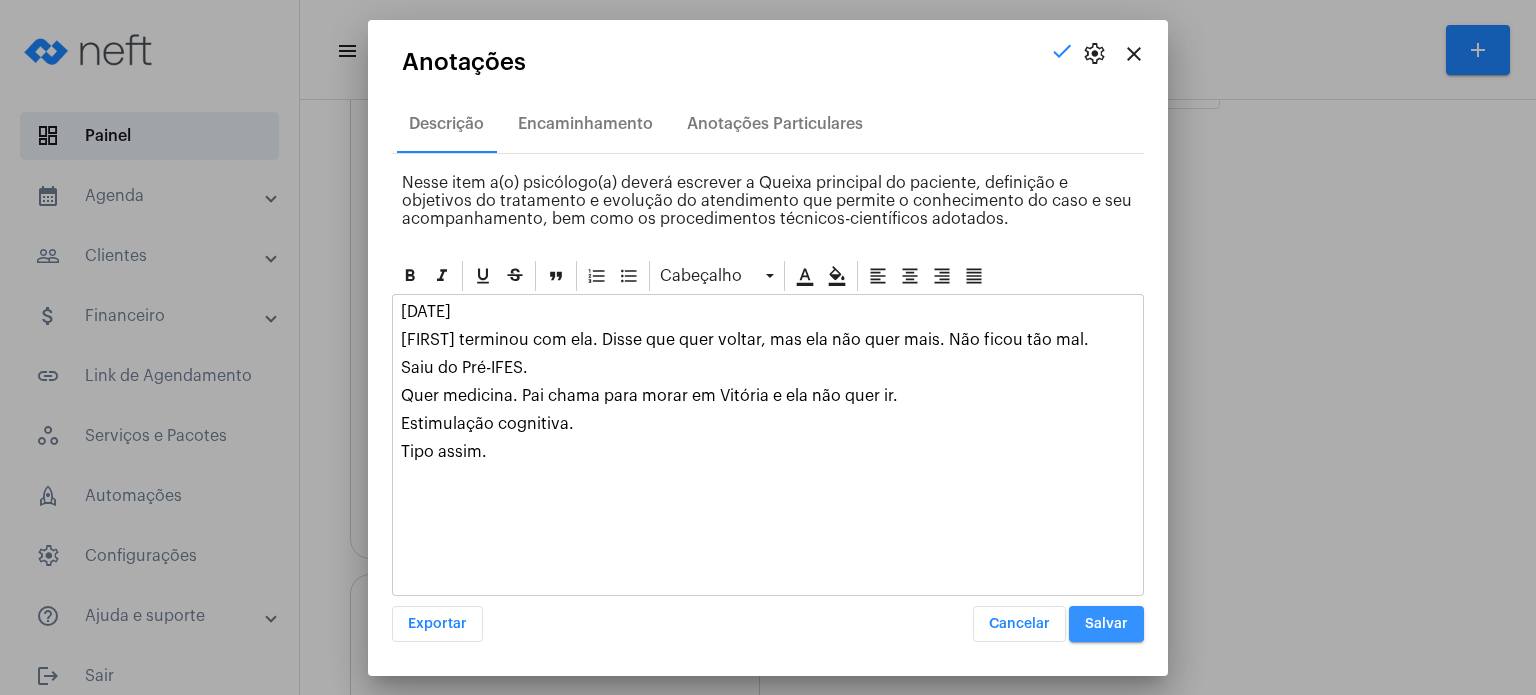 click on "Salvar" at bounding box center (1106, 624) 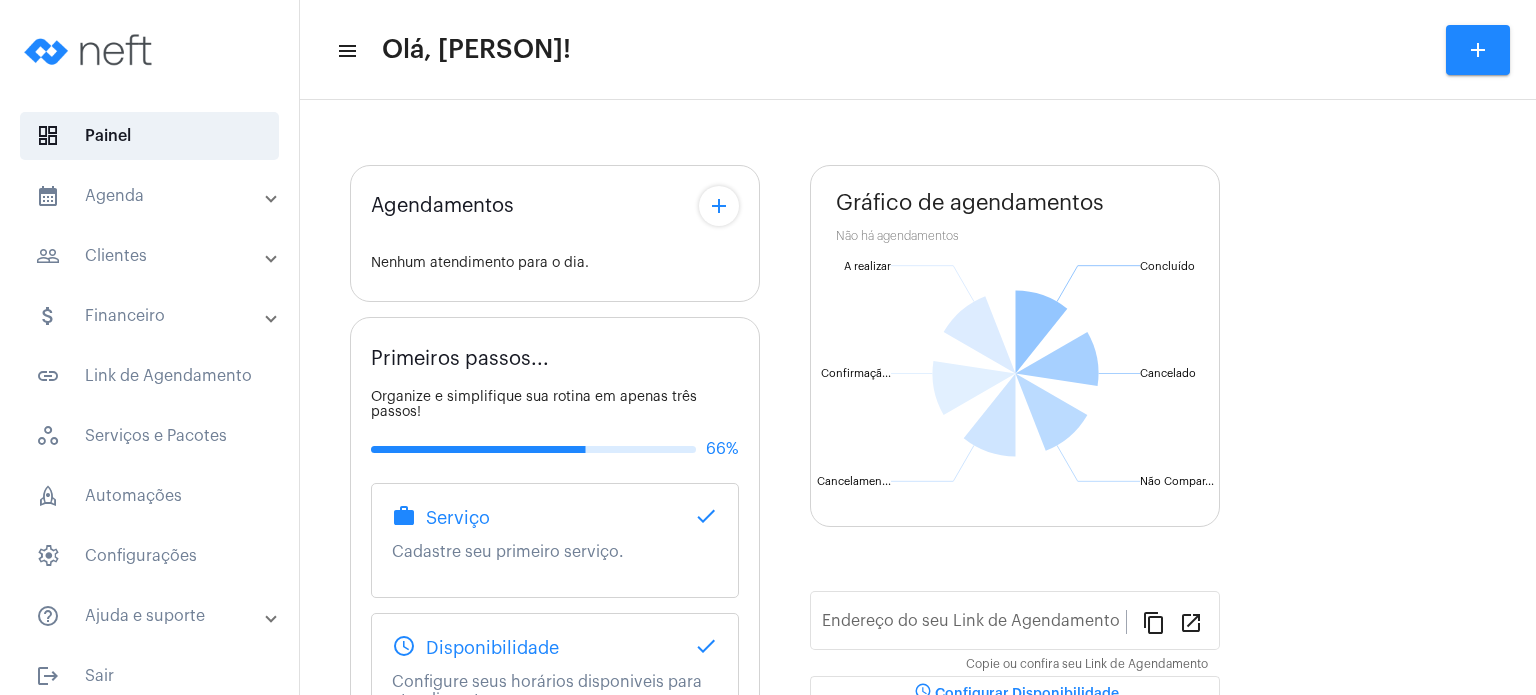 scroll, scrollTop: 0, scrollLeft: 0, axis: both 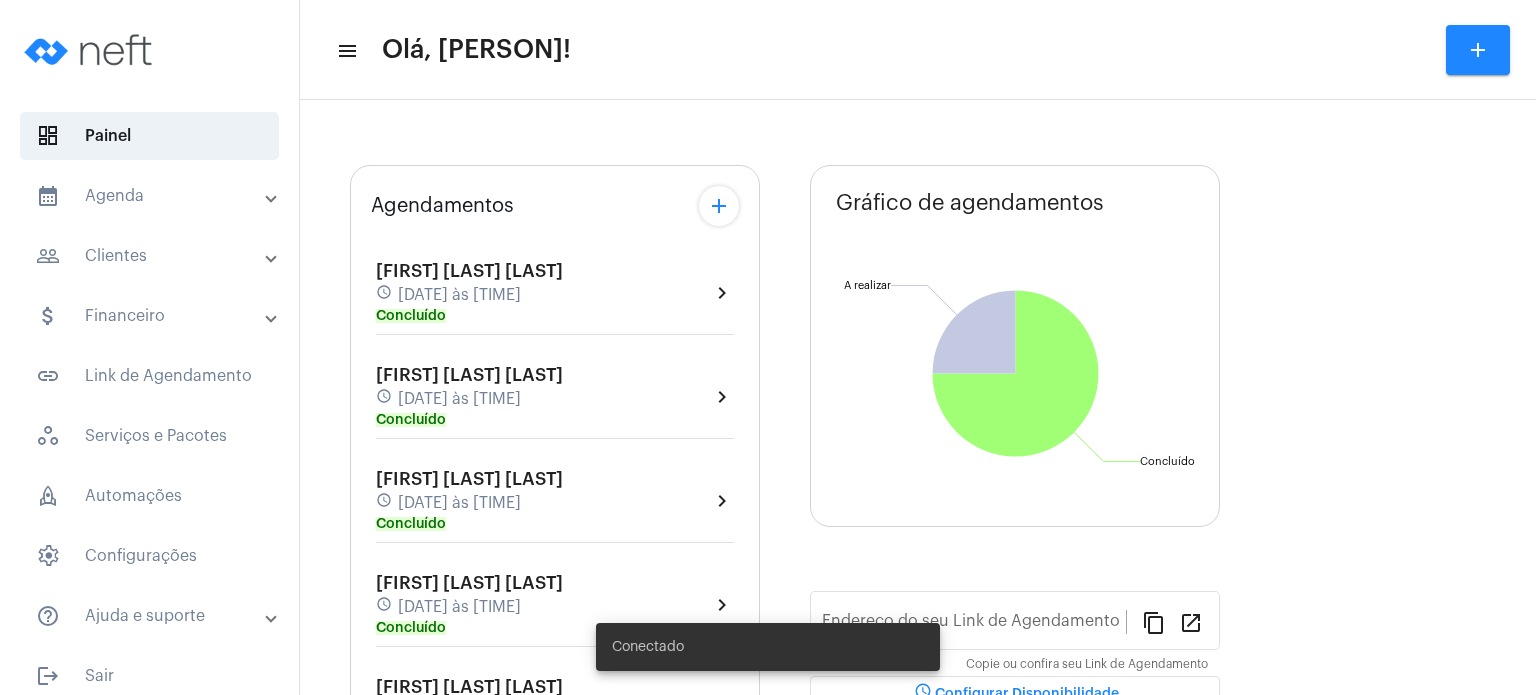 type on "https://neft.com.br/fabiana-davel-canal" 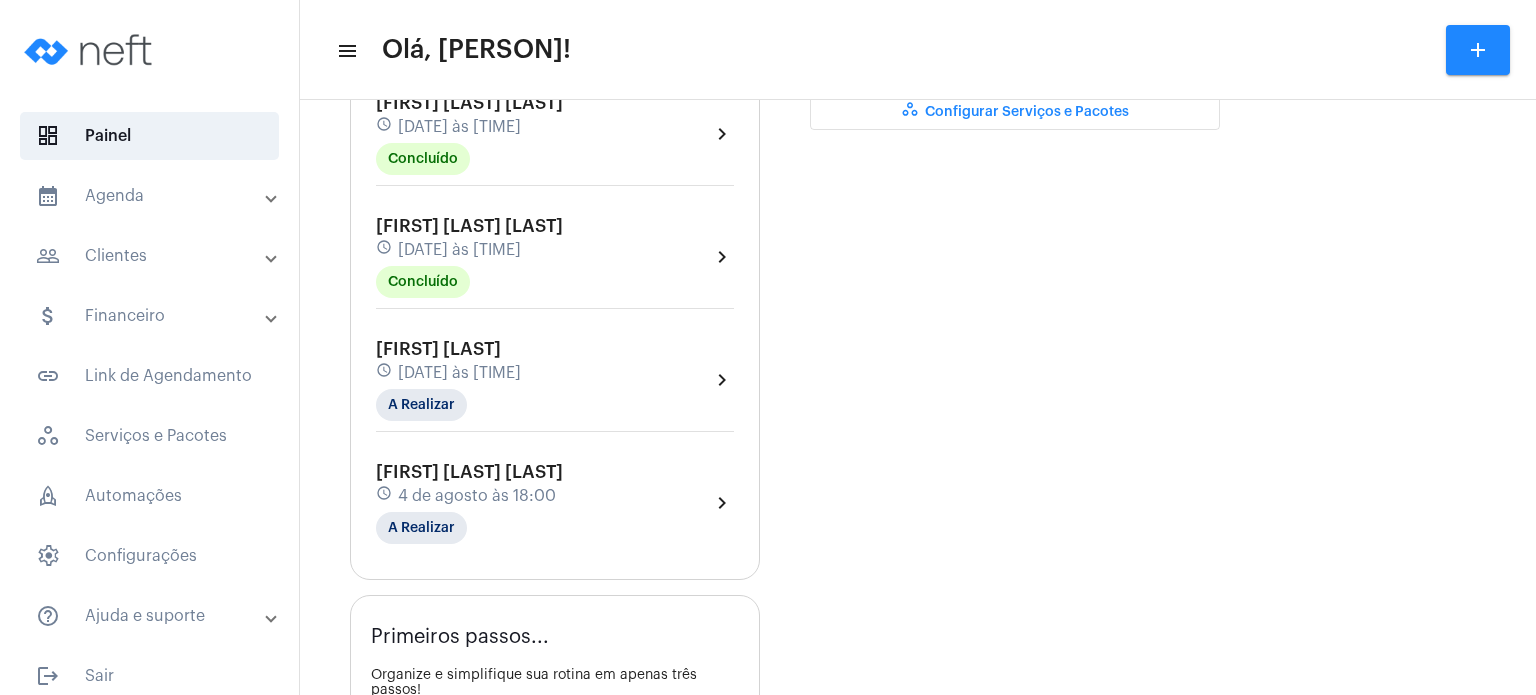 scroll, scrollTop: 722, scrollLeft: 0, axis: vertical 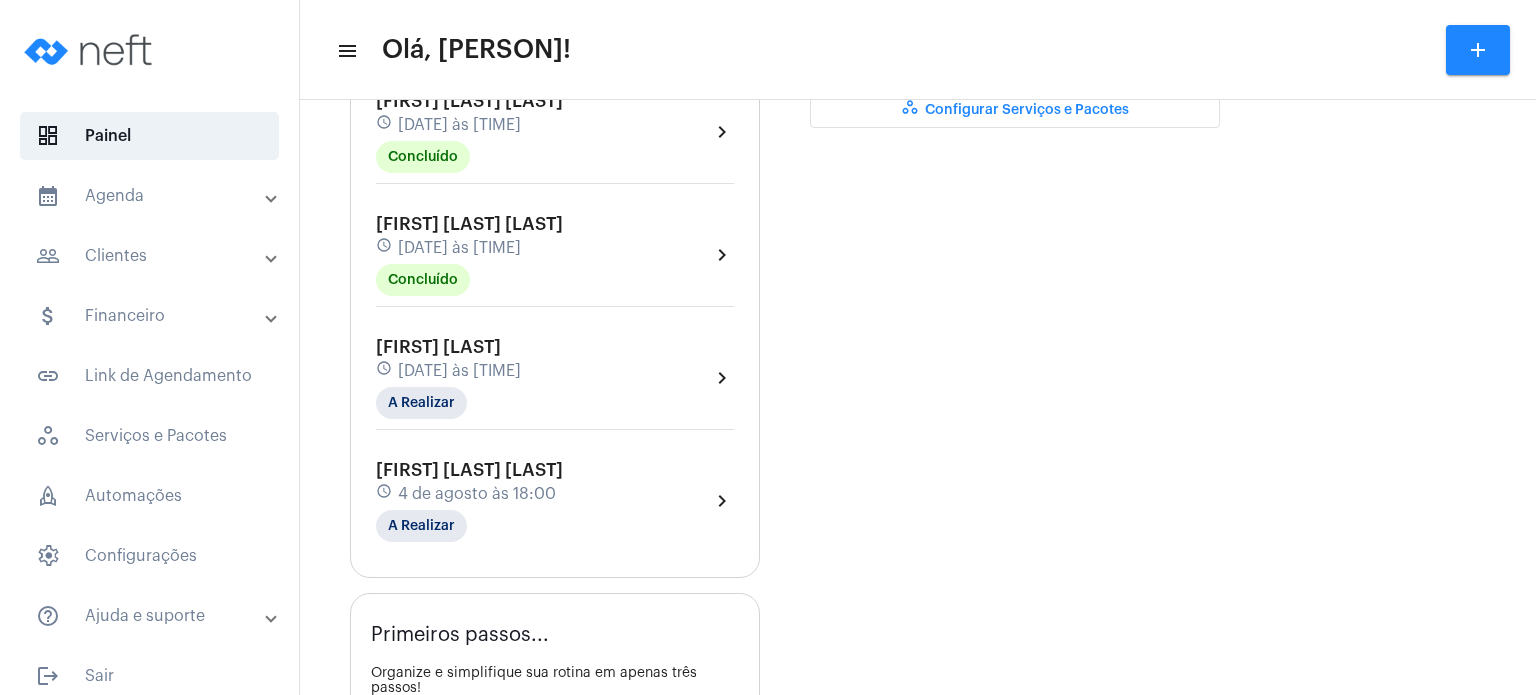 click on "[FIRST] [LAST]" 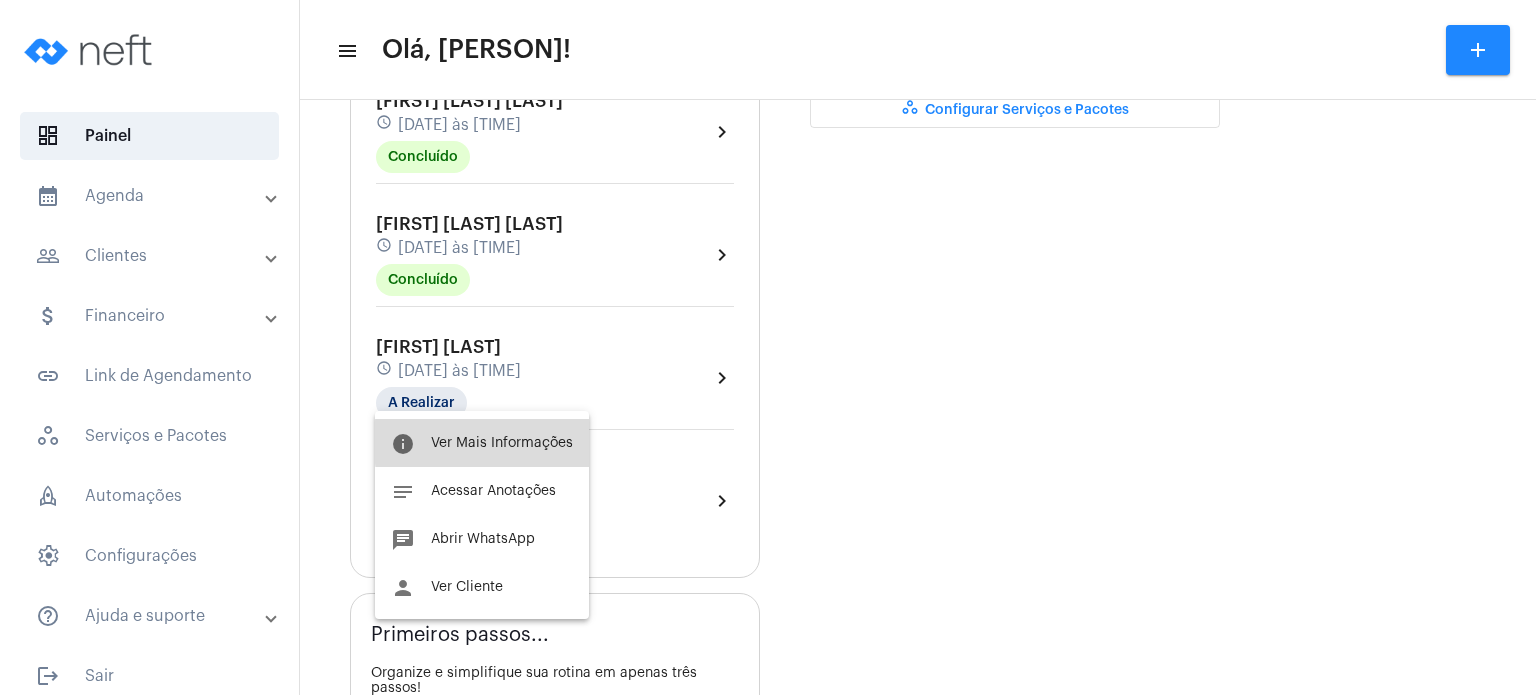 click on "Ver Mais Informações" at bounding box center [502, 443] 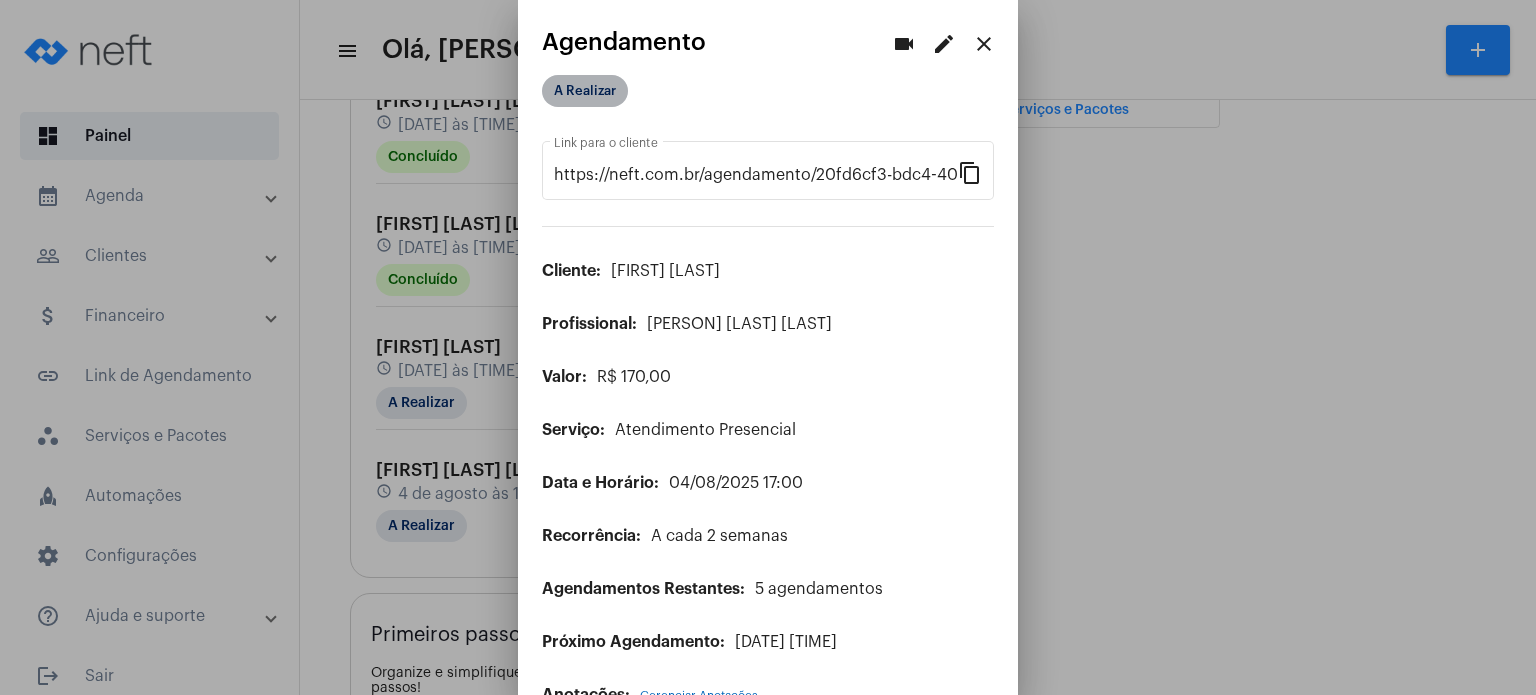 click on "A Realizar" at bounding box center [585, 91] 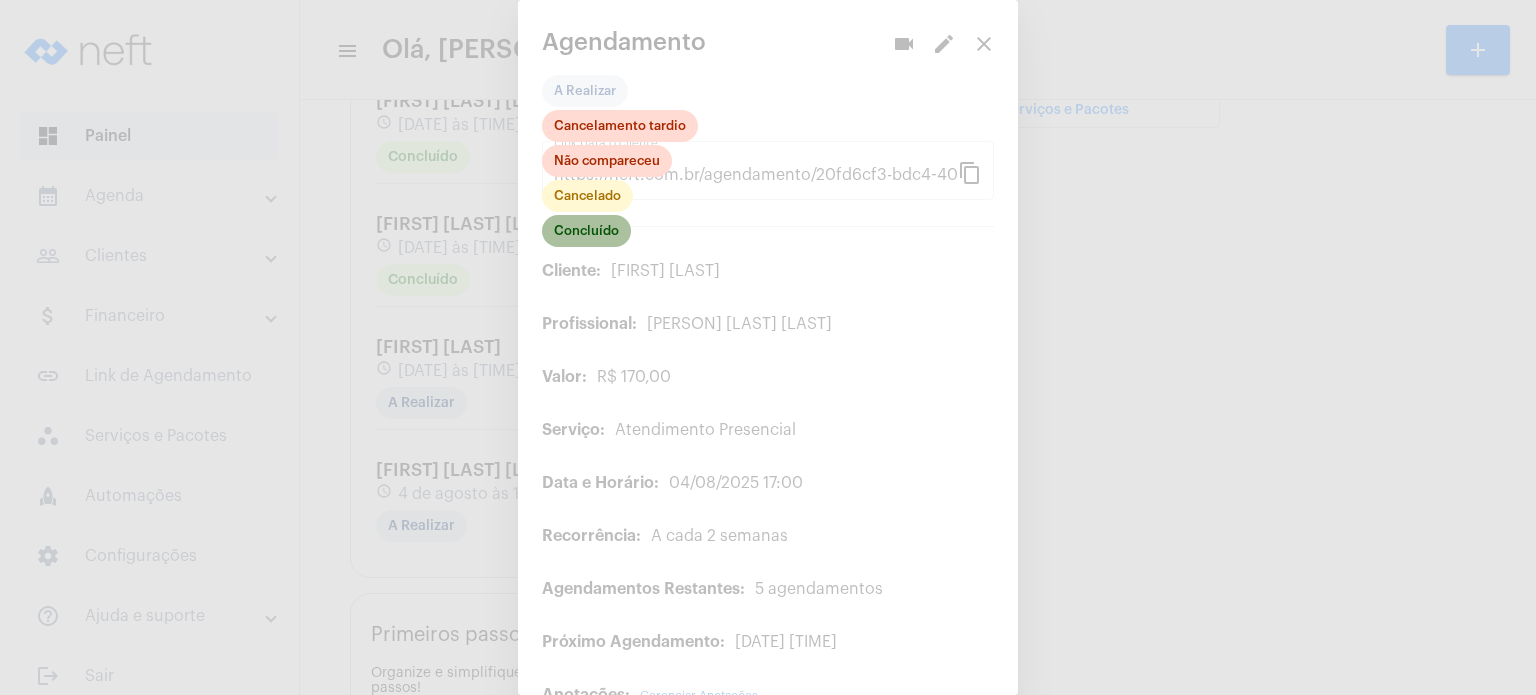 click on "Concluído" 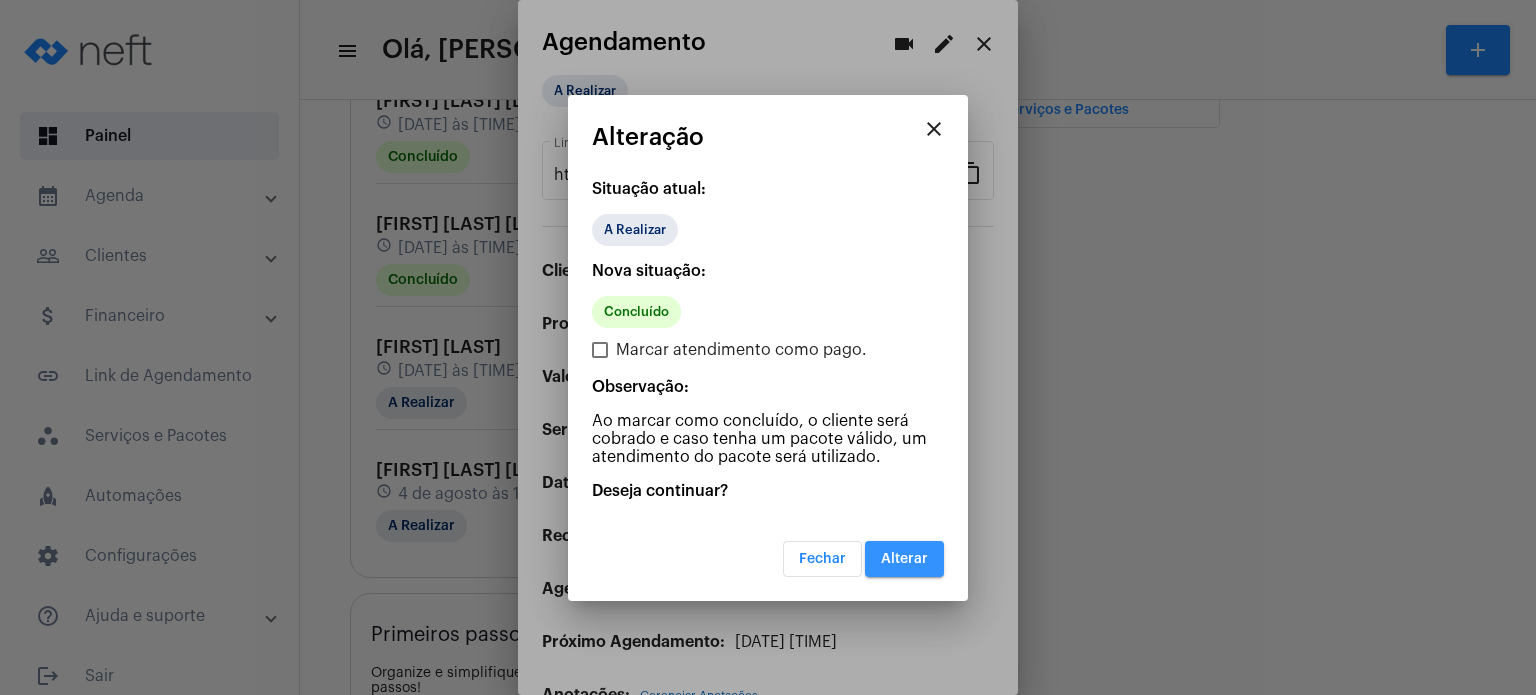 click on "Alterar" at bounding box center [904, 559] 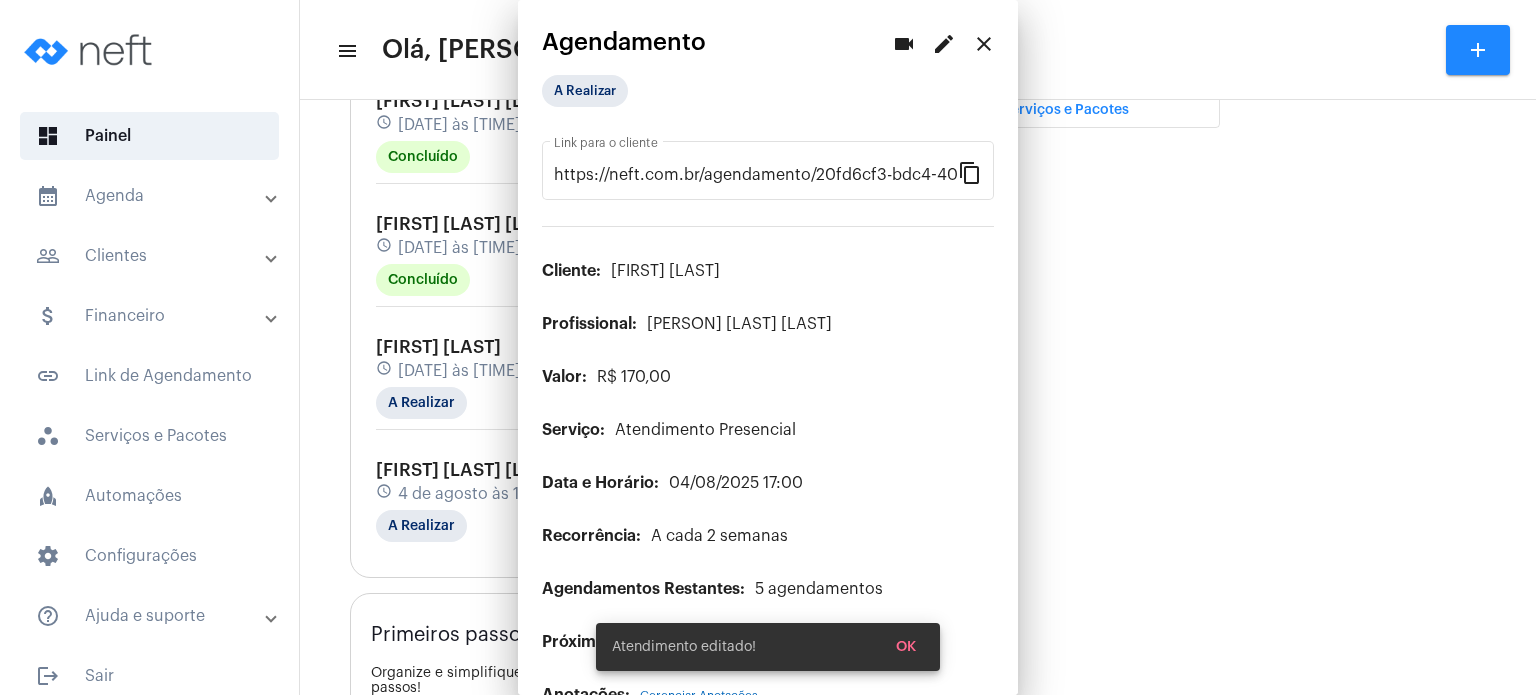 scroll, scrollTop: 0, scrollLeft: 0, axis: both 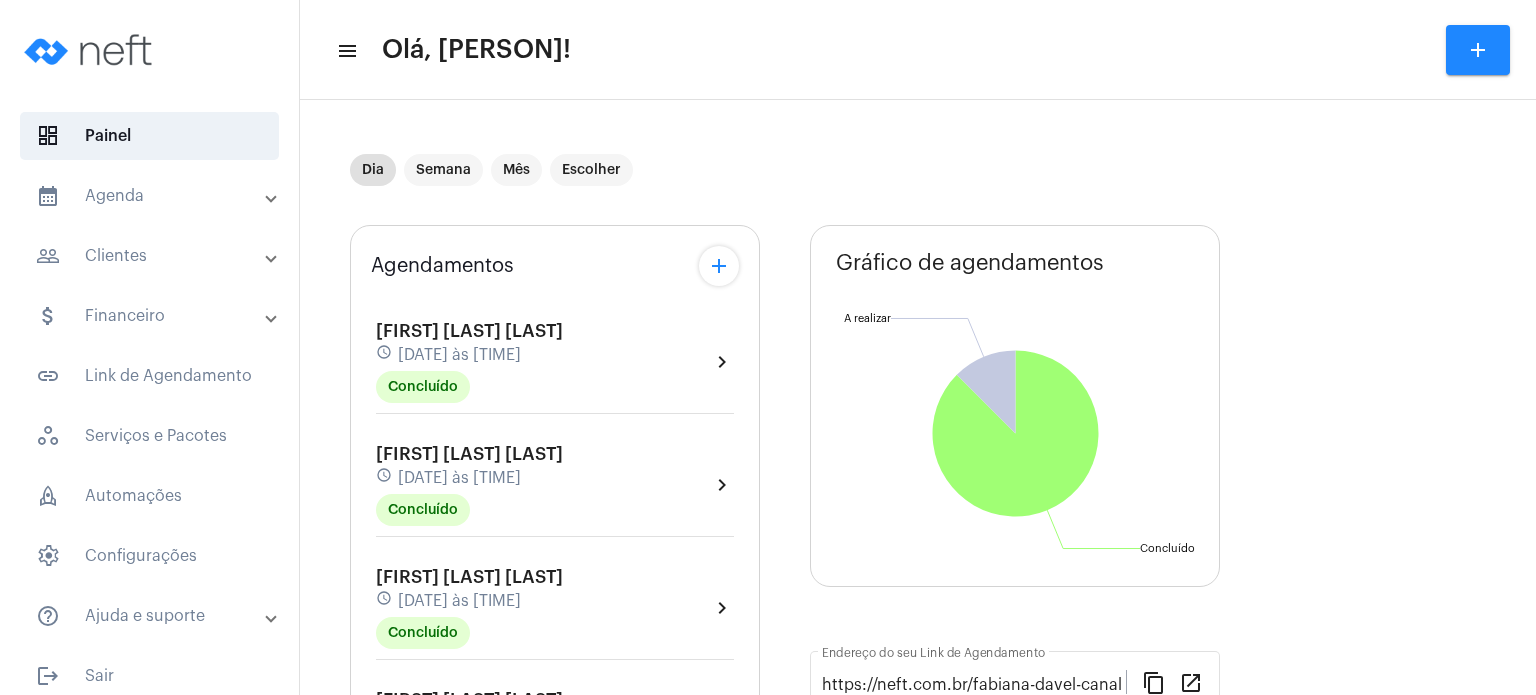 click on "Agendamentos add Valentina Rodrigues Adriano schedule 4 de agosto às 09:00 Concluído  chevron_right  Gabriela Siqueira Fonseca schedule 4 de agosto às 10:00 Concluído  chevron_right  Miguel Caprini de Abreu schedule 4 de agosto às 13:00 Concluído  chevron_right  Davi Azevedo Nemer schedule 4 de agosto às 14:00 Concluído  chevron_right  Laís Ventorim Tessaro schedule 4 de agosto às 15:00 Concluído  chevron_right  Lara Venturim Bassini schedule 4 de agosto às 16:00 Concluído  chevron_right  Ester Delesposte schedule 4 de agosto às 17:00 Concluído  chevron_right  Lara Colodete Gava schedule 4 de agosto às 18:00 A Realizar  chevron_right" 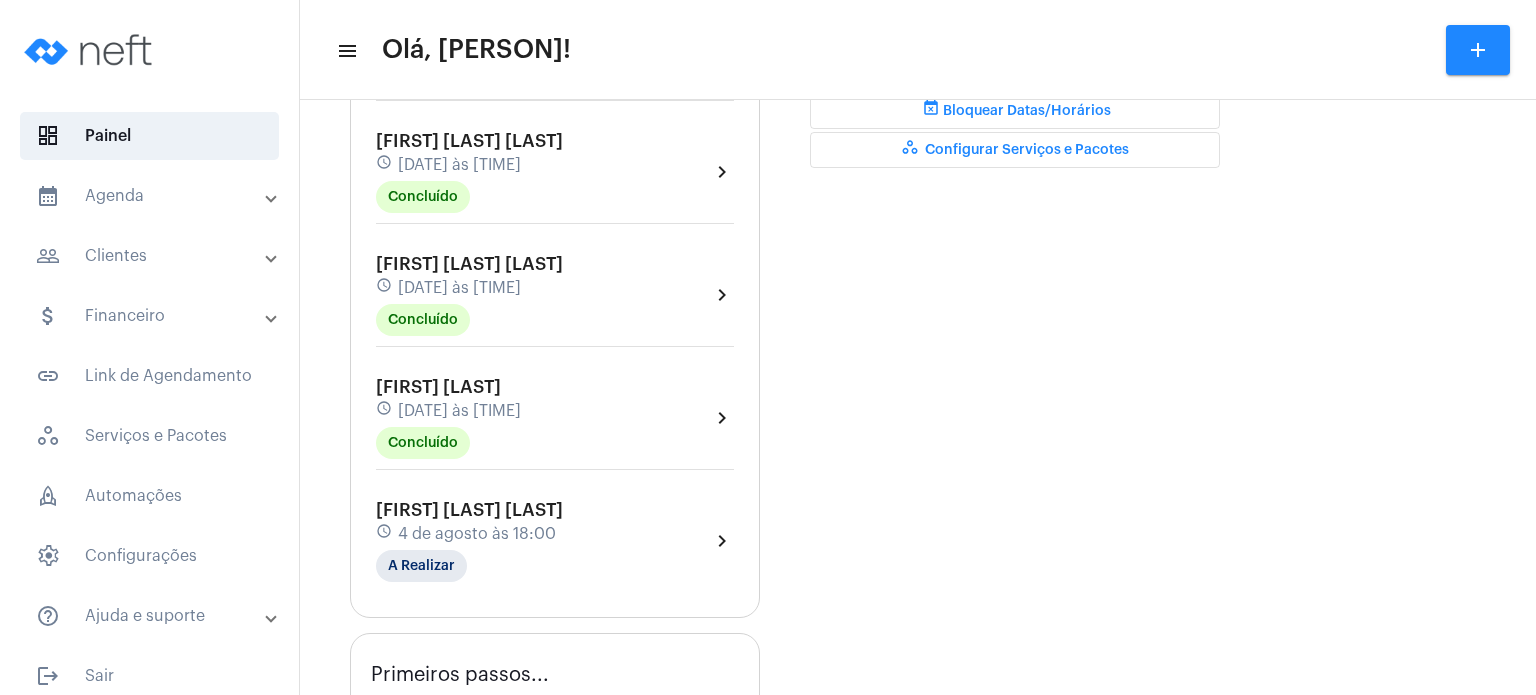 scroll, scrollTop: 720, scrollLeft: 0, axis: vertical 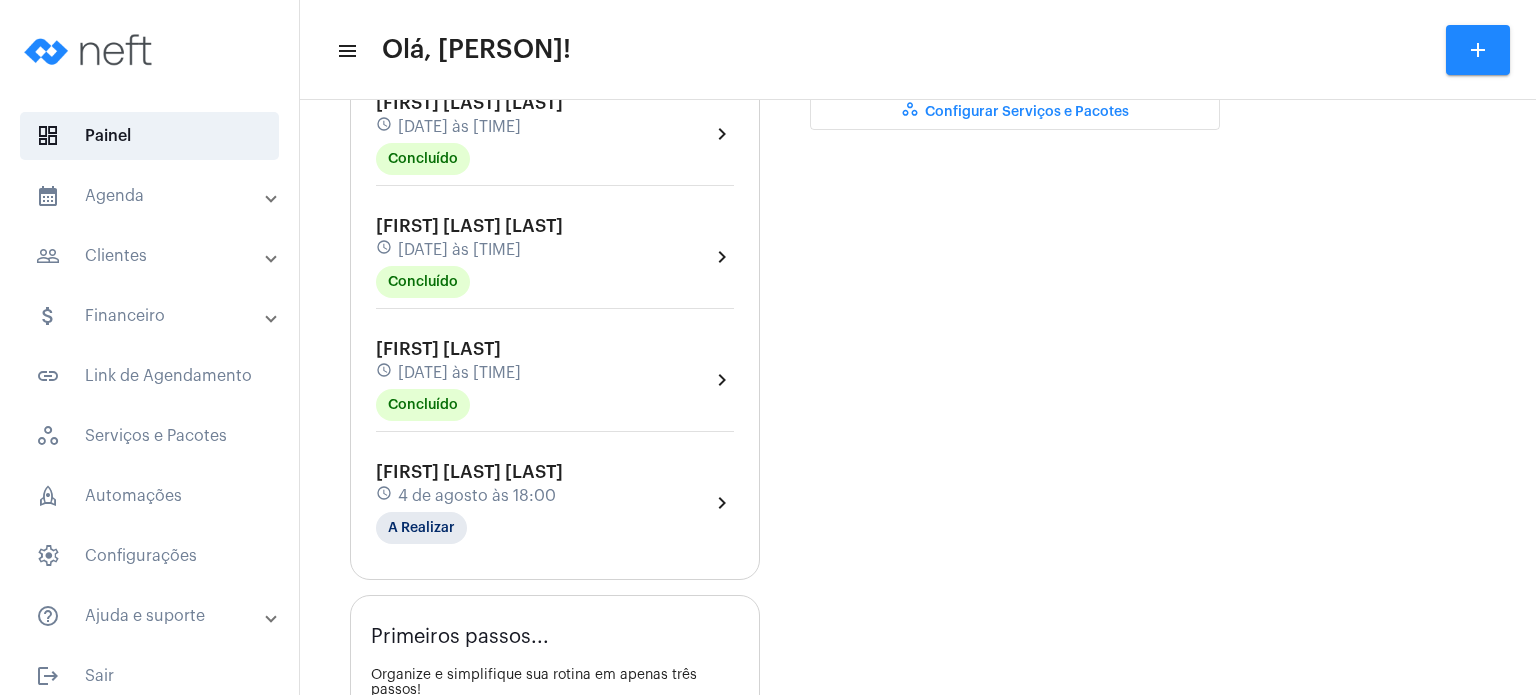 click on "4 de agosto às 18:00" 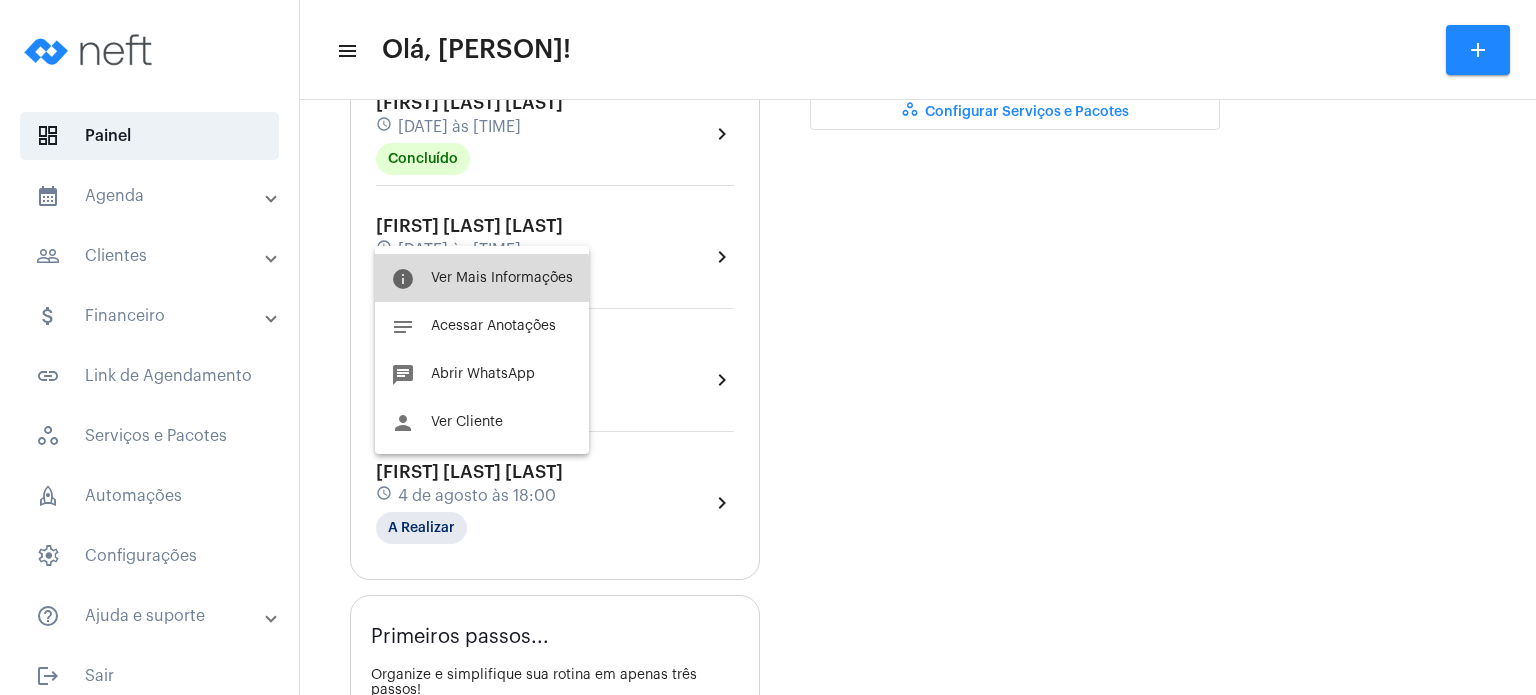 click on "Ver Mais Informações" at bounding box center (502, 278) 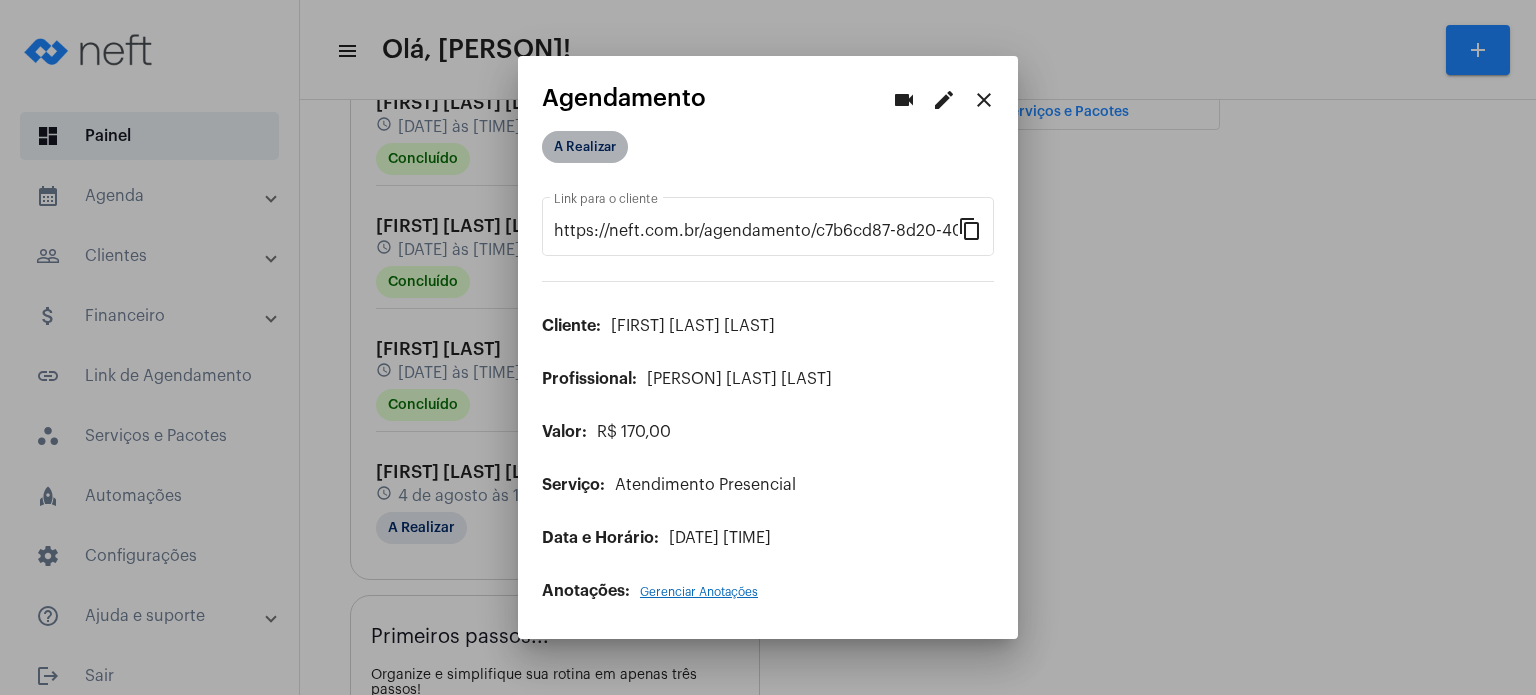 click on "A Realizar" at bounding box center (585, 147) 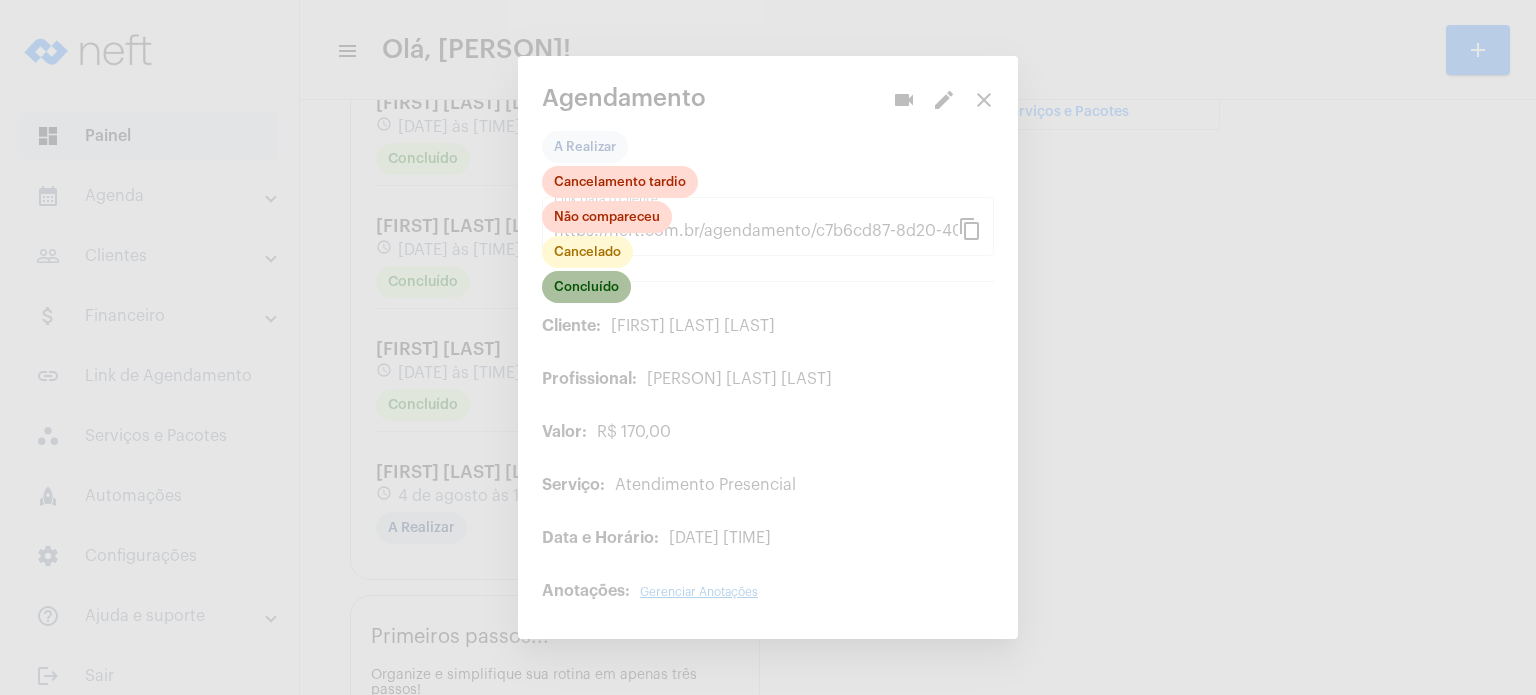 click on "Concluído" 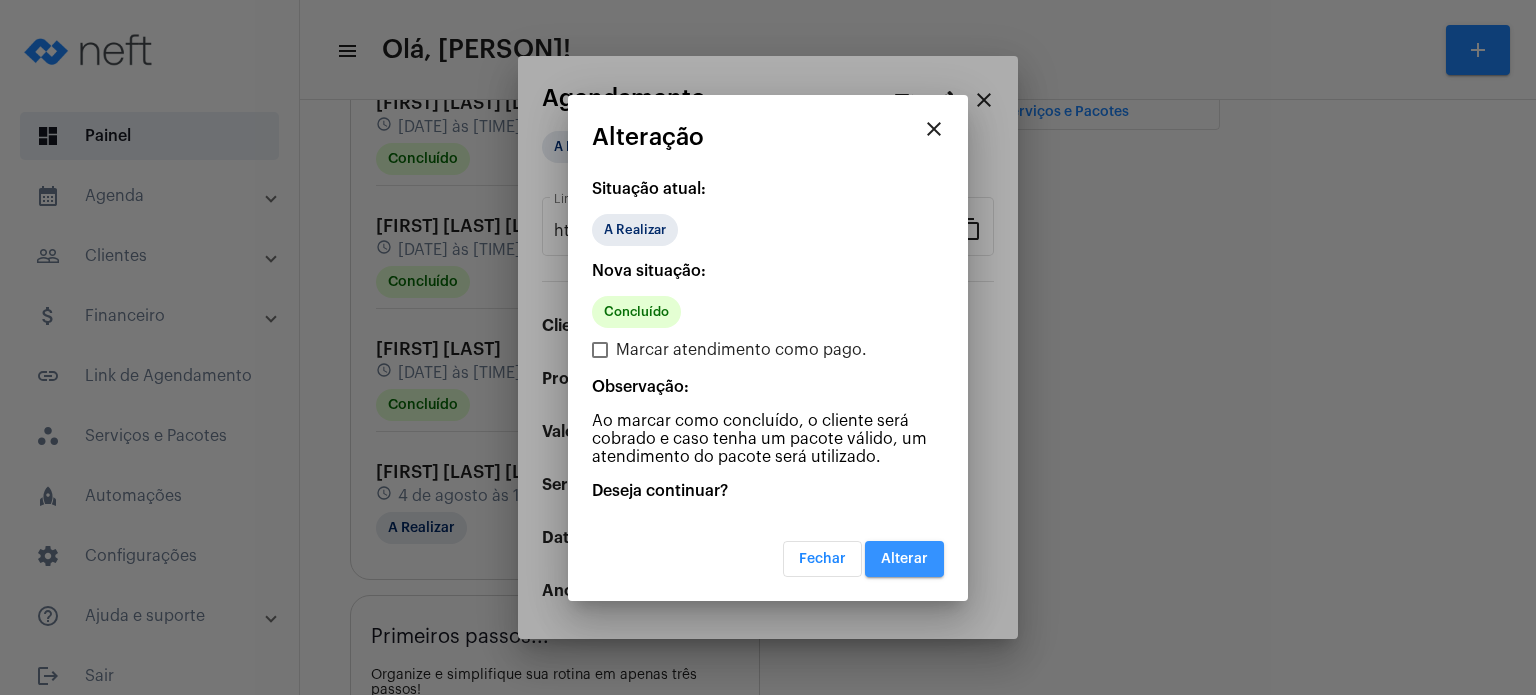 click on "Alterar" at bounding box center [904, 559] 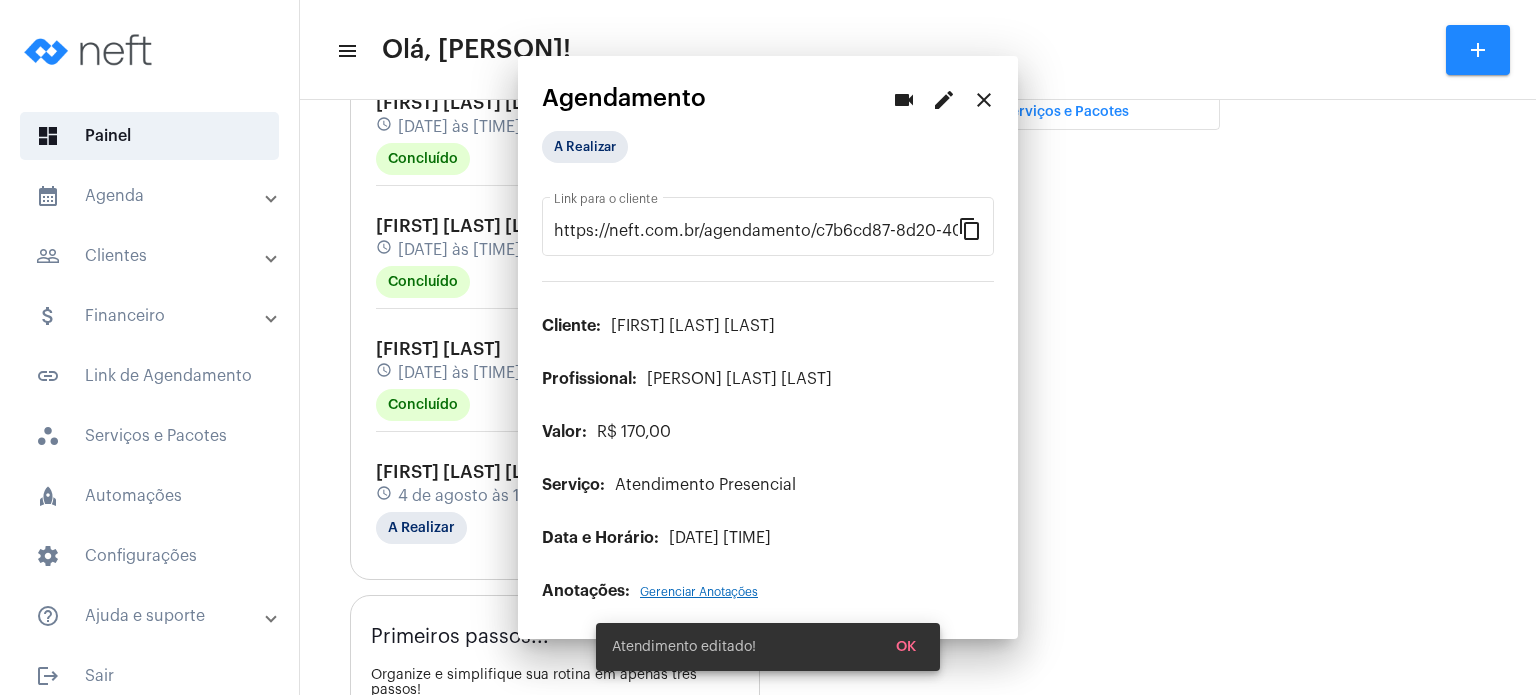 scroll, scrollTop: 0, scrollLeft: 0, axis: both 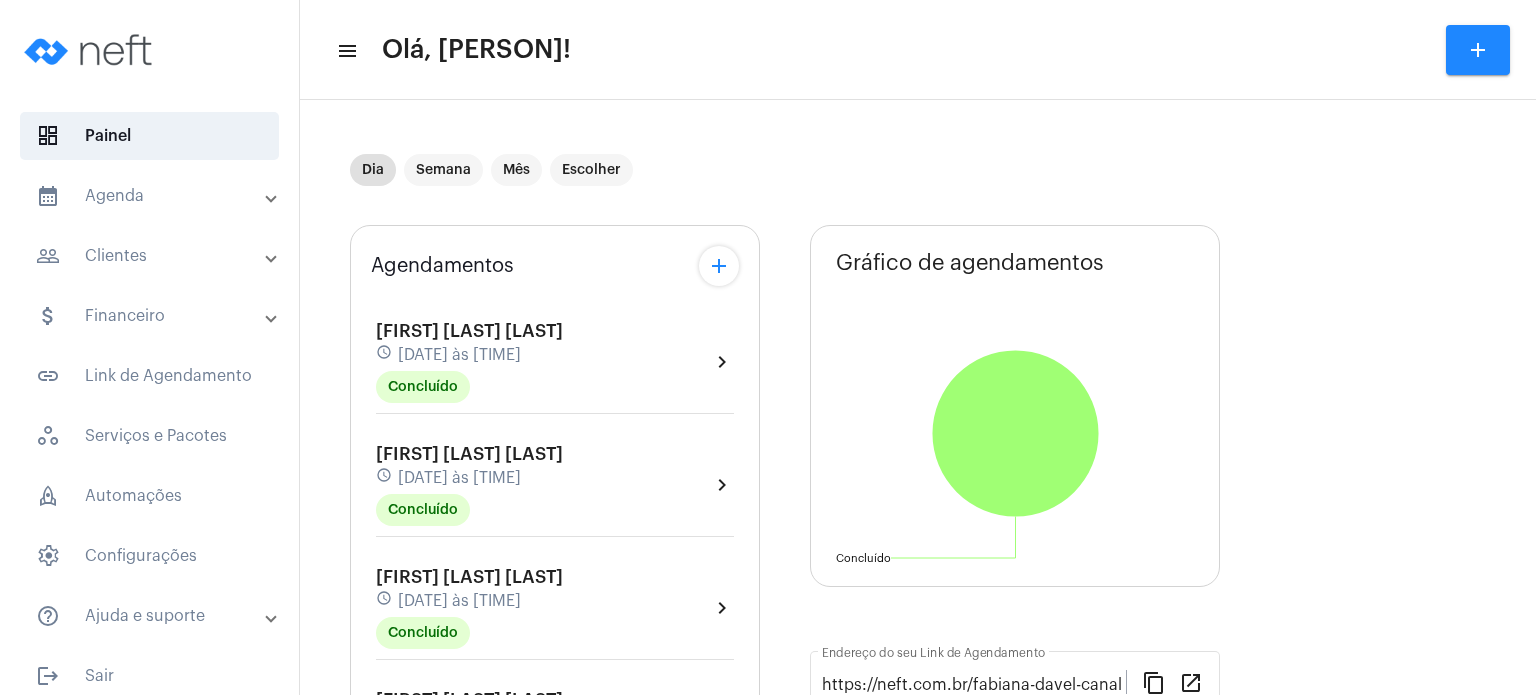 click on "Agendamentos add Valentina Rodrigues Adriano schedule 4 de agosto às 09:00 Concluído  chevron_right  Gabriela Siqueira Fonseca schedule 4 de agosto às 10:00 Concluído  chevron_right  Miguel Caprini de Abreu schedule 4 de agosto às 13:00 Concluído  chevron_right  Davi Azevedo Nemer schedule 4 de agosto às 14:00 Concluído  chevron_right  Laís Ventorim Tessaro schedule 4 de agosto às 15:00 Concluído  chevron_right  Lara Venturim Bassini schedule 4 de agosto às 16:00 Concluído  chevron_right  Ester Delesposte schedule 4 de agosto às 17:00 Concluído  chevron_right  Lara Colodete Gava schedule 4 de agosto às 18:00 Concluído  chevron_right" 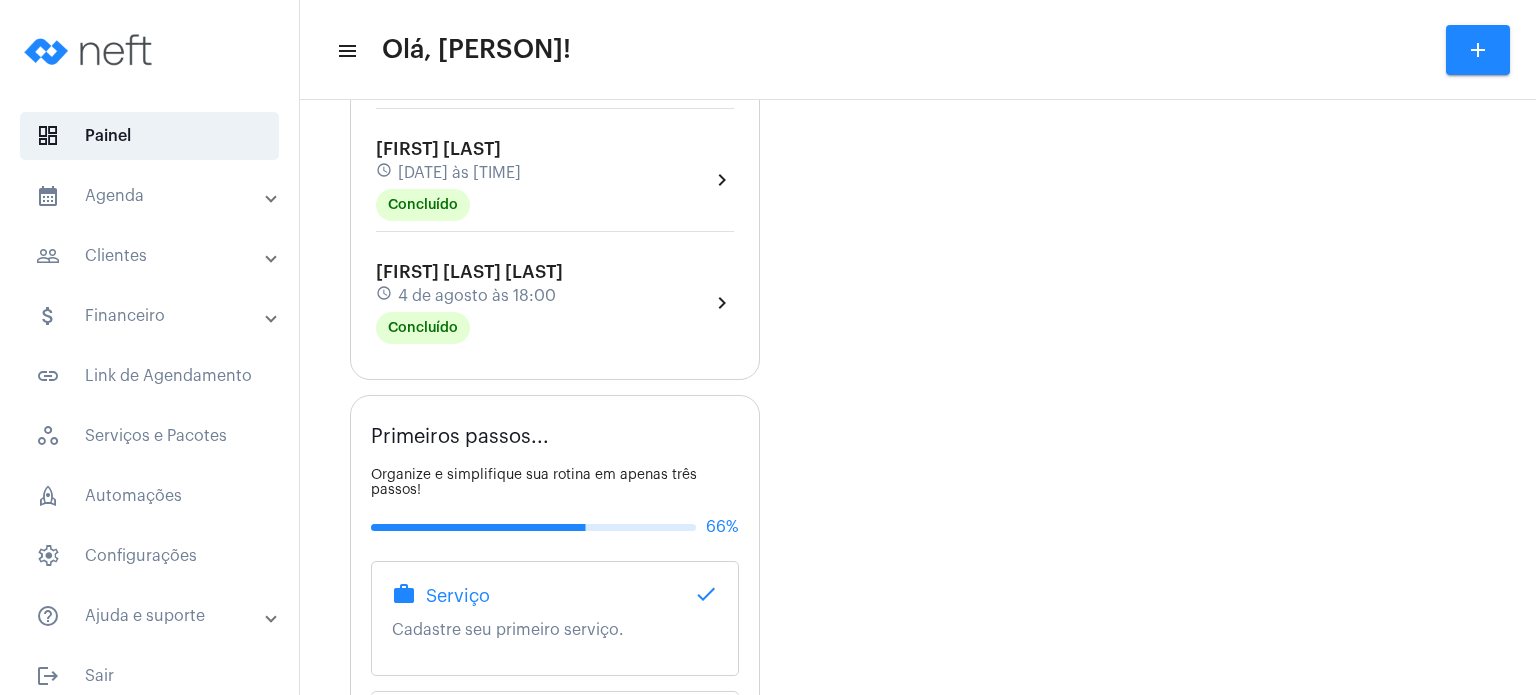 scroll, scrollTop: 880, scrollLeft: 0, axis: vertical 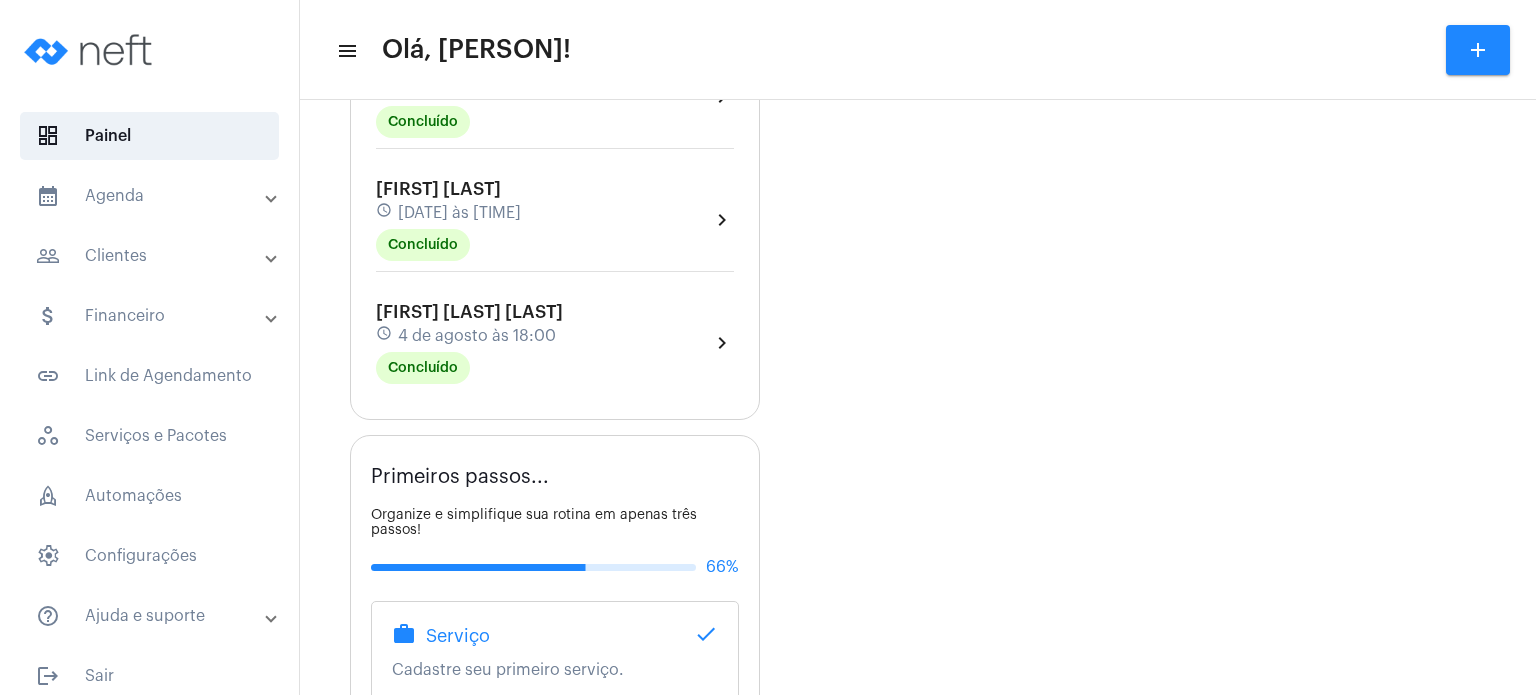 click on "[DATE] às [TIME]" 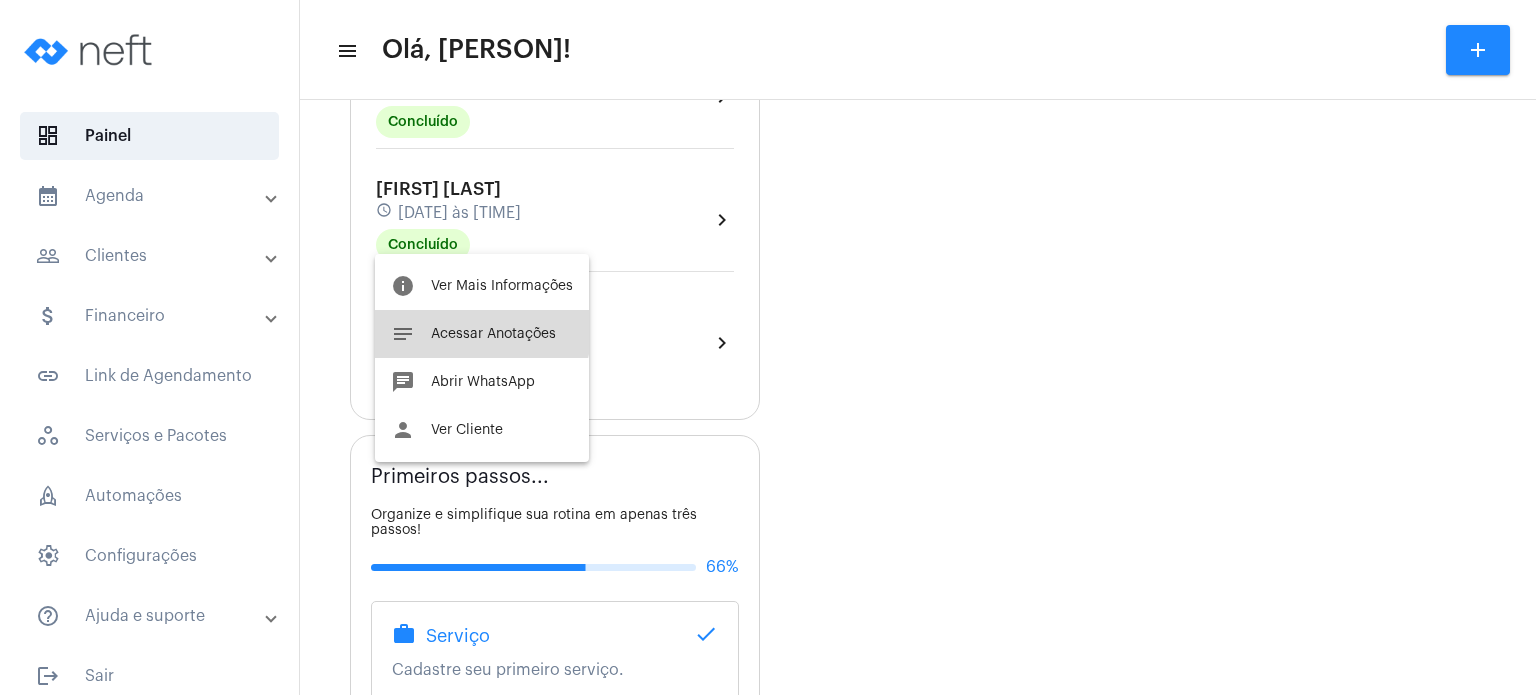 click on "notes Acessar Anotações" at bounding box center (482, 334) 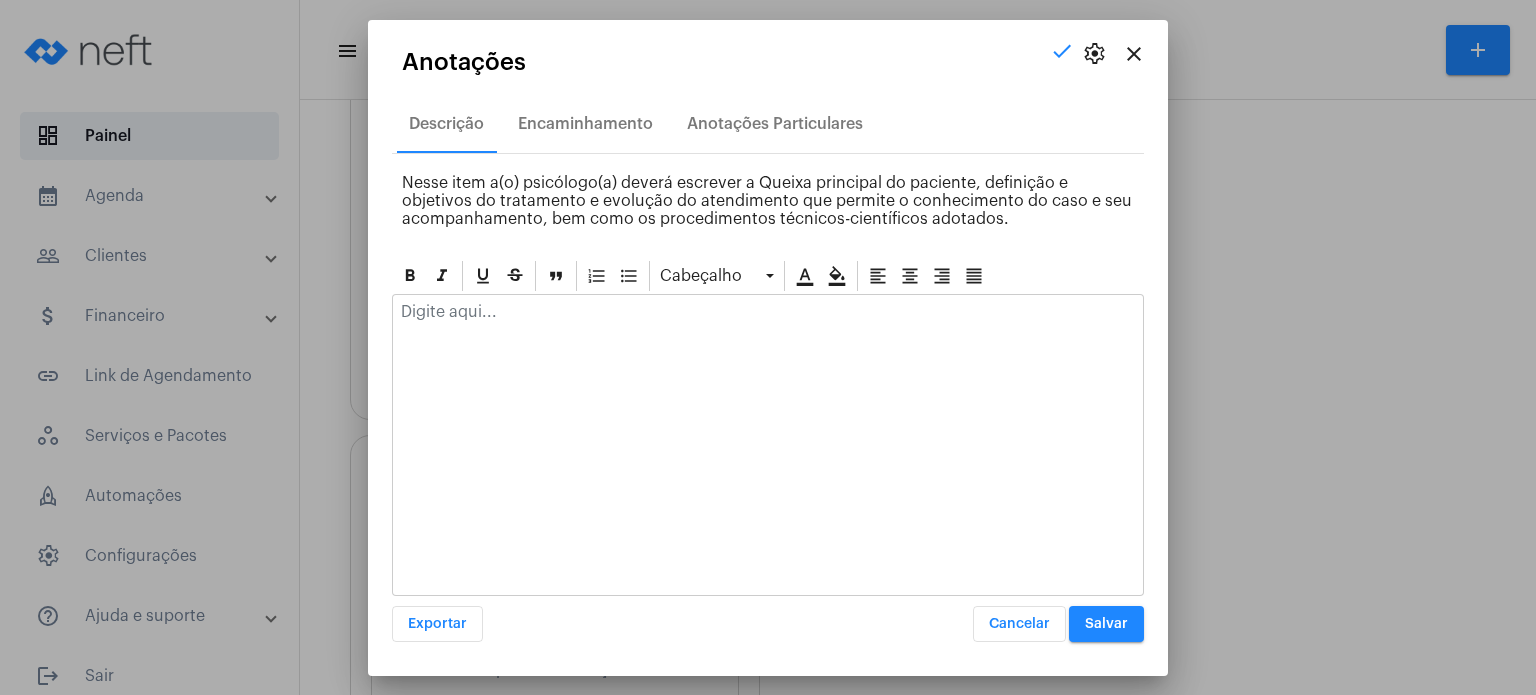 click 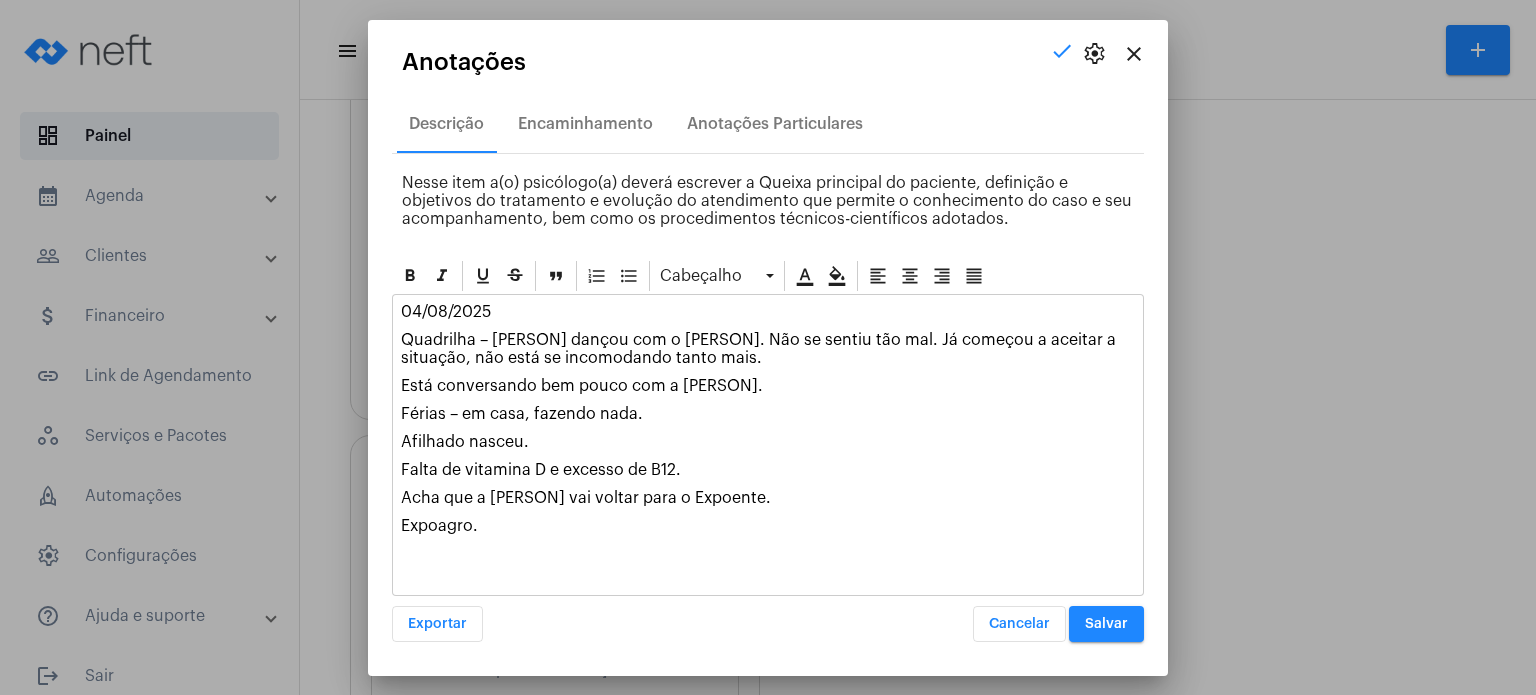 click on "Salvar" at bounding box center [1106, 624] 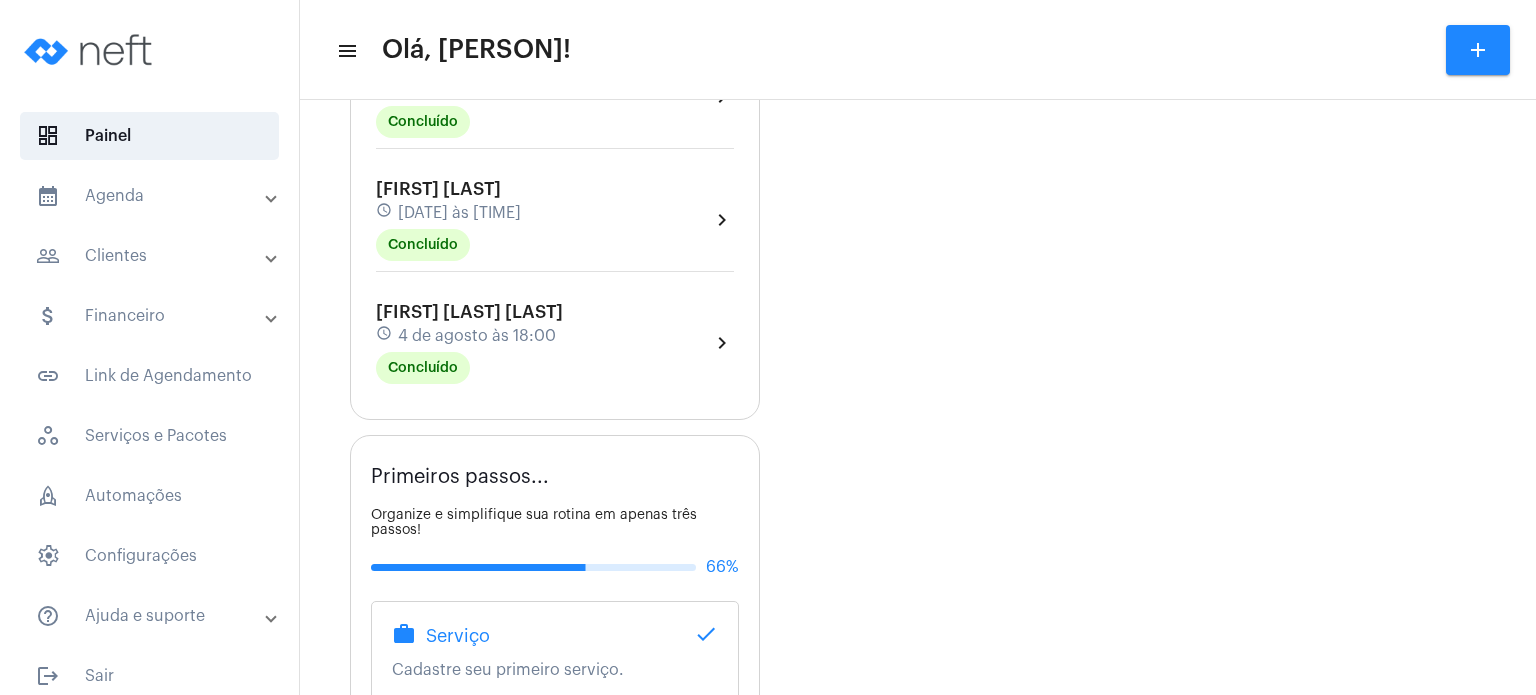click on "4 de agosto às 18:00" 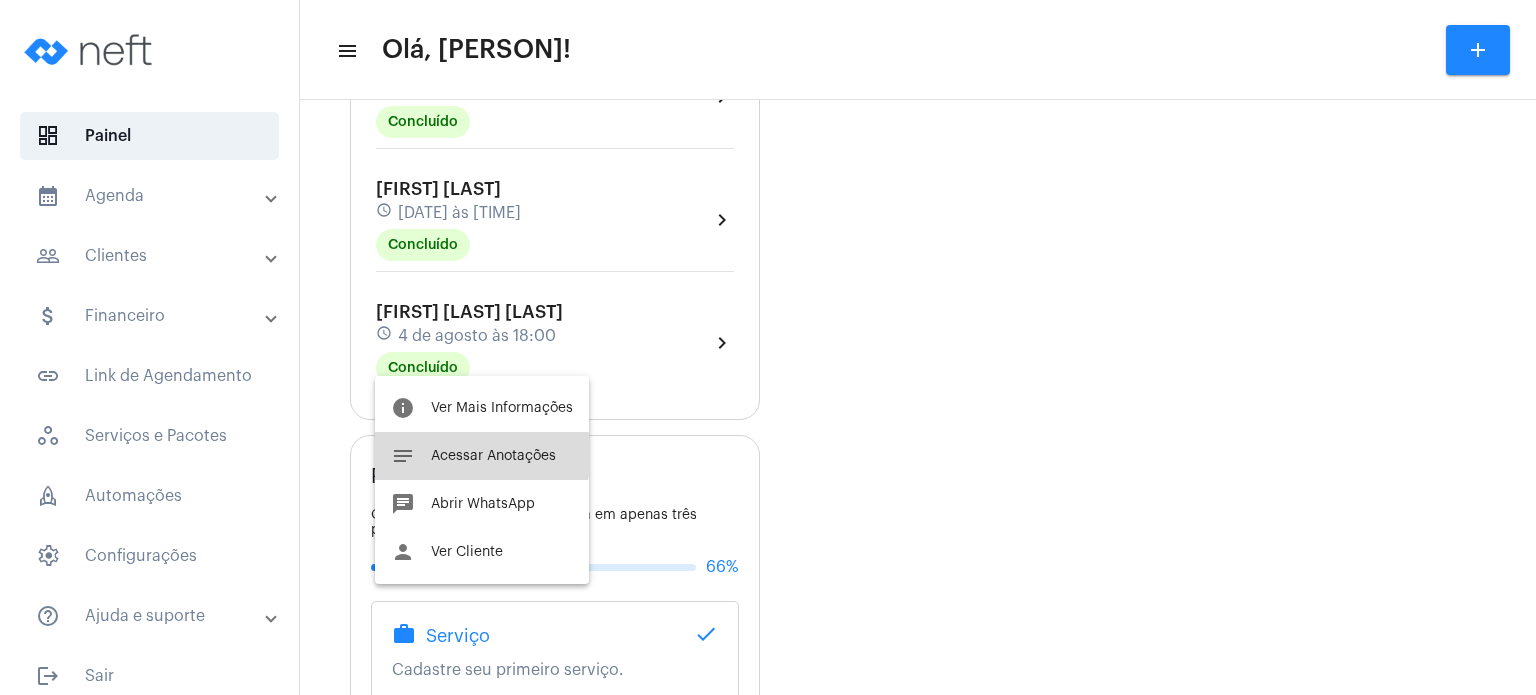 click on "Acessar Anotações" at bounding box center (493, 456) 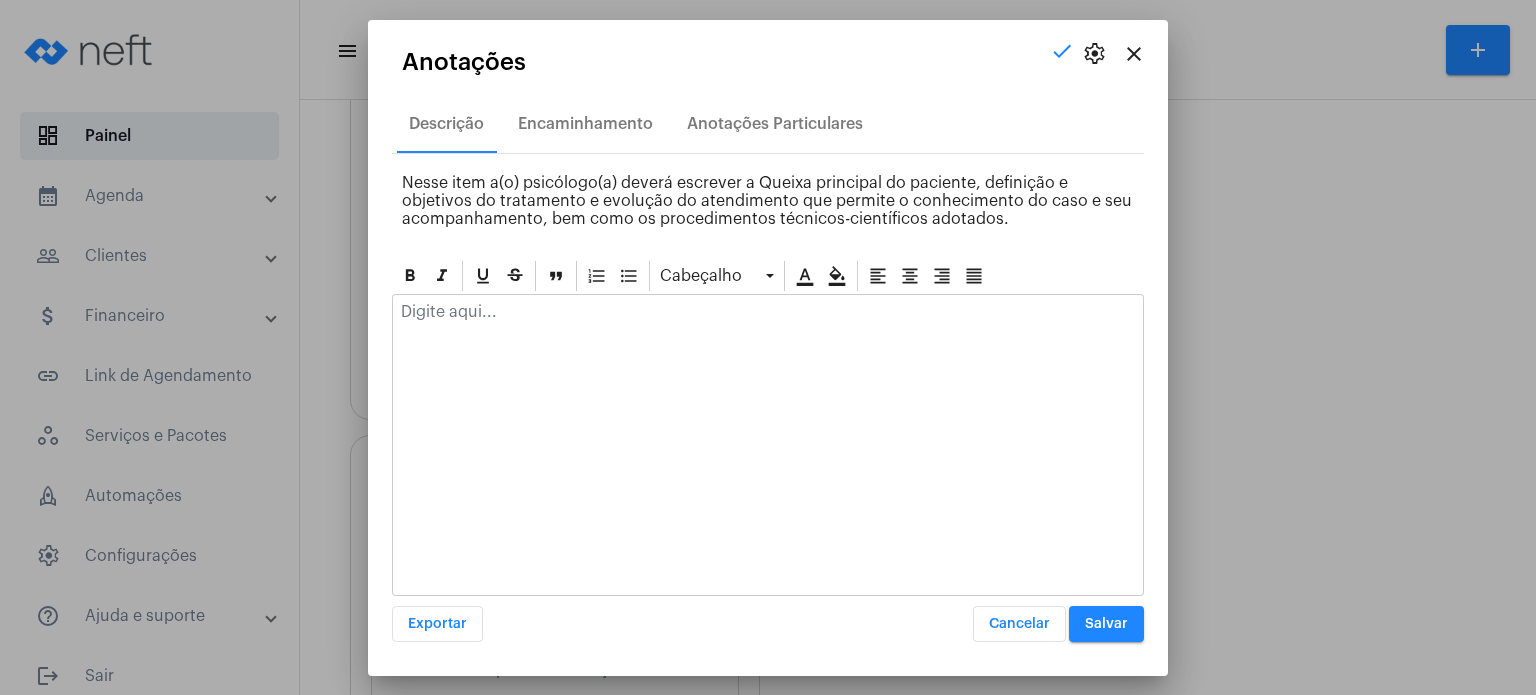 click 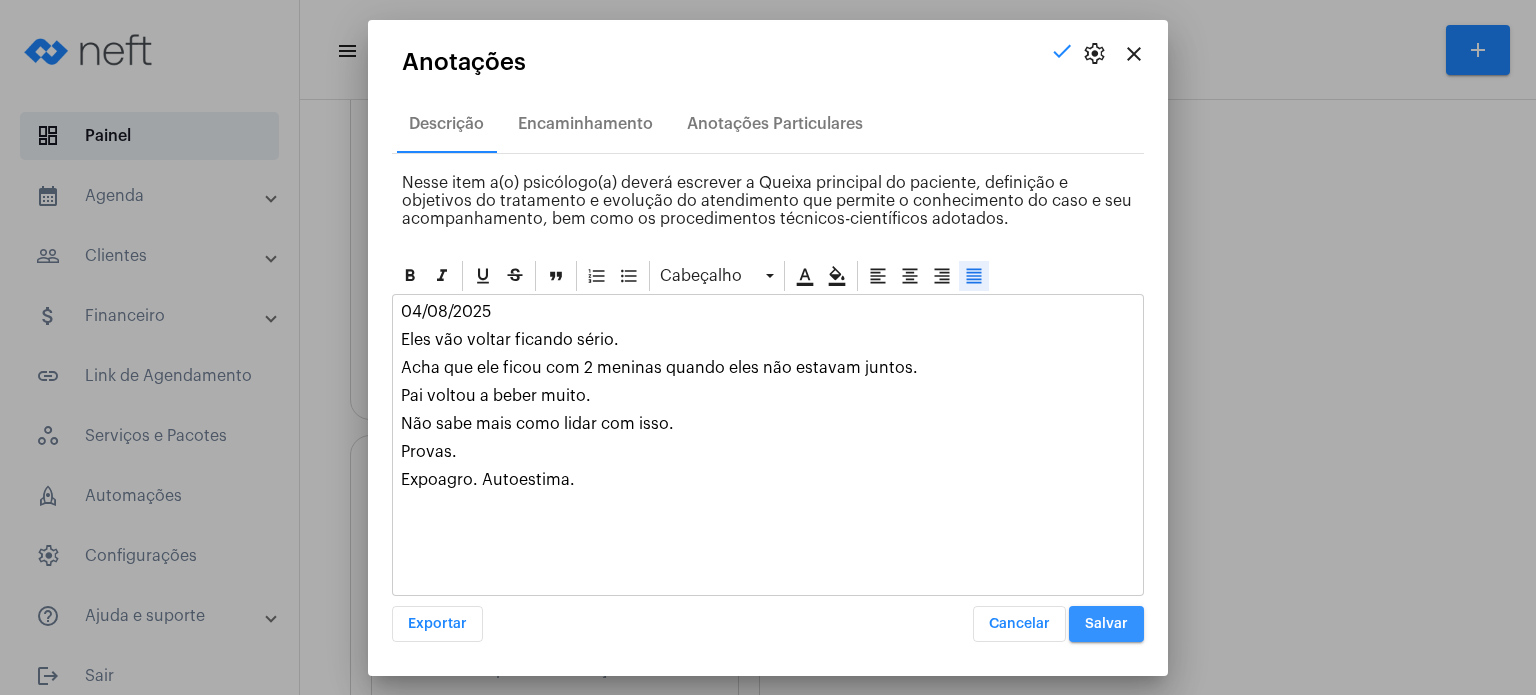 click on "Salvar" at bounding box center (1106, 624) 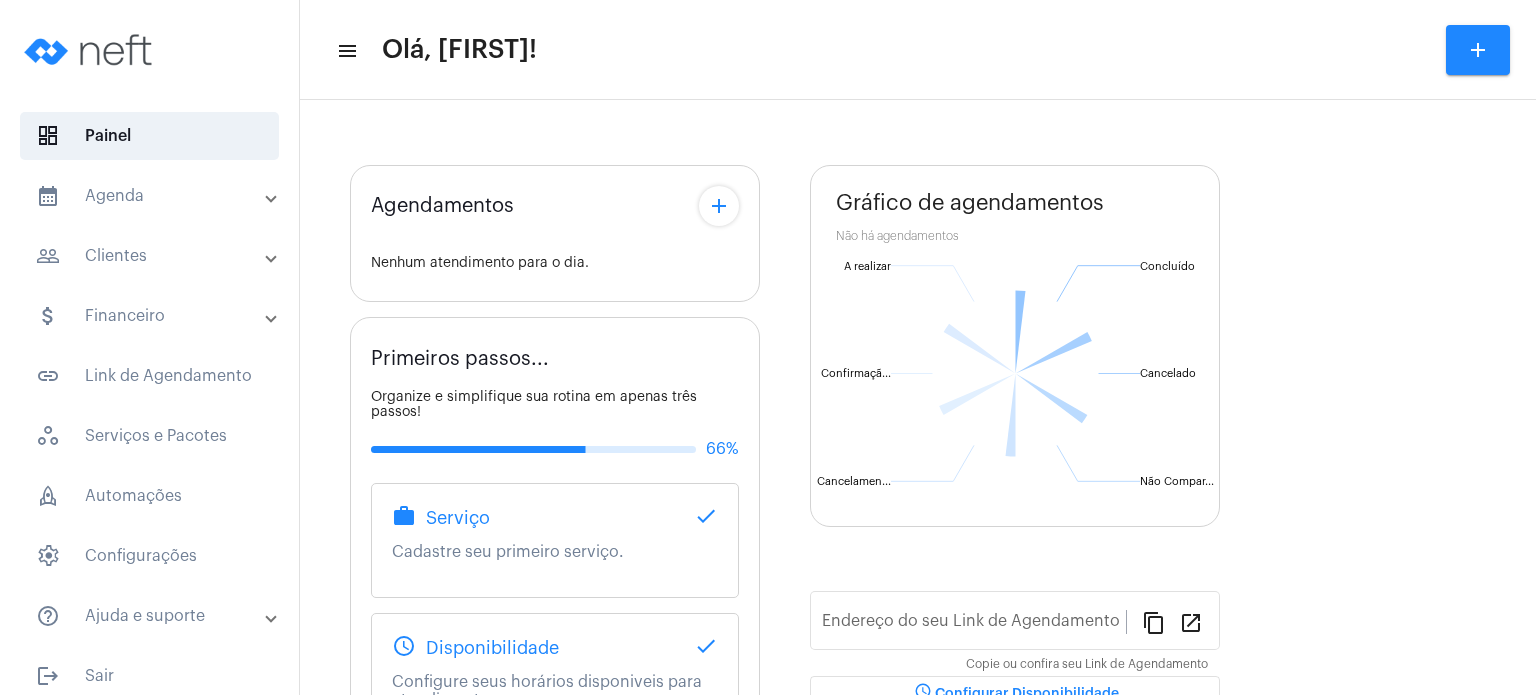 scroll, scrollTop: 0, scrollLeft: 0, axis: both 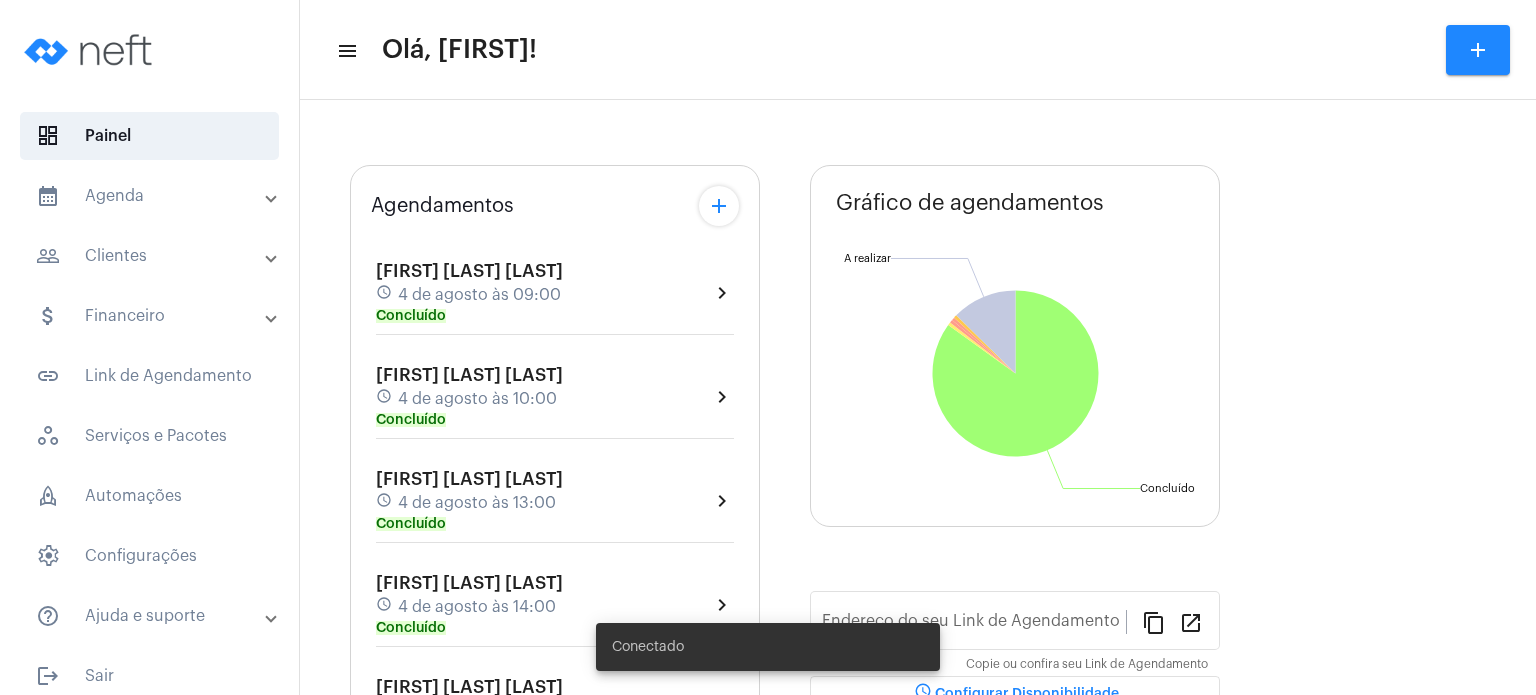 type on "https://neft.com.br/fabiana-davel-canal" 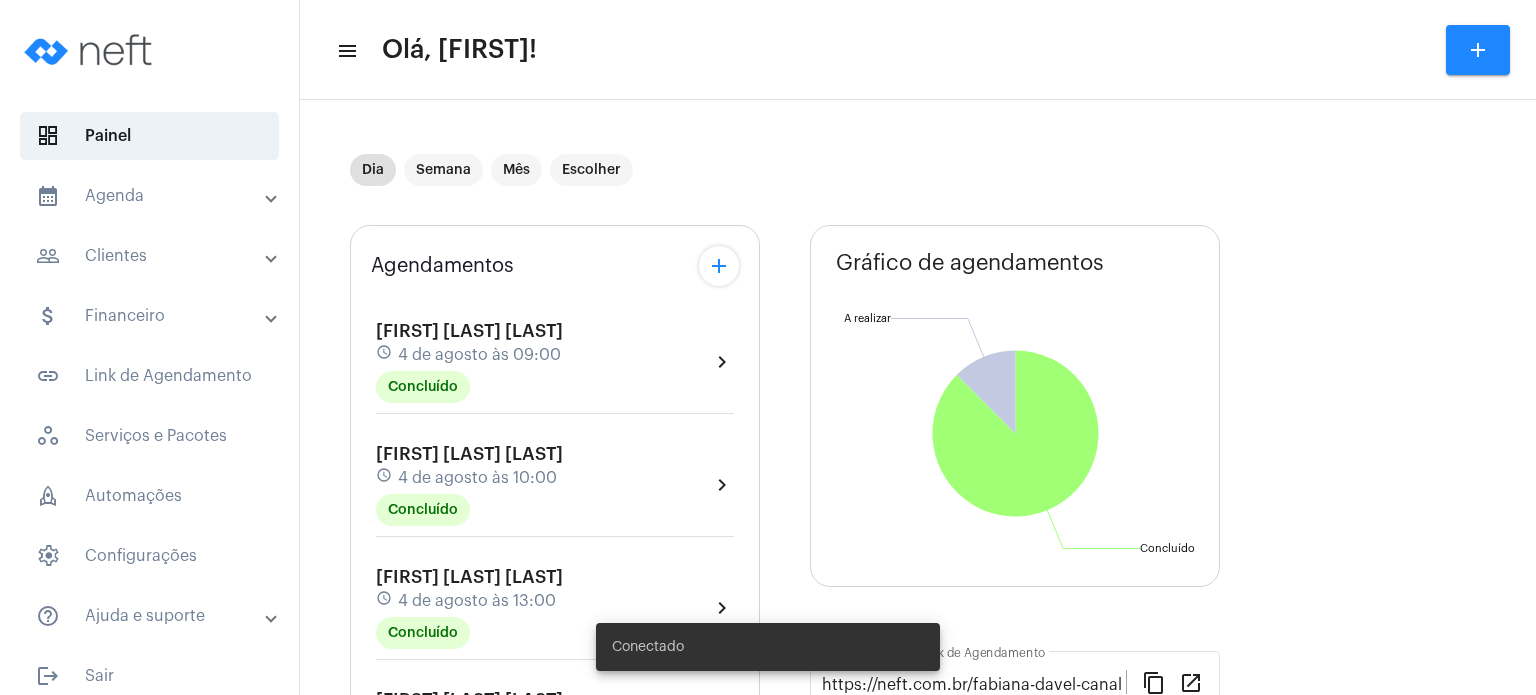 click on "calendar_month_outlined  Agenda" at bounding box center (151, 196) 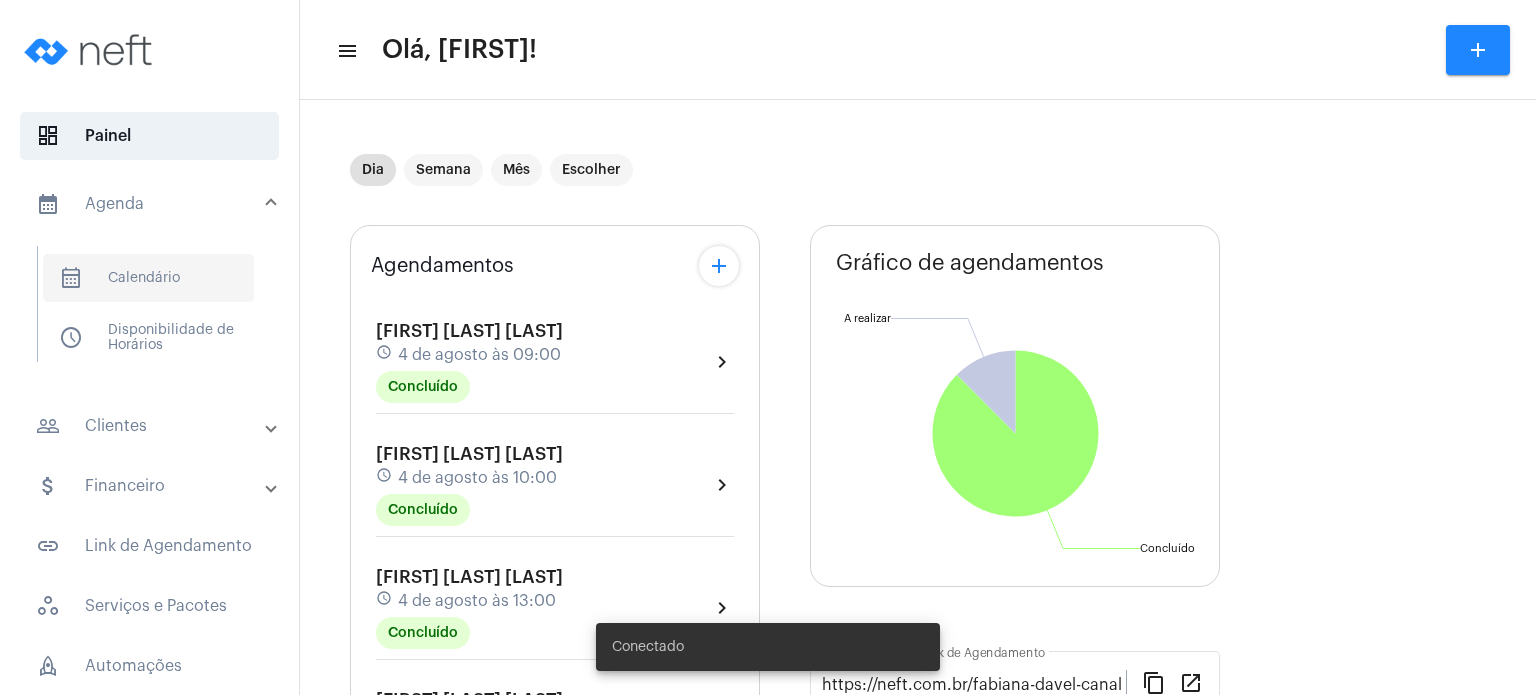 click on "calendar_month_outlined   Calendário" at bounding box center [148, 278] 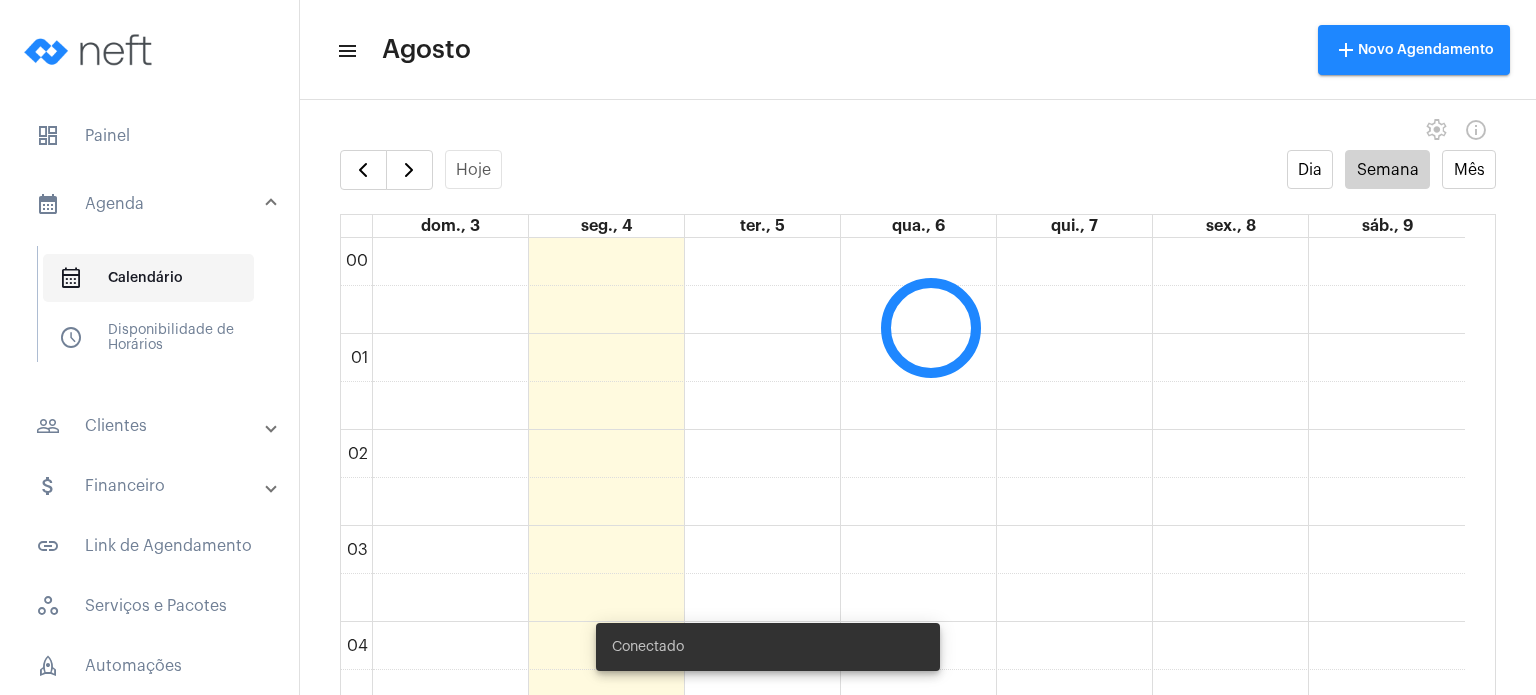 scroll, scrollTop: 576, scrollLeft: 0, axis: vertical 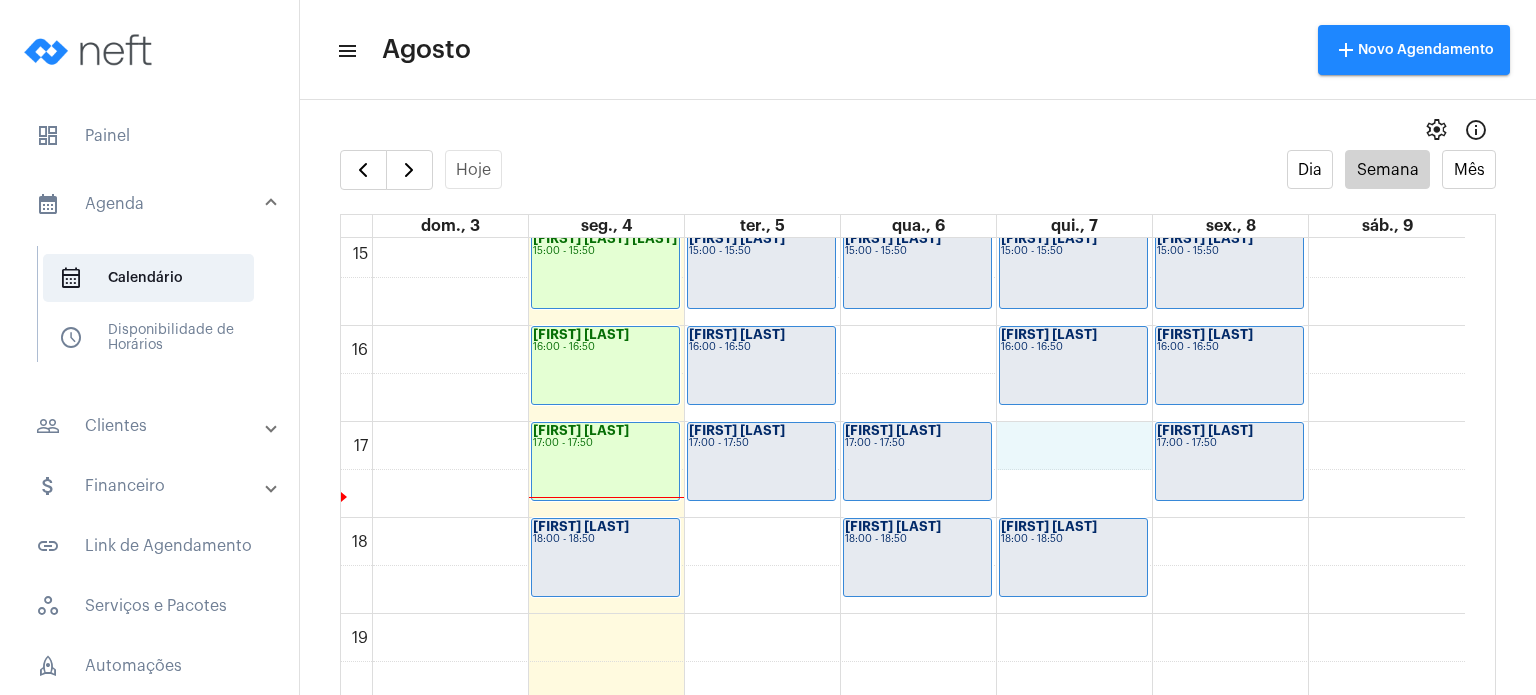 click on "00 01 02 03 04 05 06 07 08 09 10 11 12 13 14 15 16 17 18 19 20 21 22 23
Valentina [LAST]
09:00 - 09:50
Gabriela Siquei...
10:00 - 10:50
Miguel Caprini ...
13:00 - 13:50
Davi Azevedo Ne...
14:00 - 14:50
Laís Ventorim T...
15:00 - 15:50
Lara Venturim B...
16:00 - 16:50
Ester Delespost...
17:00 - 17:50
Lara Colodete G...
18:00 - 18:50
Vicente de Oliv...
08:00 - 08:50
Arthur Daré Pal...
09:00 - 09:50" 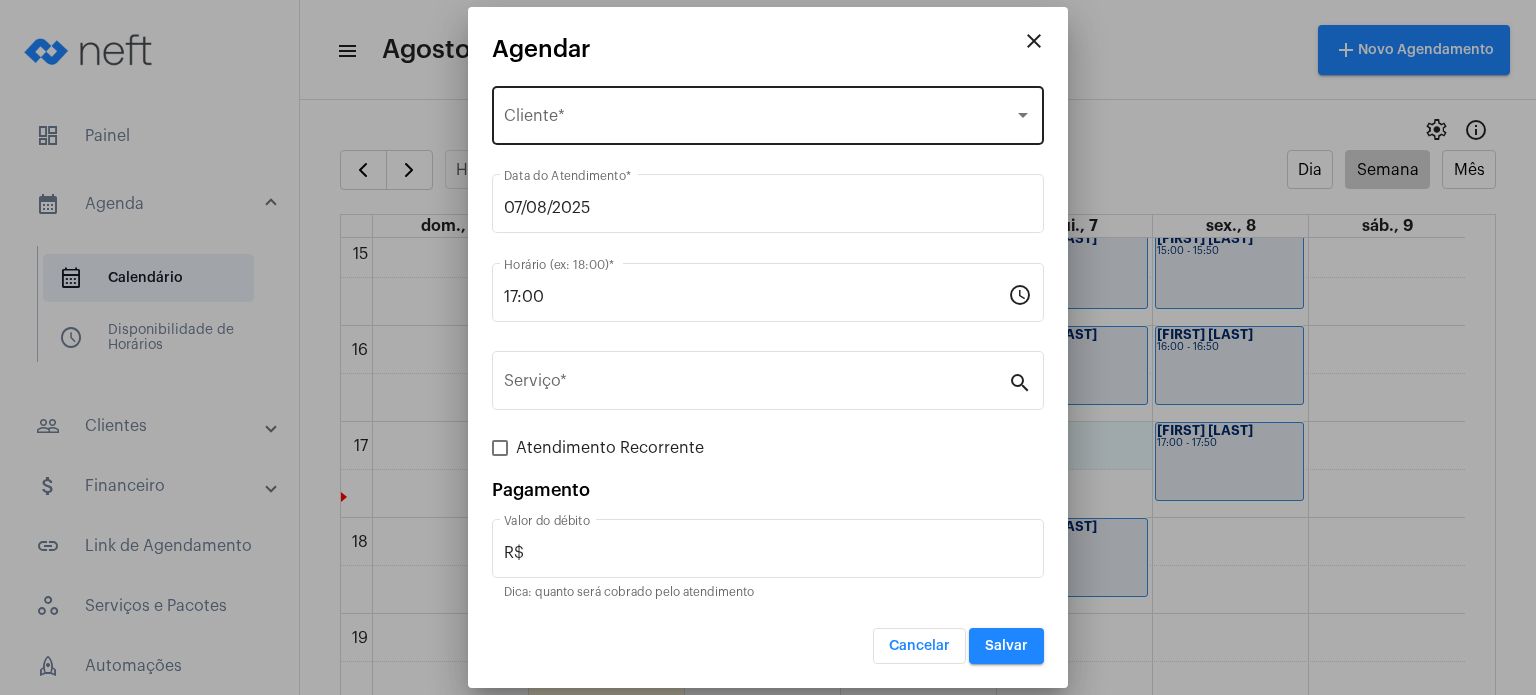 click on "Selecione o Cliente Cliente  *" at bounding box center [768, 113] 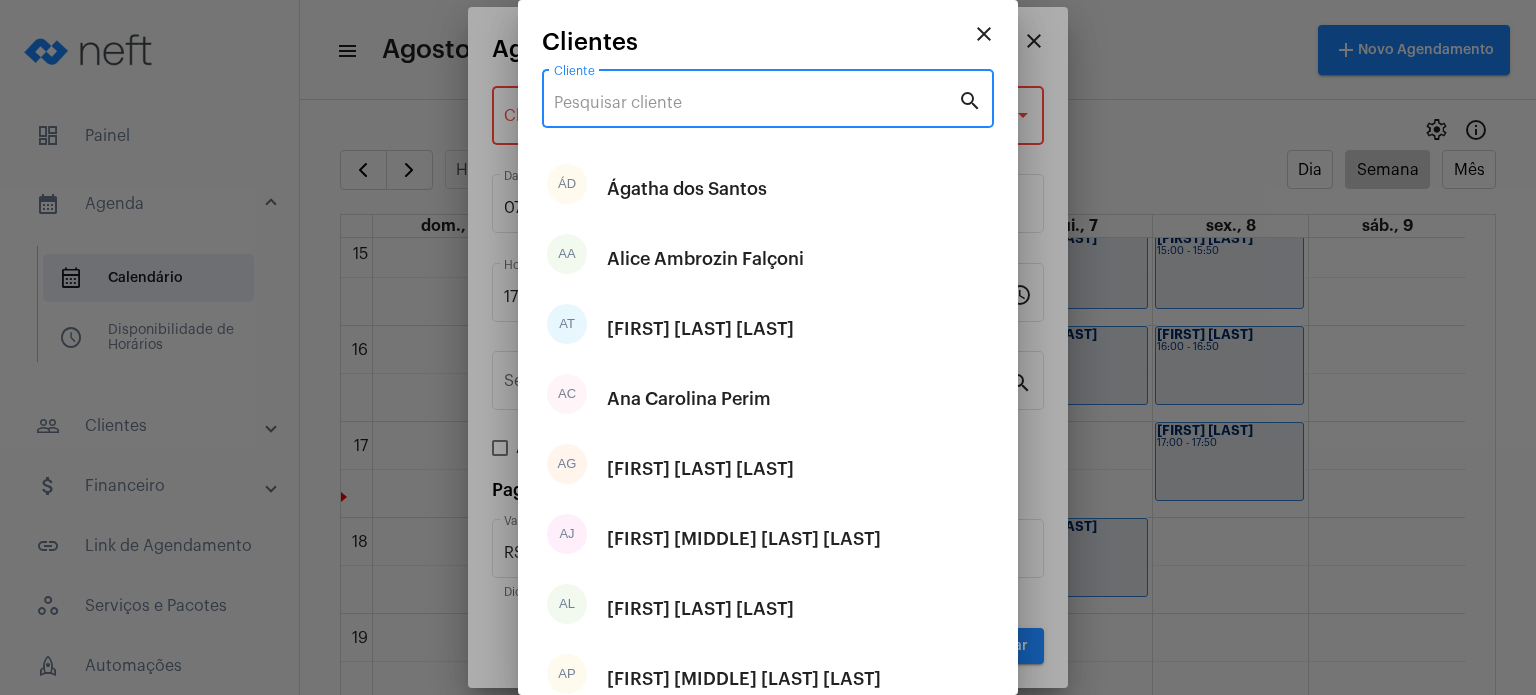 click on "Cliente" at bounding box center (756, 103) 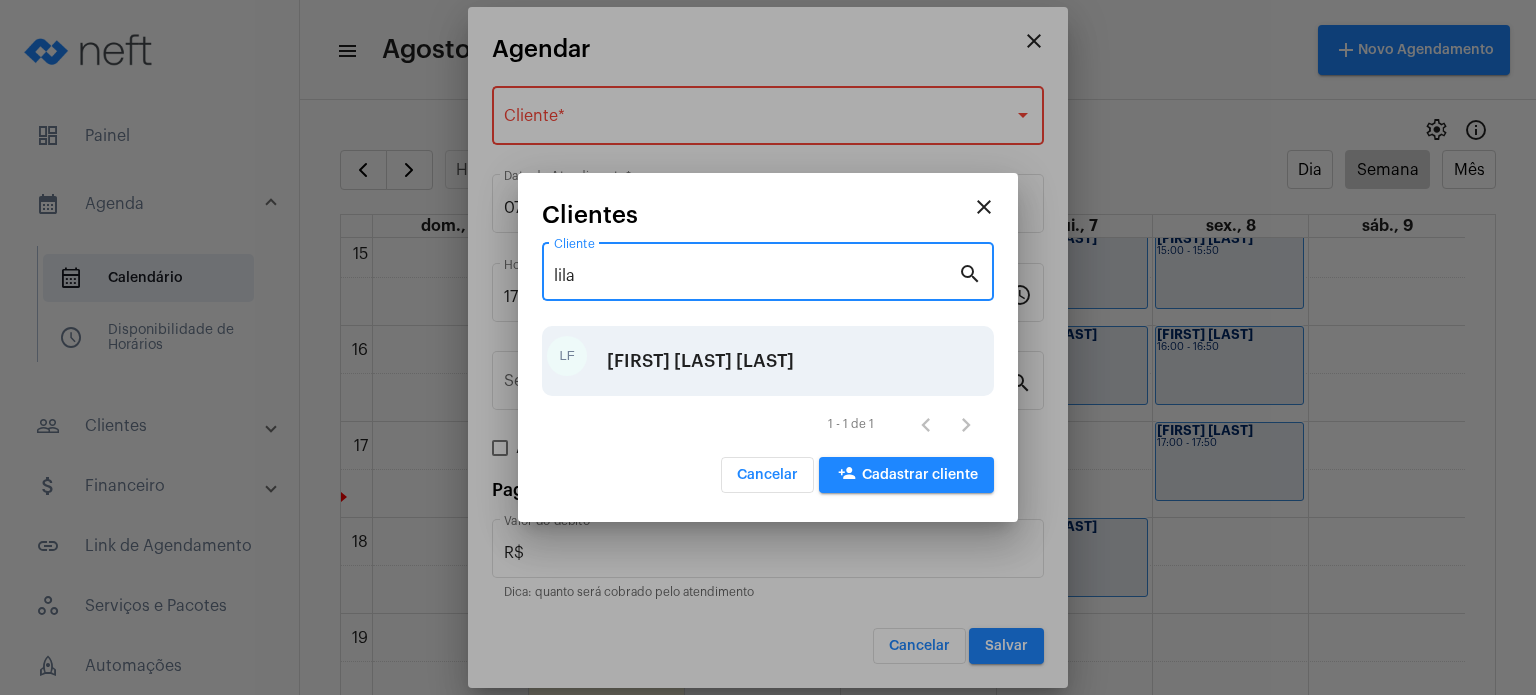 type on "lila" 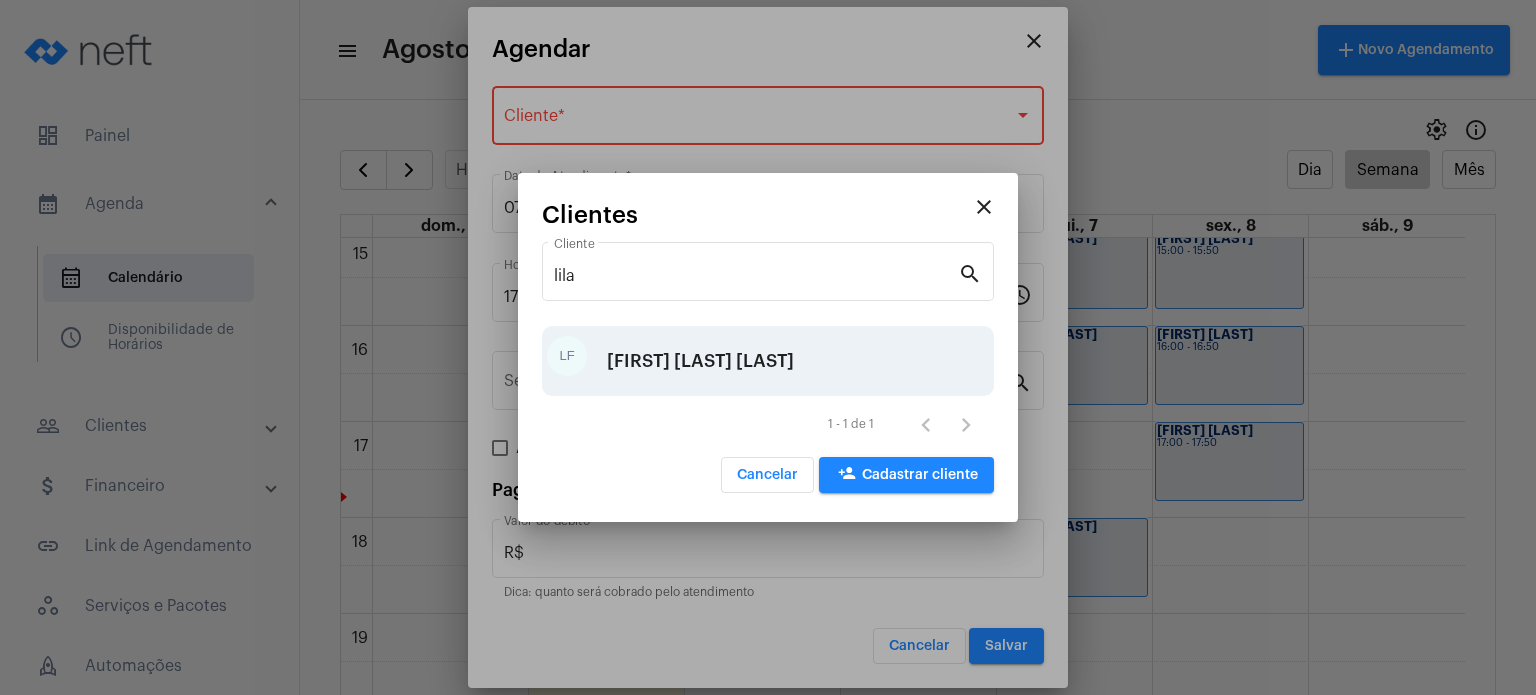 click on "Lila Fracaroli Marques" at bounding box center (700, 361) 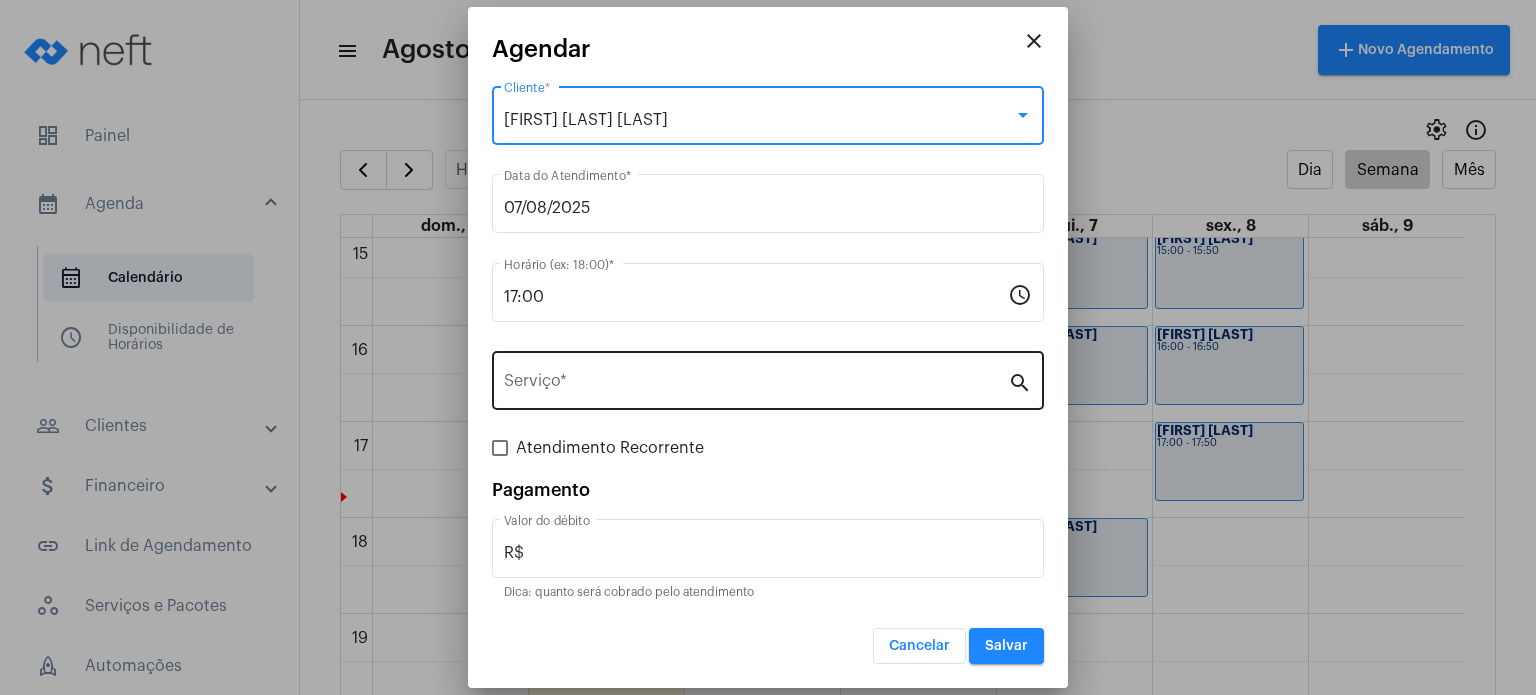 click on "Serviço  *" at bounding box center (756, 378) 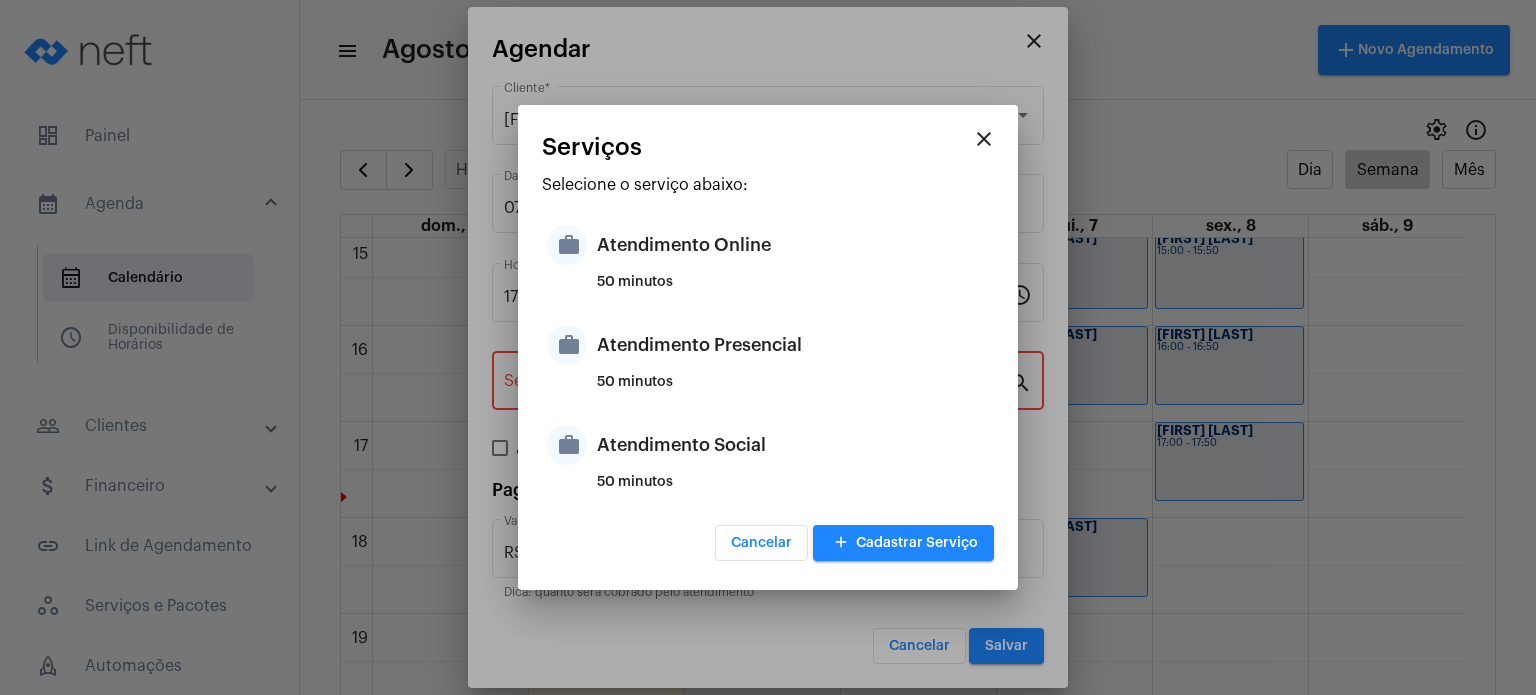 click on "work Atendimento Presencial 50 minutos" at bounding box center (768, 360) 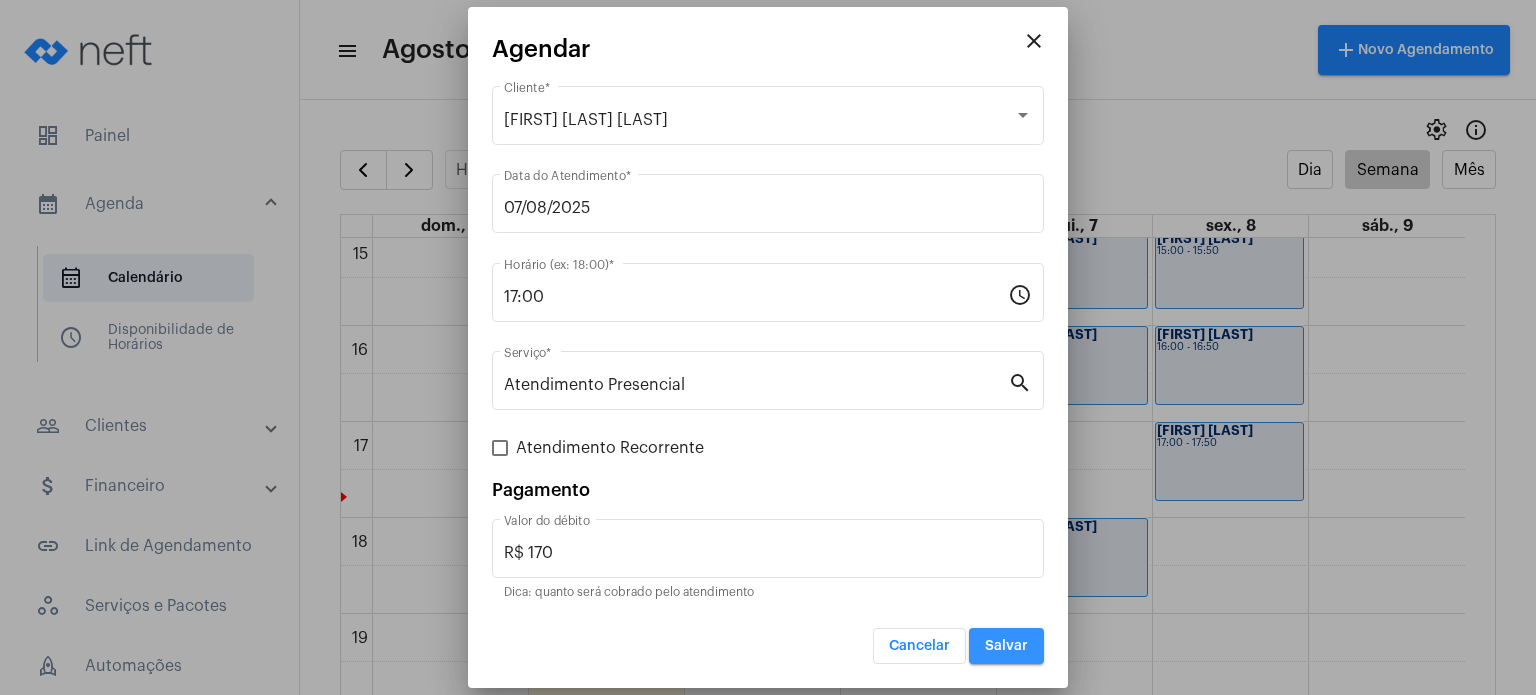 click on "Salvar" at bounding box center (1006, 646) 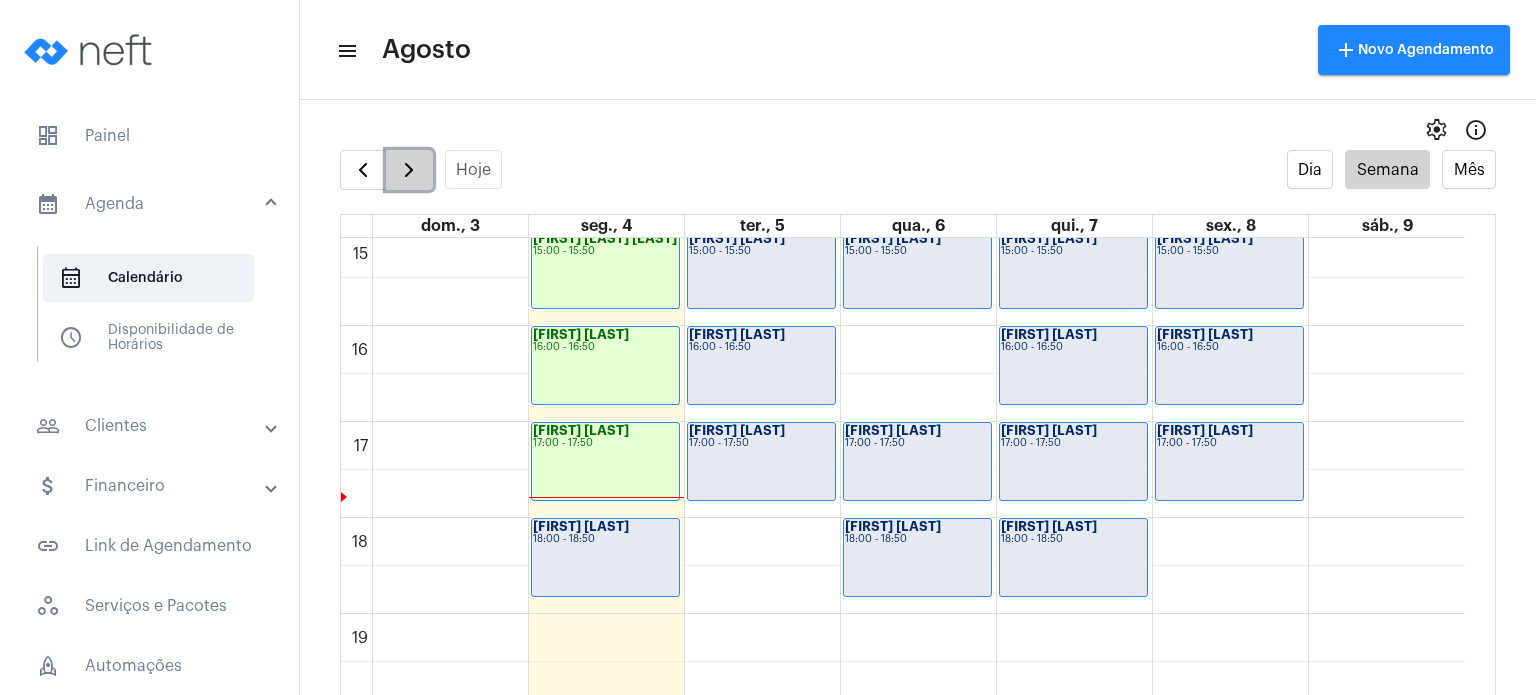 click 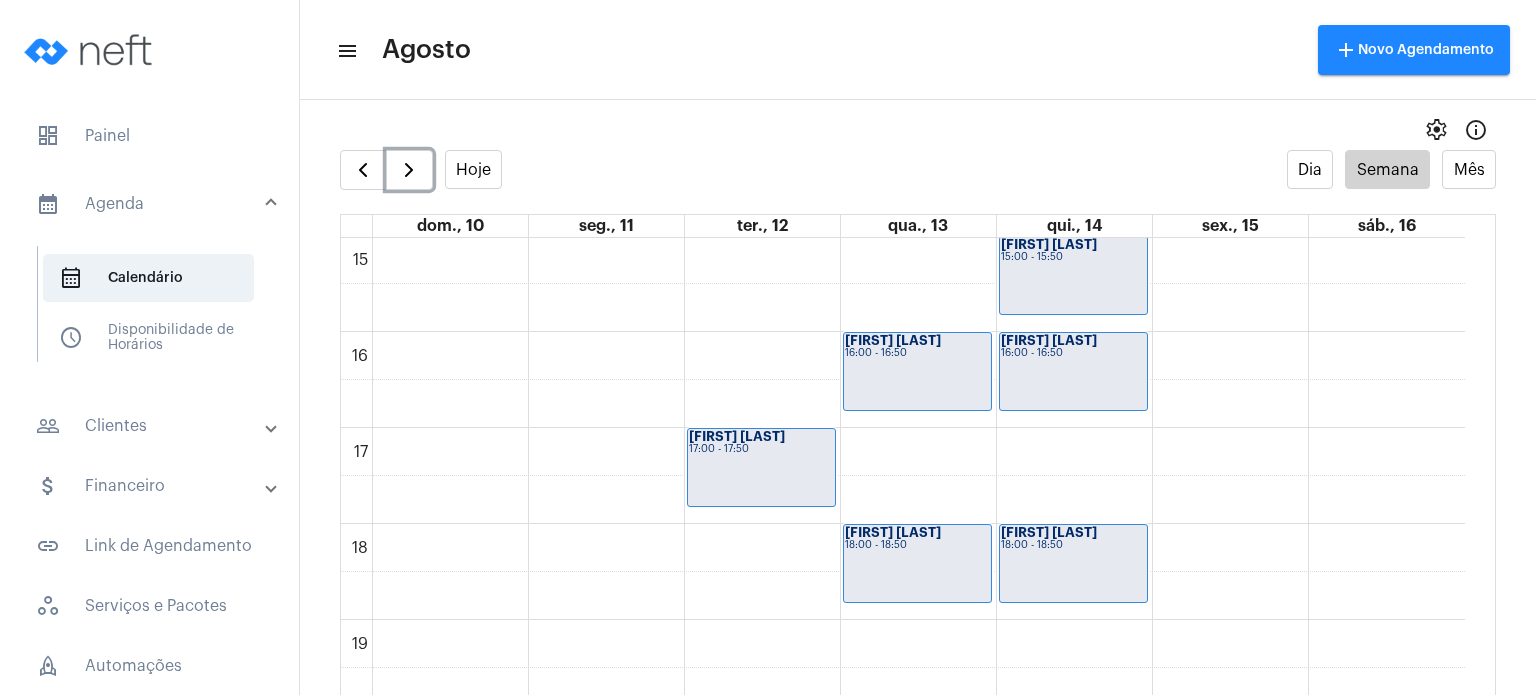 scroll, scrollTop: 1448, scrollLeft: 0, axis: vertical 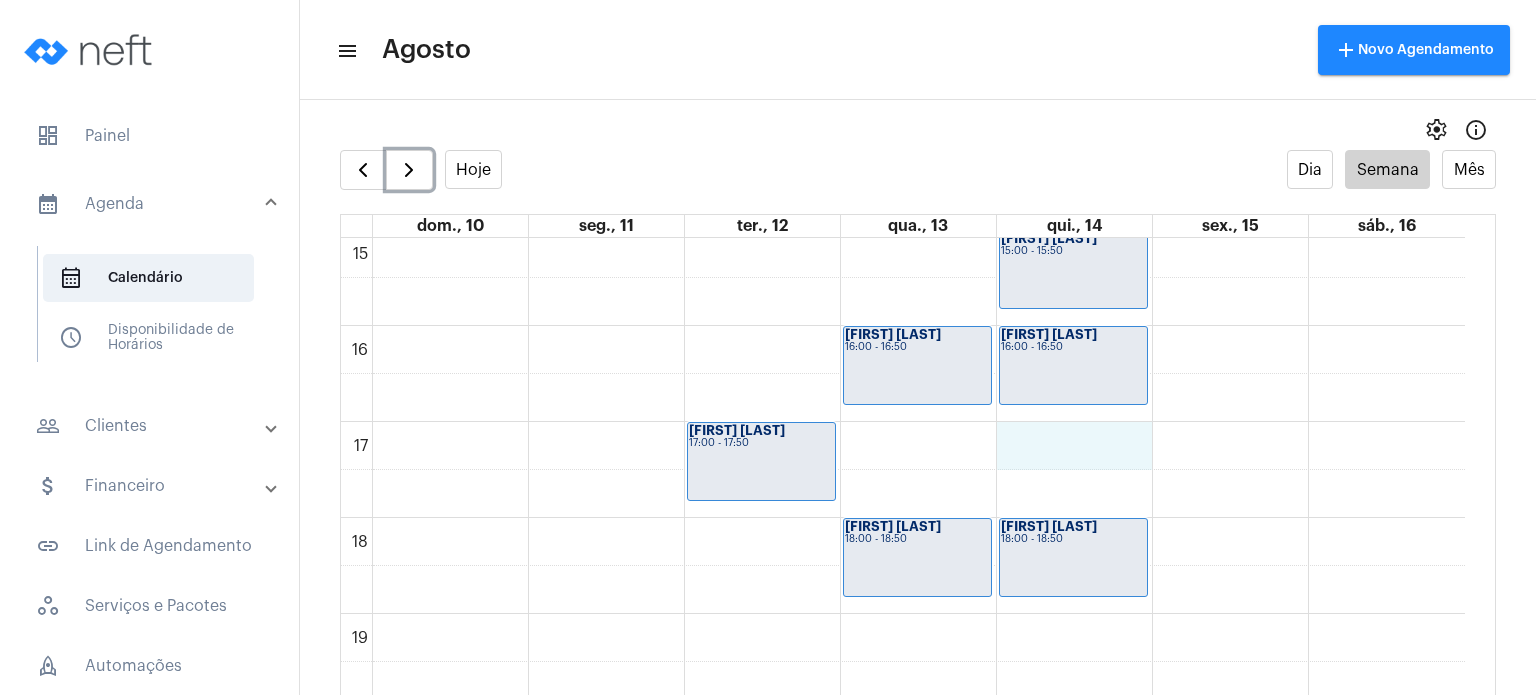 click on "00 01 02 03 04 05 06 07 08 09 10 11 12 13 14 15 16 17 18 19 20 21 22 23
Lola Altoé
14:00 - 14:50
Davi Bassini
14:00 - 14:50
Ester Delespost...
17:00 - 17:50
Olavo Andreão B...
13:00 - 13:50
Vitória Rigo Bh...
16:00 - 16:50
Antonio Luigi T...
18:00 - 18:50
Murilo Garcia D...
15:00 - 15:50
Valentina Lessa...
16:00 - 16:50
Manuela Dalvi d...
18:00 - 18:50
Vicente de Oliv...
08:00 - 08:50" 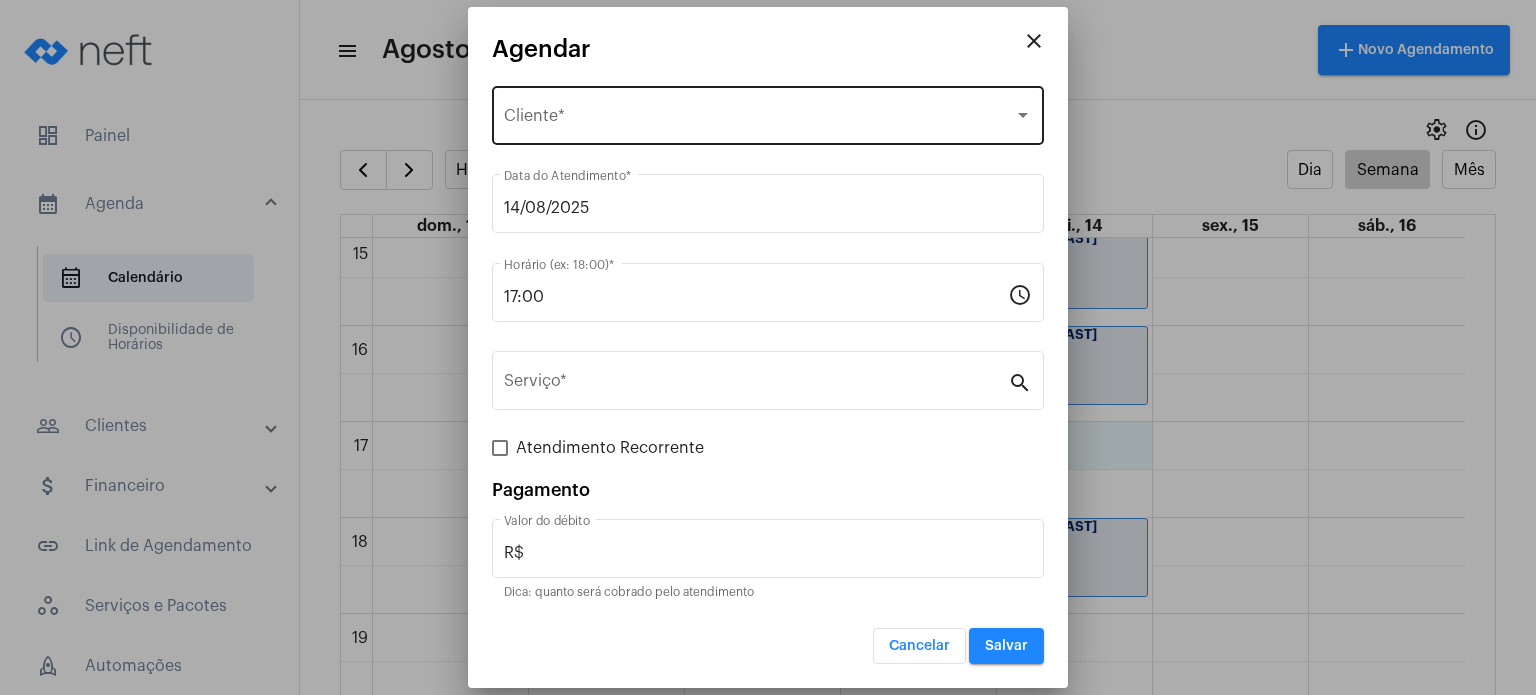 click on "Selecione o Cliente Cliente  *" at bounding box center (768, 113) 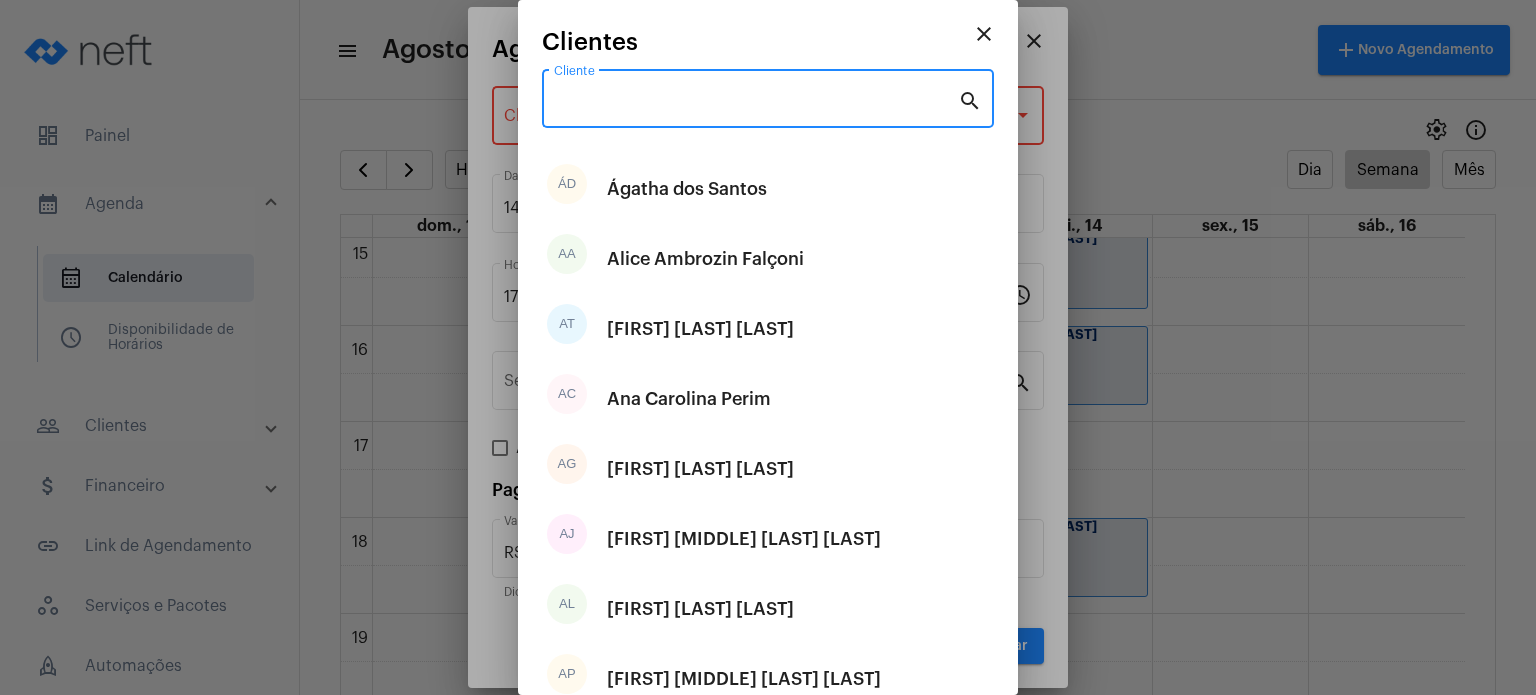 click on "Cliente" at bounding box center (756, 103) 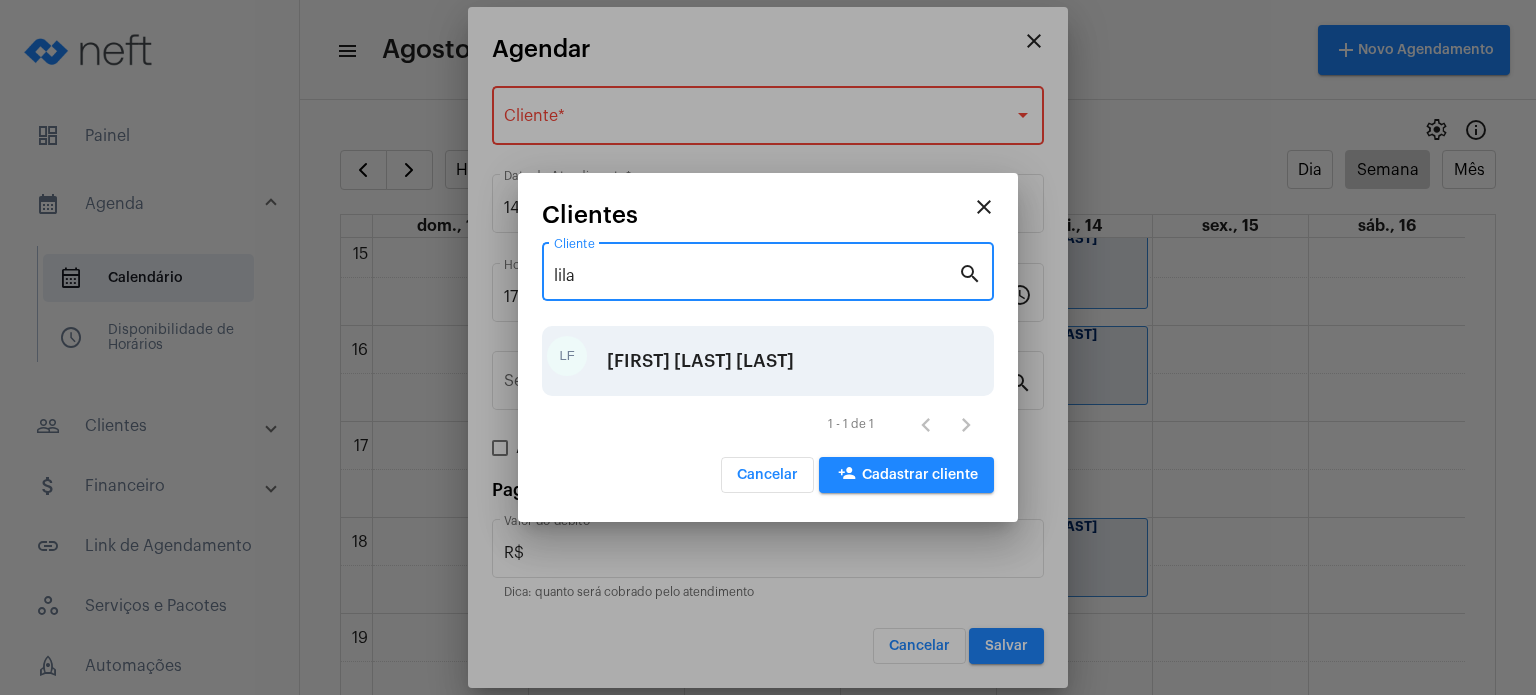 type on "lila" 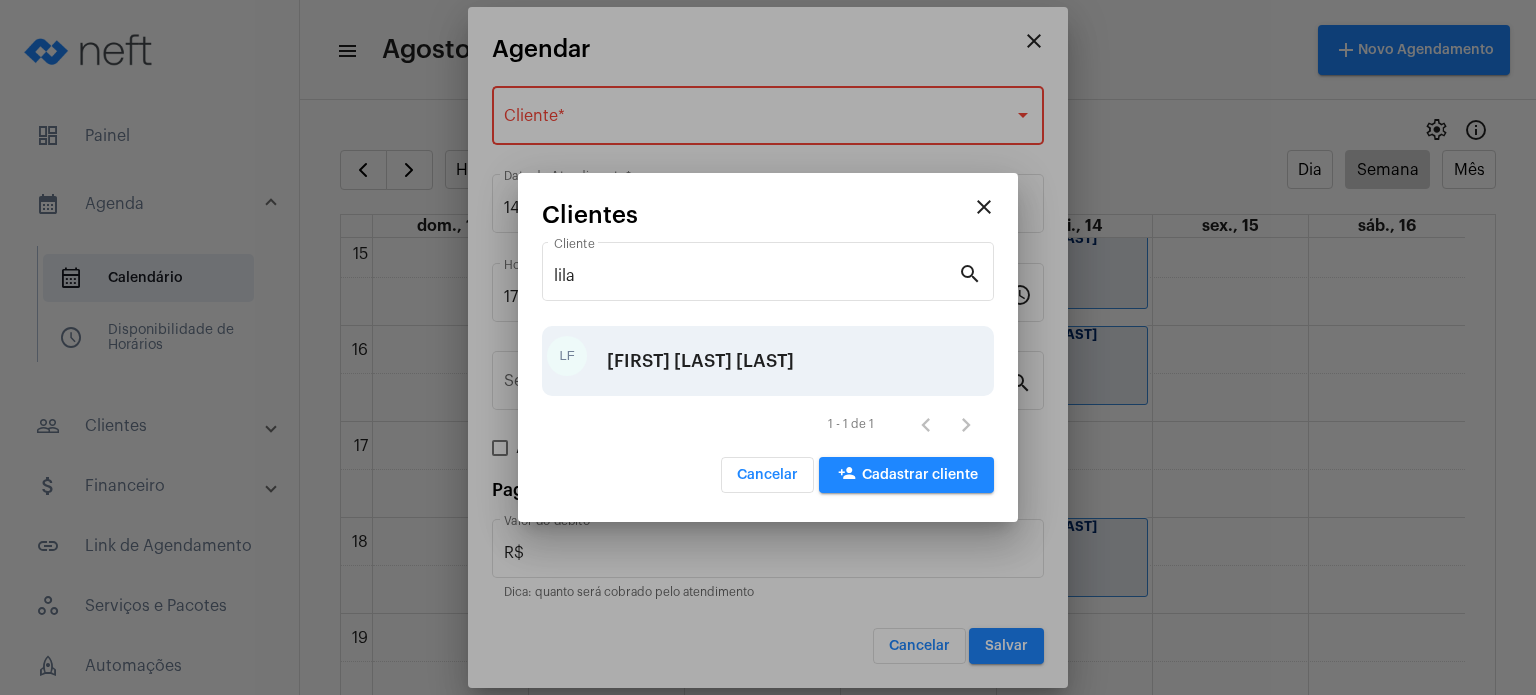 click on "Lila Fracaroli Marques" at bounding box center [700, 361] 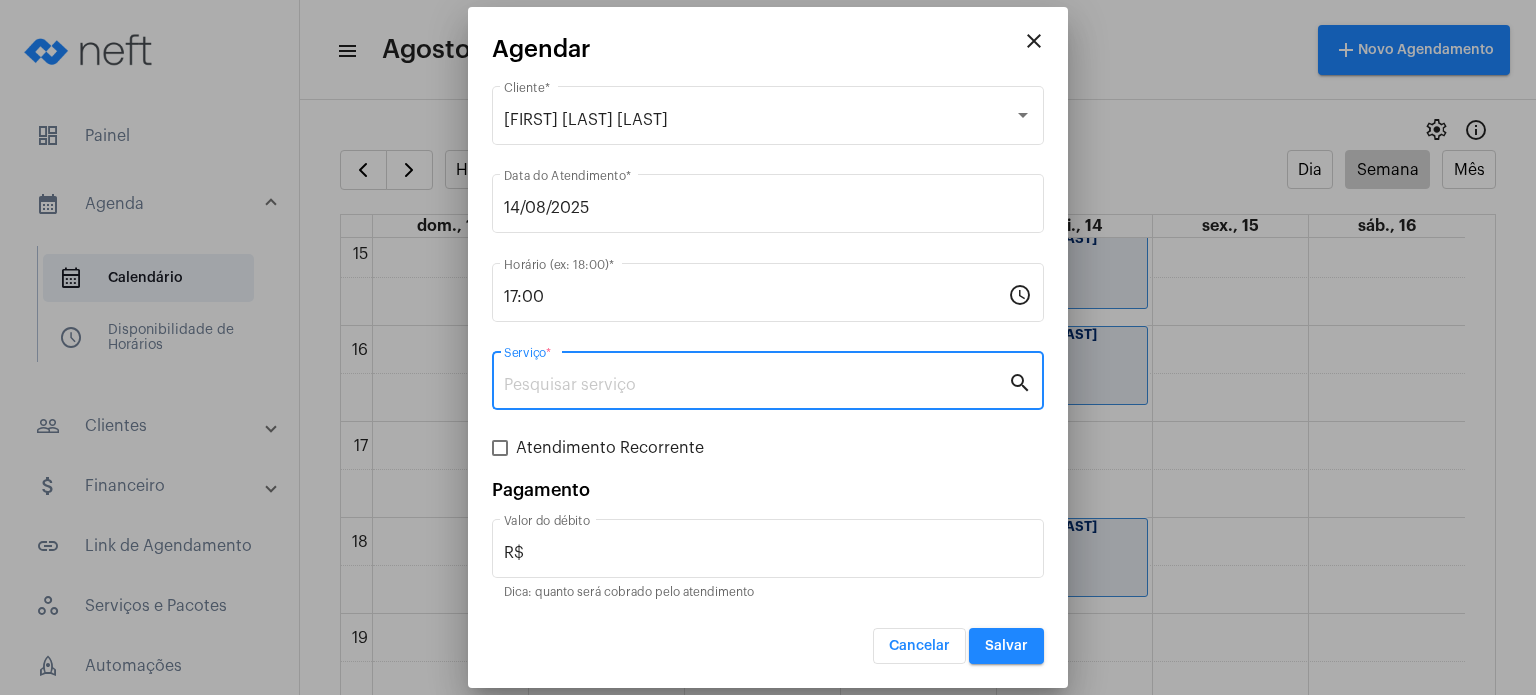 click on "Serviço  *" at bounding box center [756, 385] 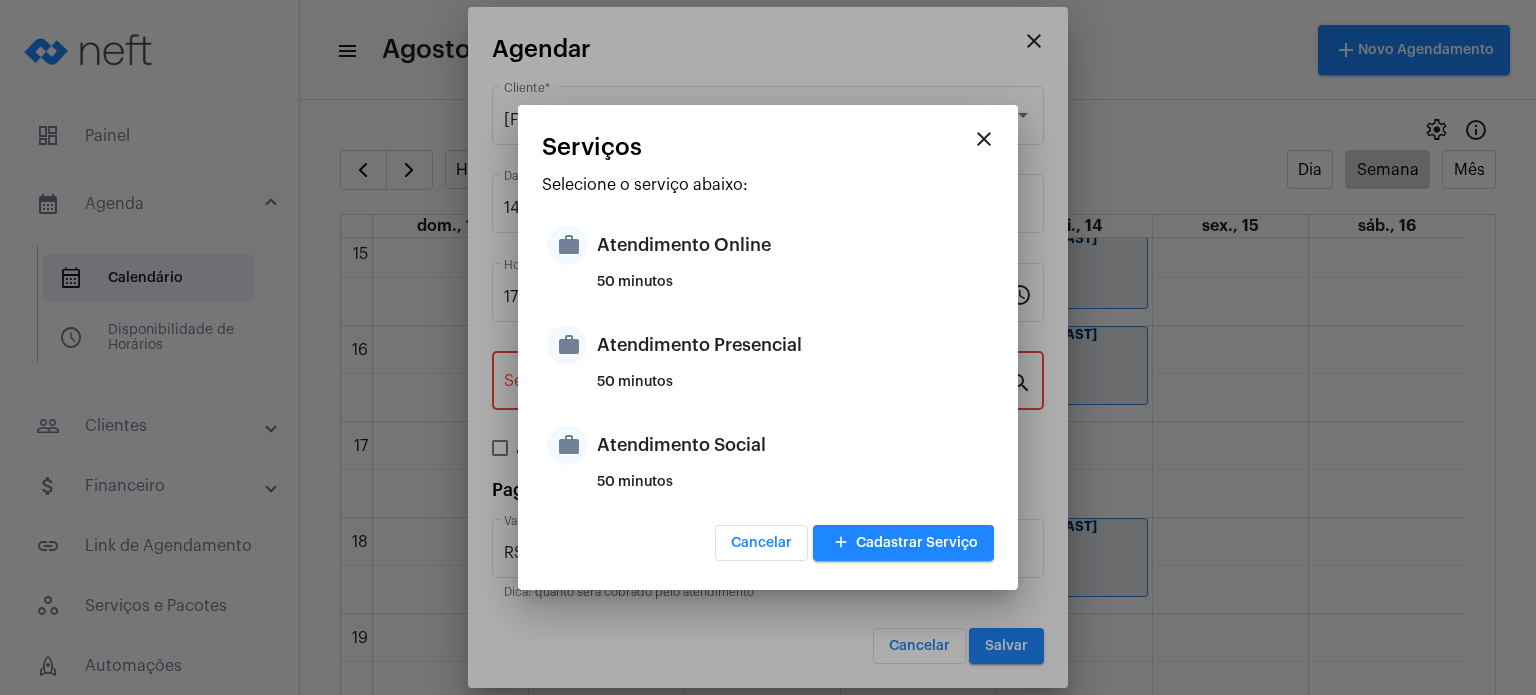 click on "50 minutos" at bounding box center [793, 390] 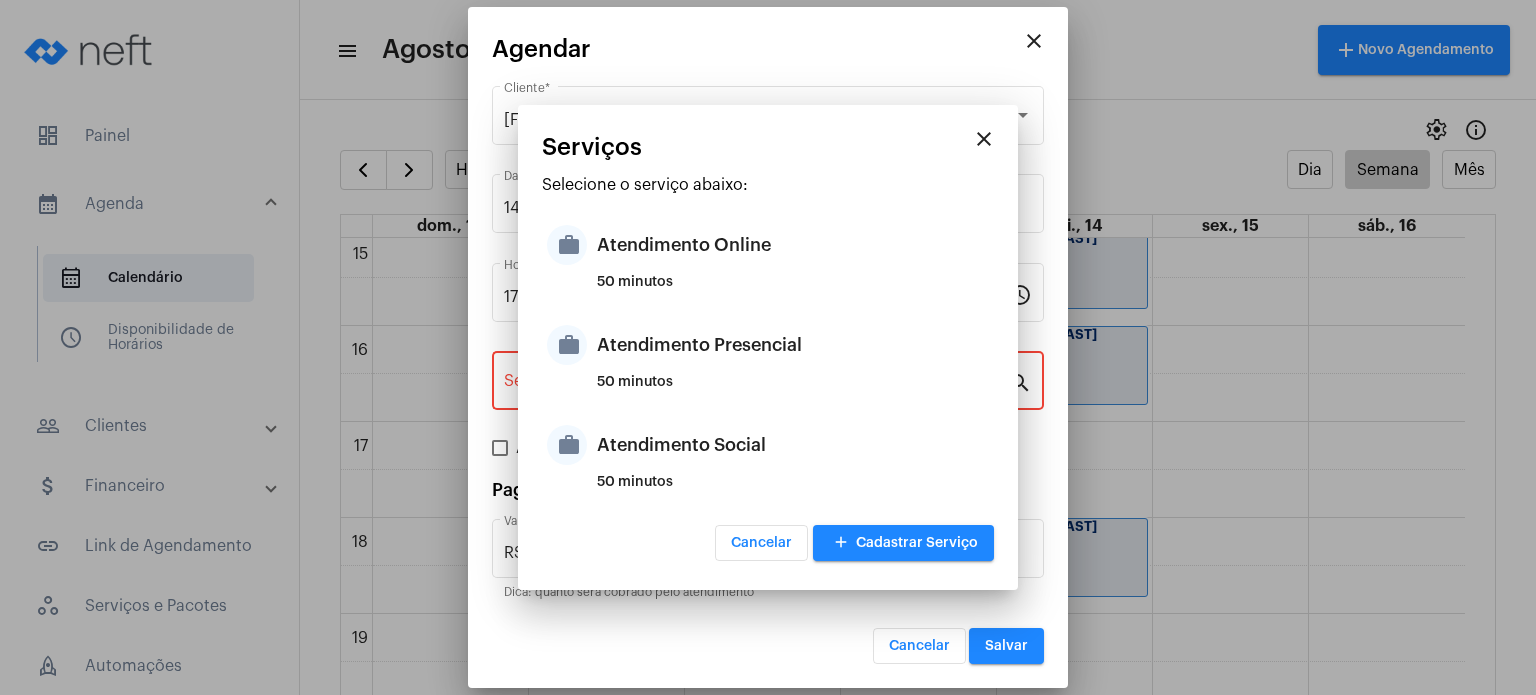 type on "Atendimento Presencial" 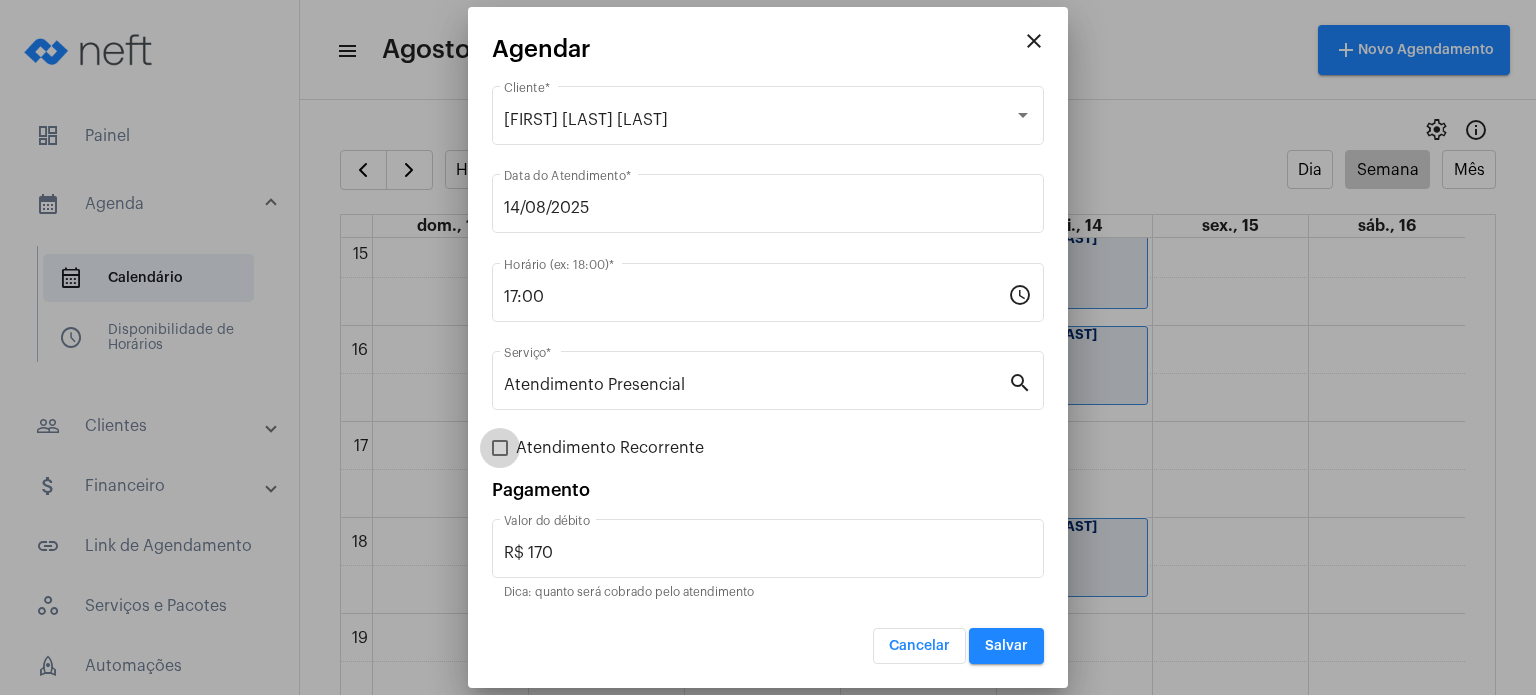 click on "Atendimento Recorrente" at bounding box center (610, 448) 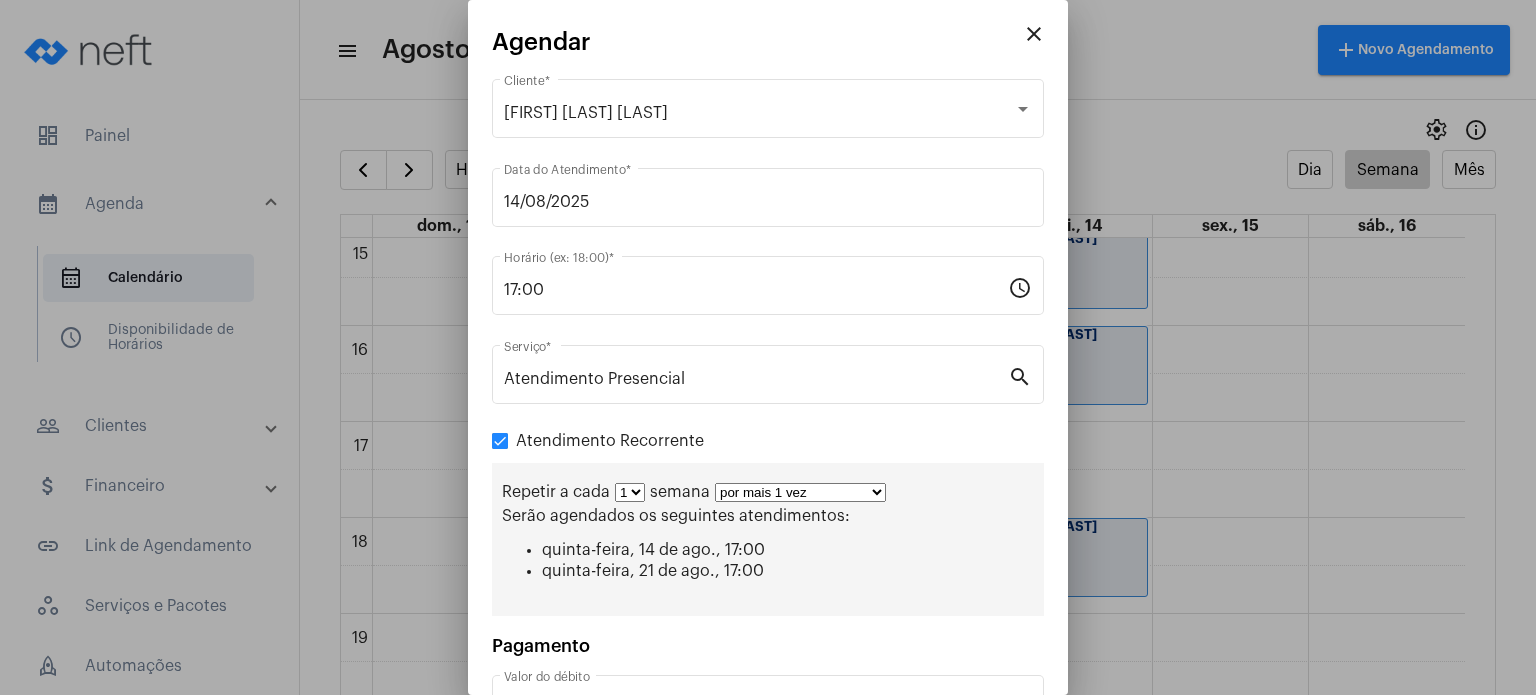 click on "por mais 1 vez por mais 2 vezes por mais 3 vezes por mais 4 vezes por mais 5 vezes por mais 6 vezes por mais 7 vezes por mais 8 vezes por mais 9 vezes por mais 10 vezes por tempo indeterminado" at bounding box center (800, 492) 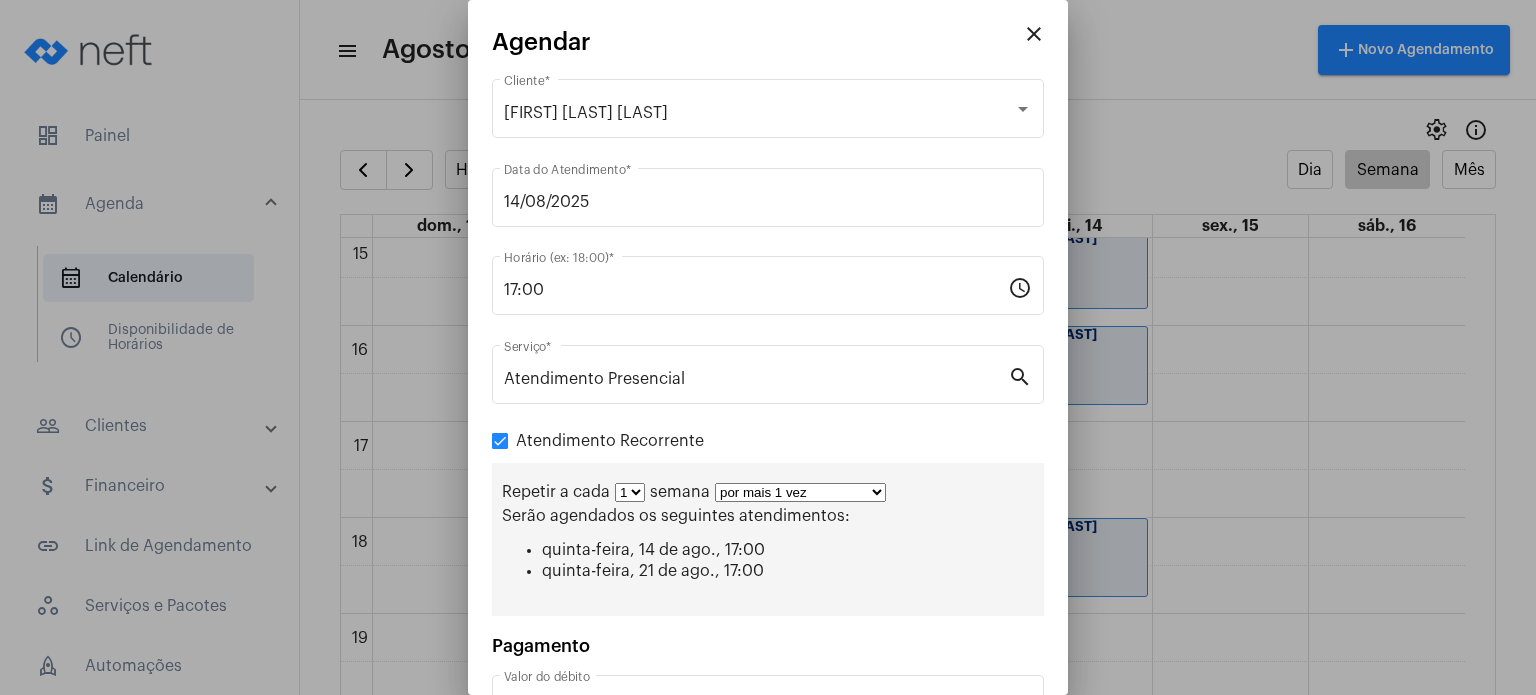 select on "4: 5" 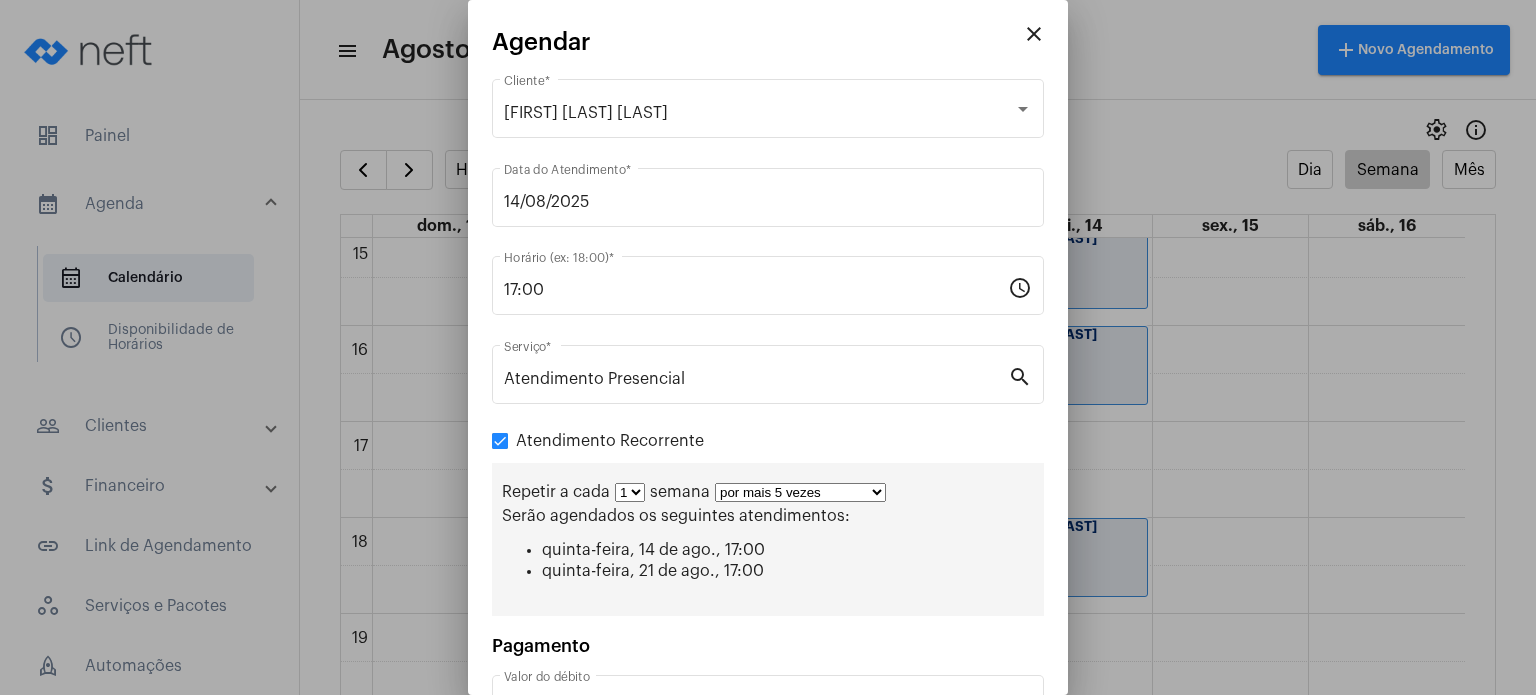 click on "por mais 1 vez por mais 2 vezes por mais 3 vezes por mais 4 vezes por mais 5 vezes por mais 6 vezes por mais 7 vezes por mais 8 vezes por mais 9 vezes por mais 10 vezes por tempo indeterminado" at bounding box center [800, 492] 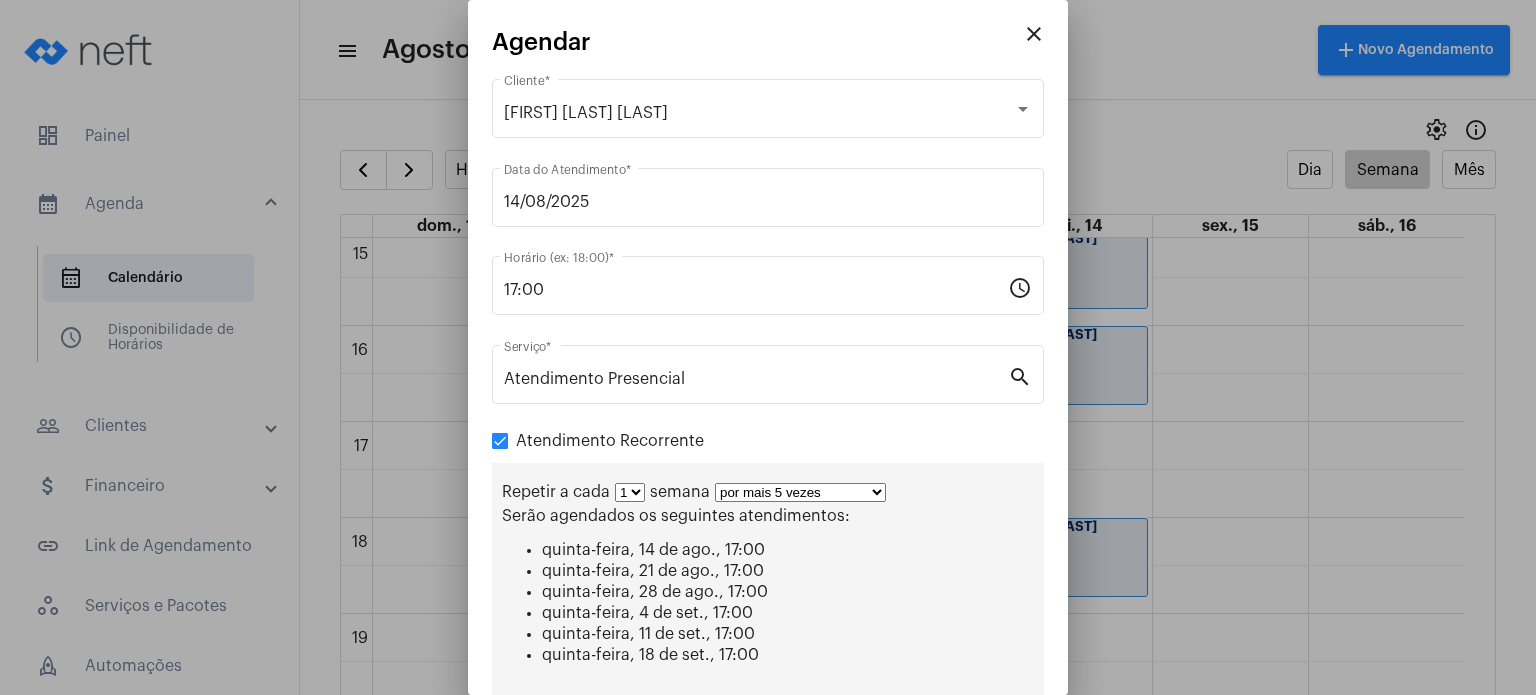 scroll, scrollTop: 228, scrollLeft: 0, axis: vertical 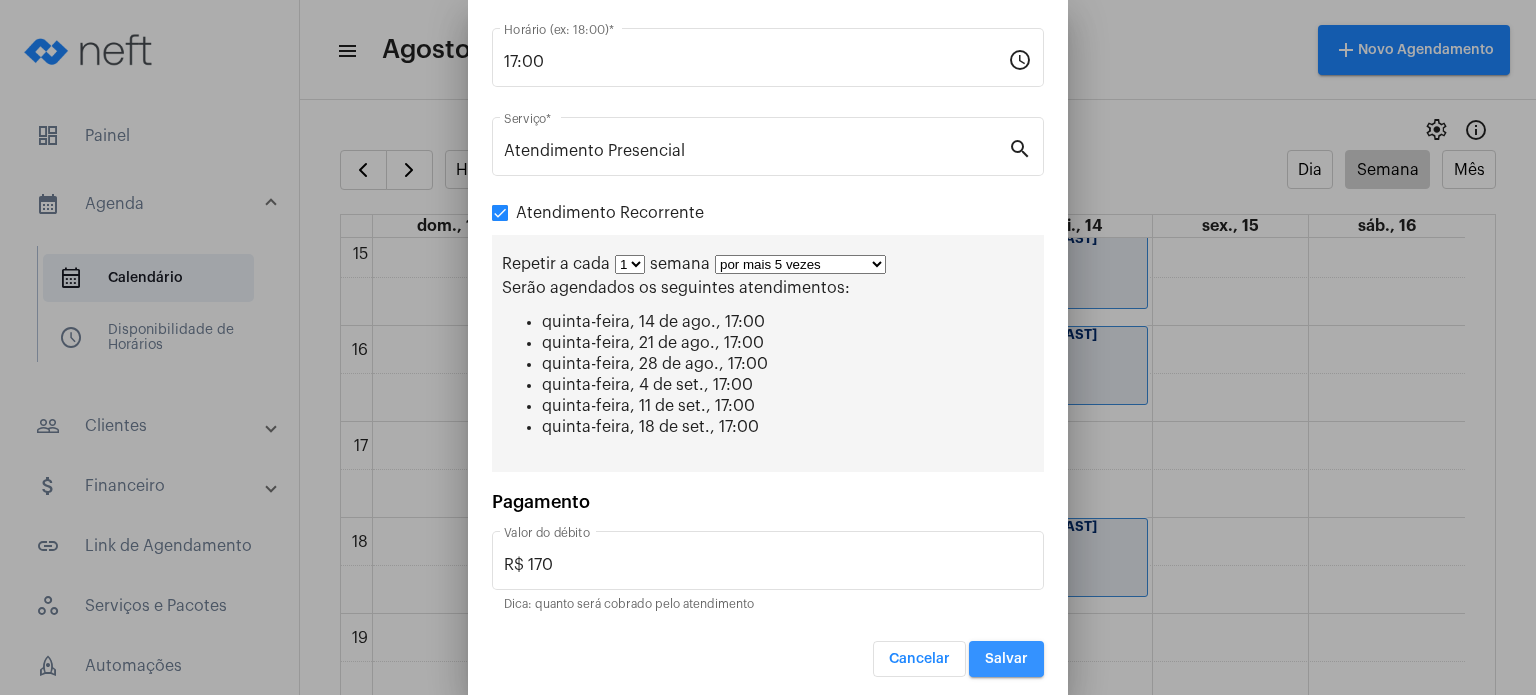 click on "Salvar" at bounding box center [1006, 659] 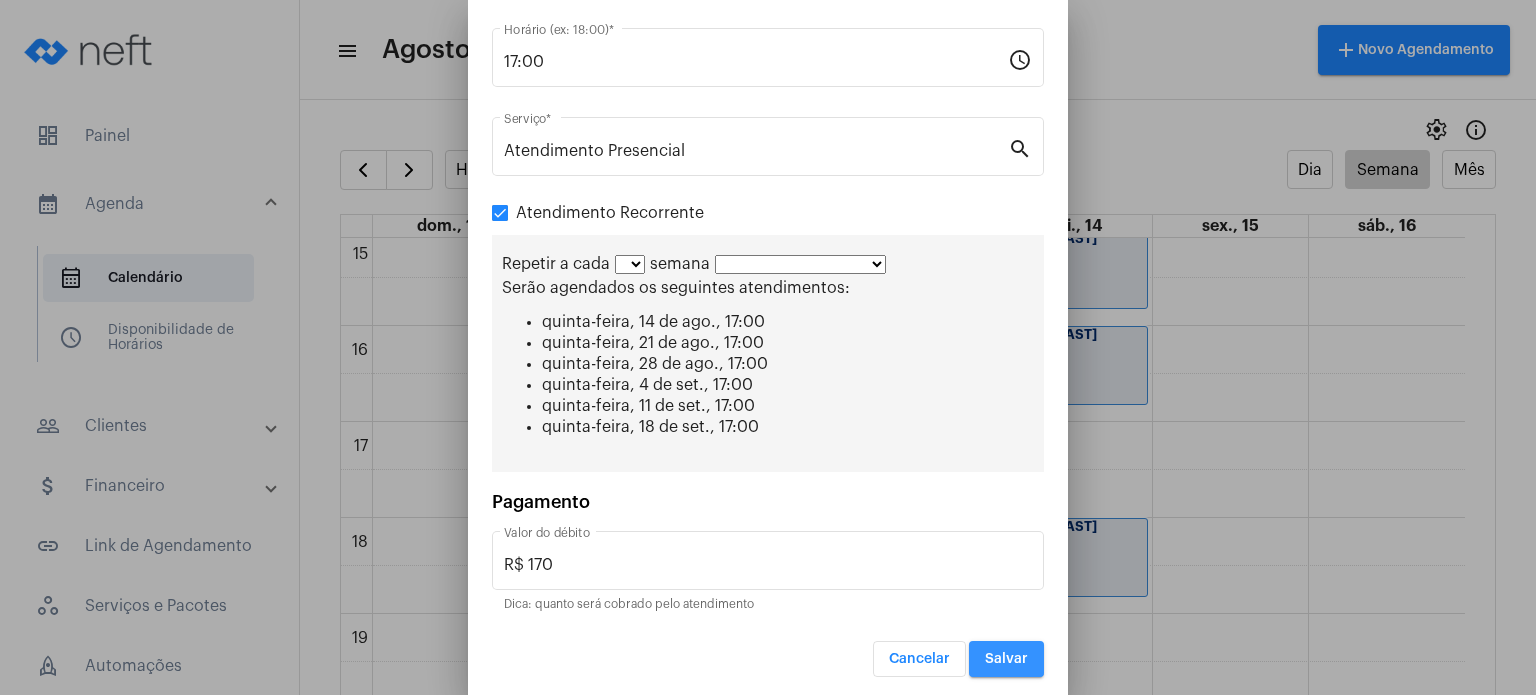 scroll, scrollTop: 0, scrollLeft: 0, axis: both 